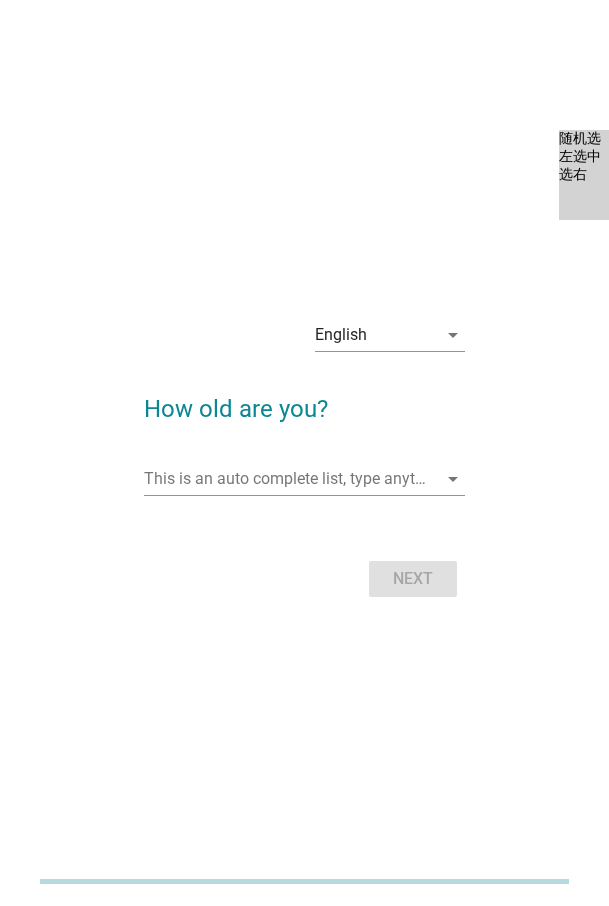 scroll, scrollTop: 0, scrollLeft: 0, axis: both 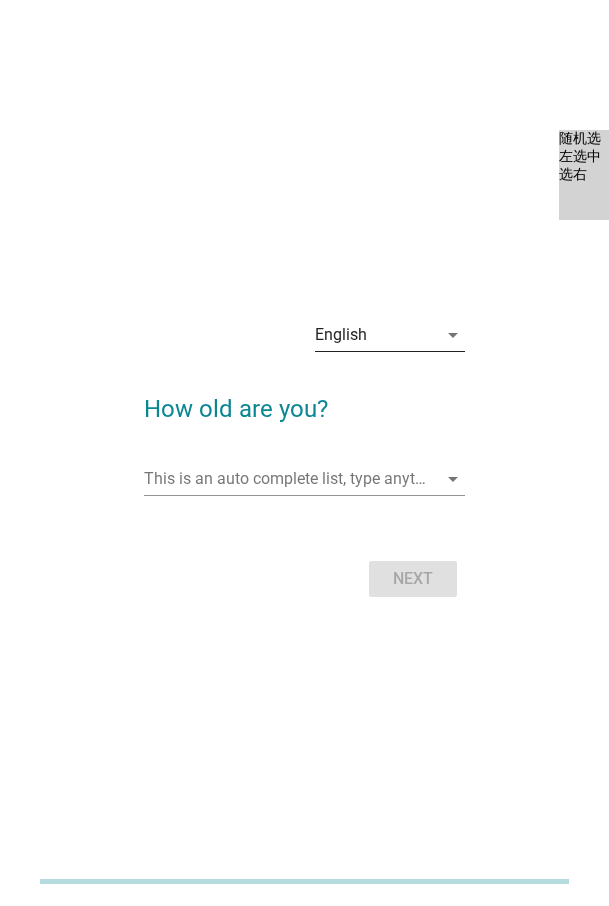 click on "English" at bounding box center [376, 335] 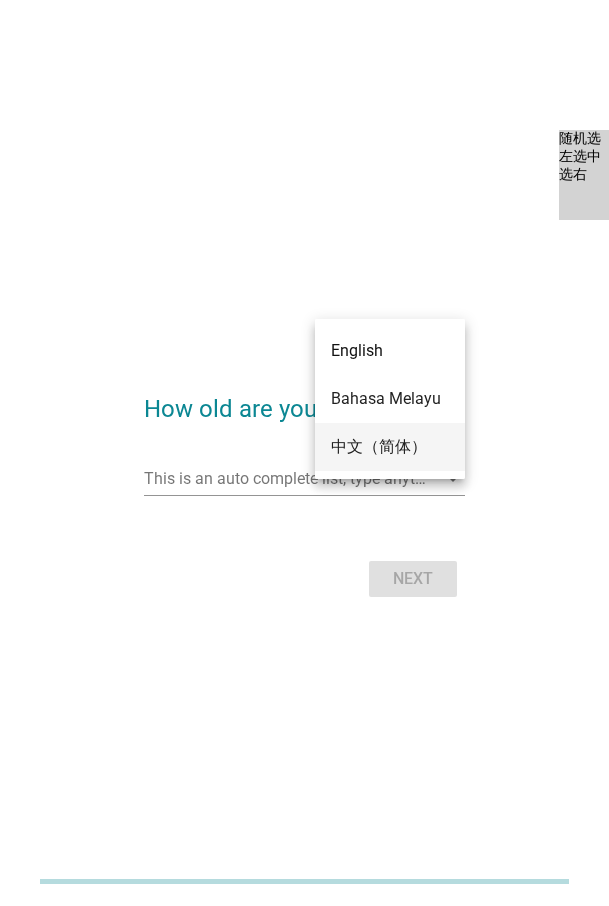 click on "中文（简体）" at bounding box center (390, 447) 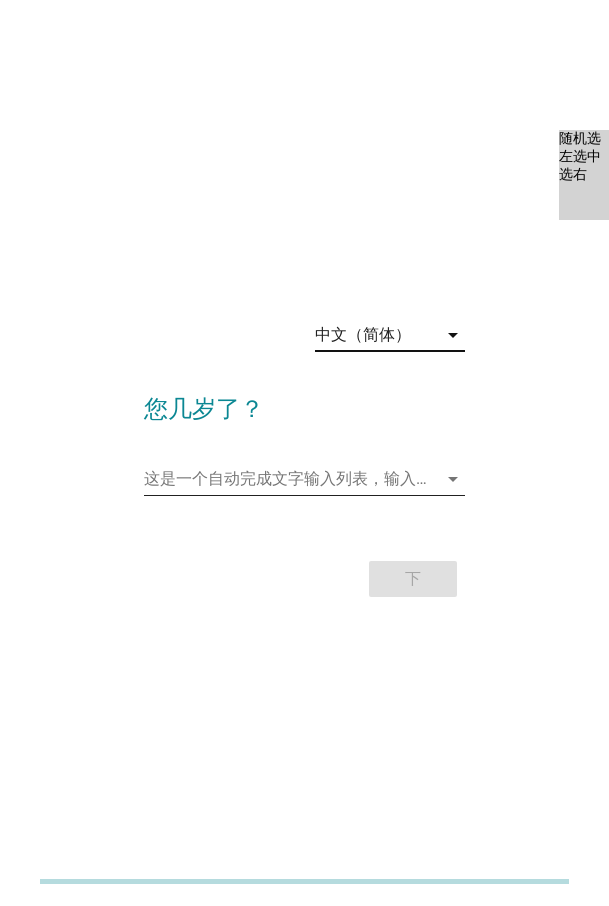 click at bounding box center [290, 479] 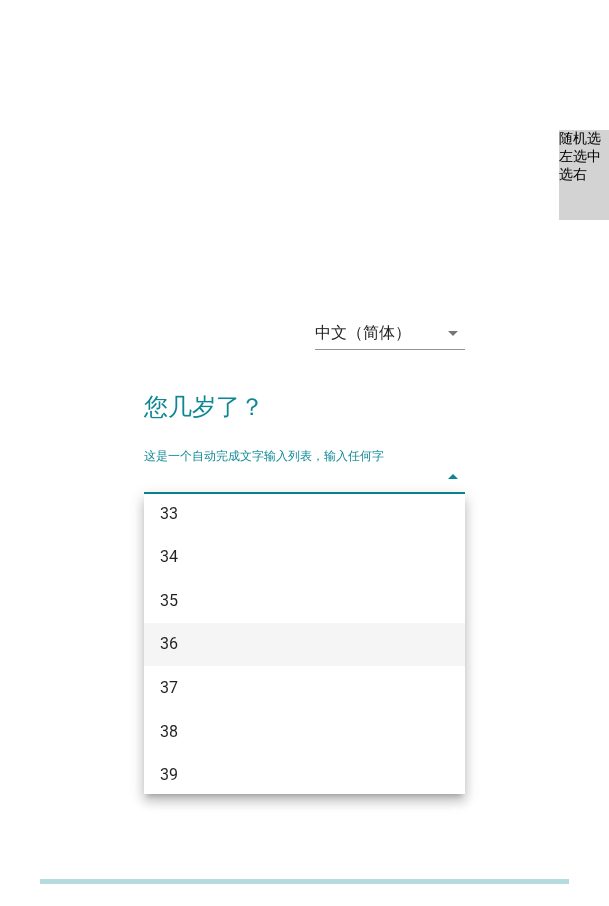 scroll, scrollTop: 700, scrollLeft: 0, axis: vertical 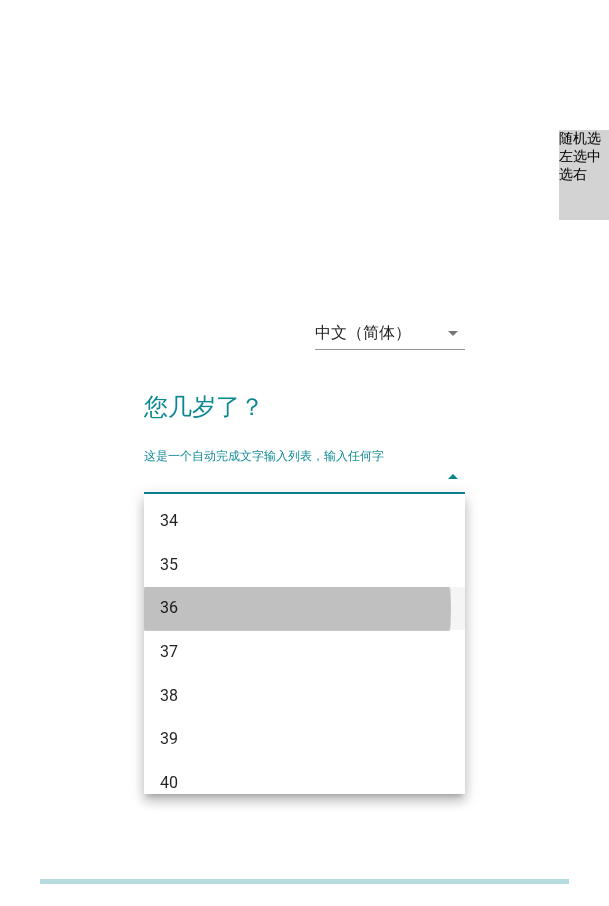 click on "36" at bounding box center (292, 608) 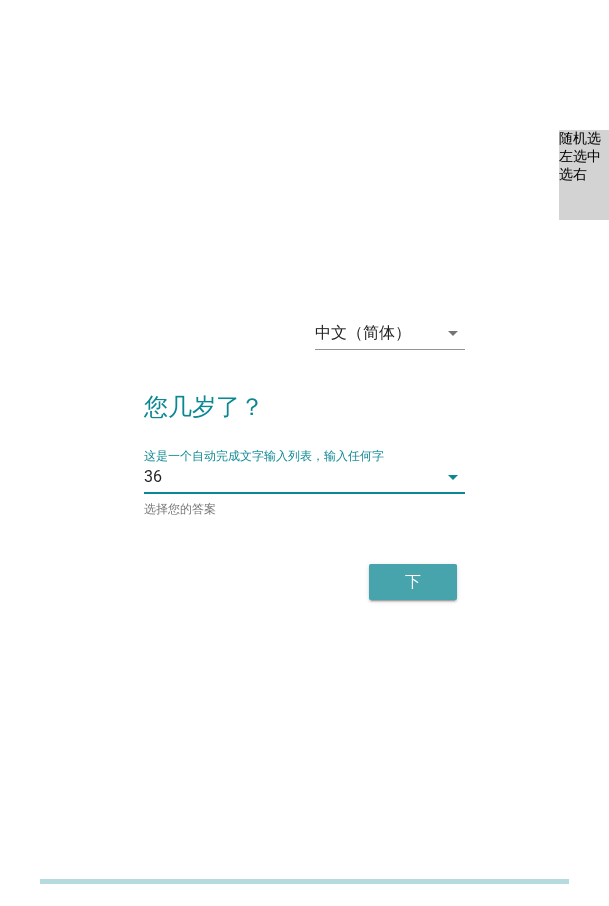 click on "下" at bounding box center (413, 582) 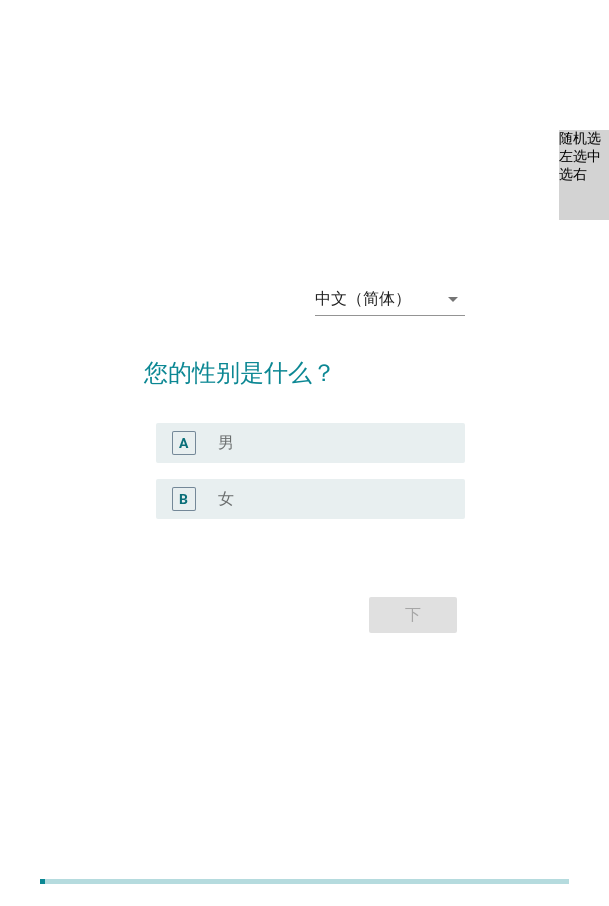 click on "女" at bounding box center (226, 499) 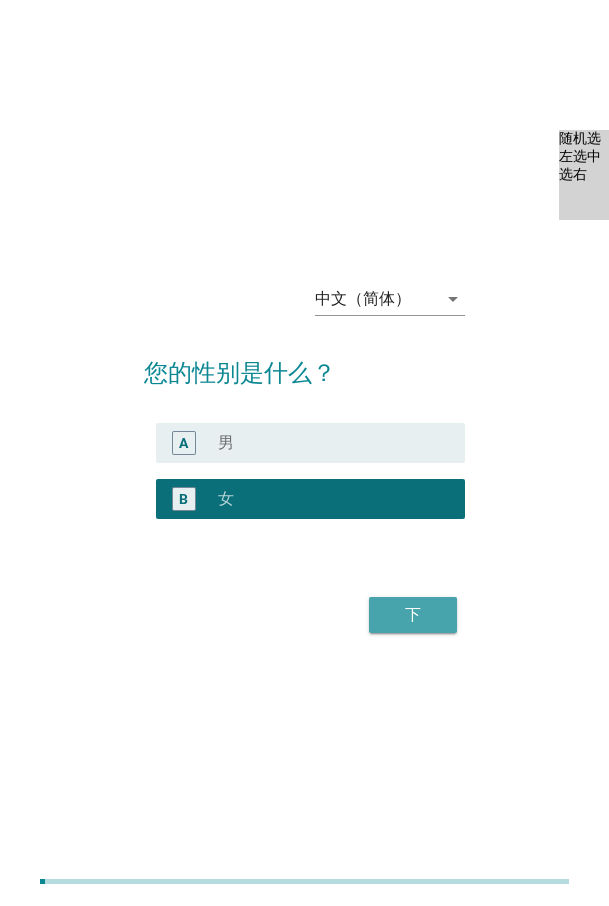 click on "下" at bounding box center [413, 615] 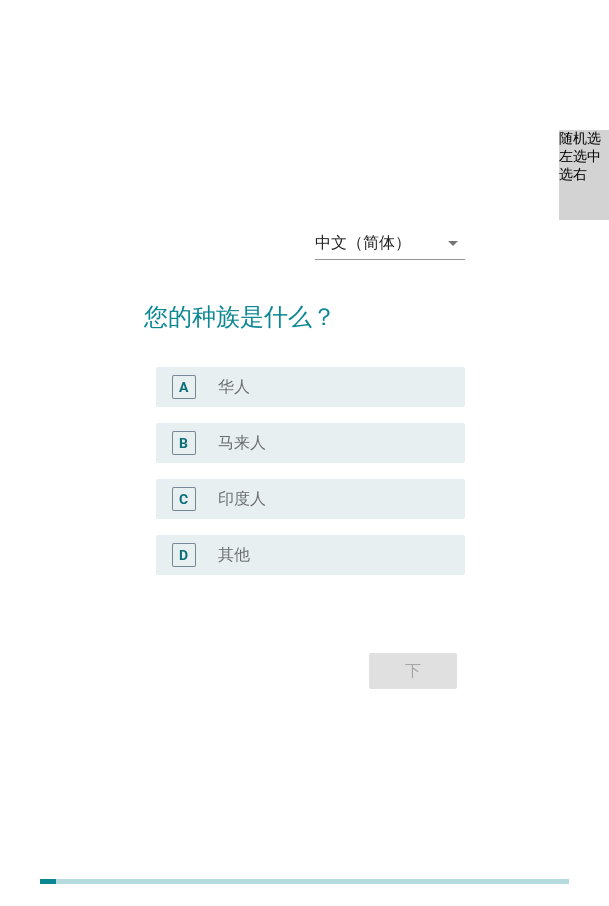 click on "radio_button_unchecked 华人" at bounding box center (325, 387) 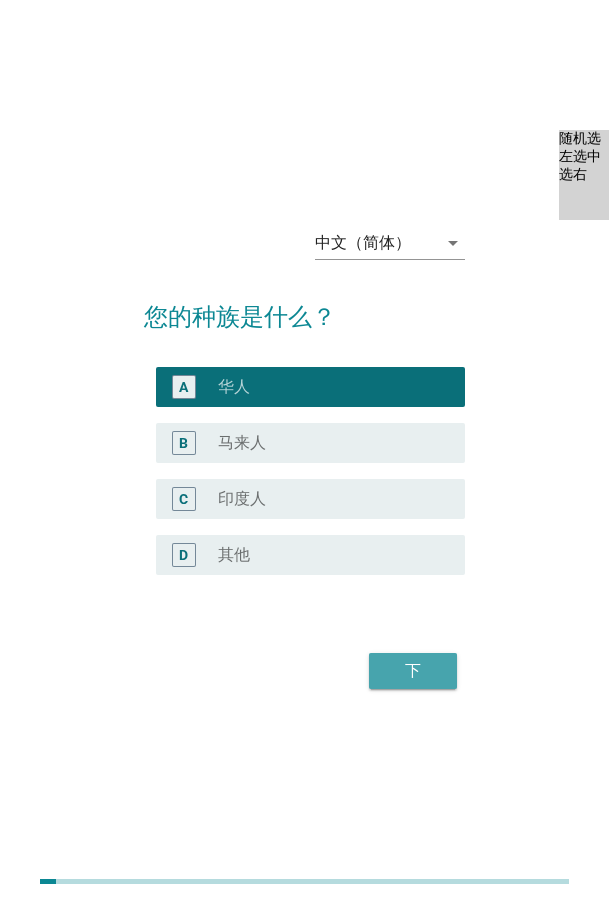 click on "下" at bounding box center [413, 671] 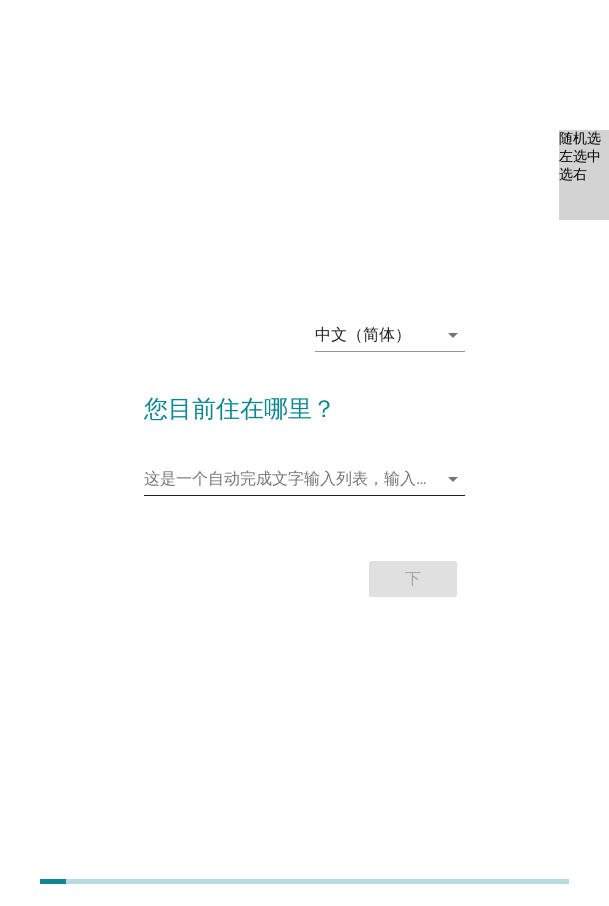 click on "这是一个自动完成文字输入列表，输入任何字 arrow_drop_down" at bounding box center (304, 479) 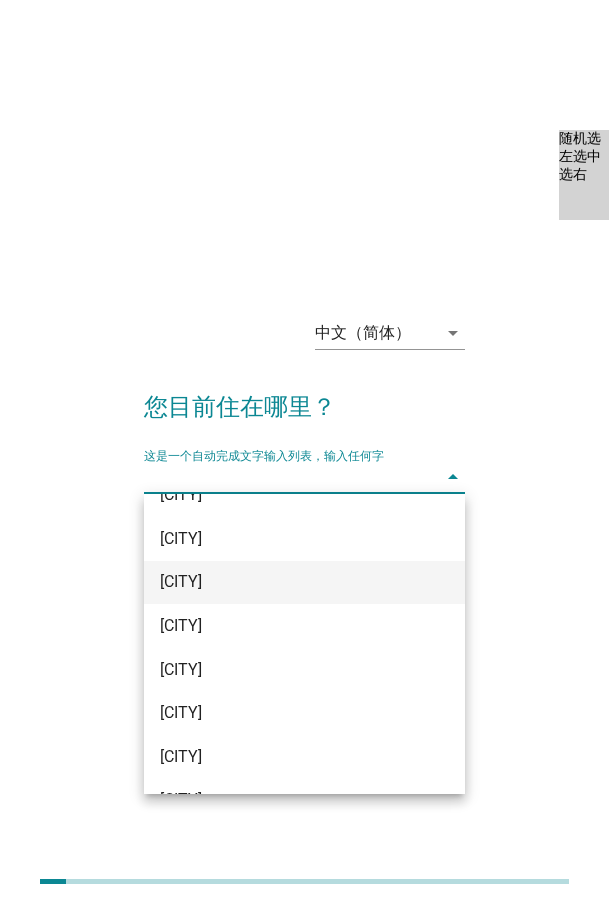 scroll, scrollTop: 1000, scrollLeft: 0, axis: vertical 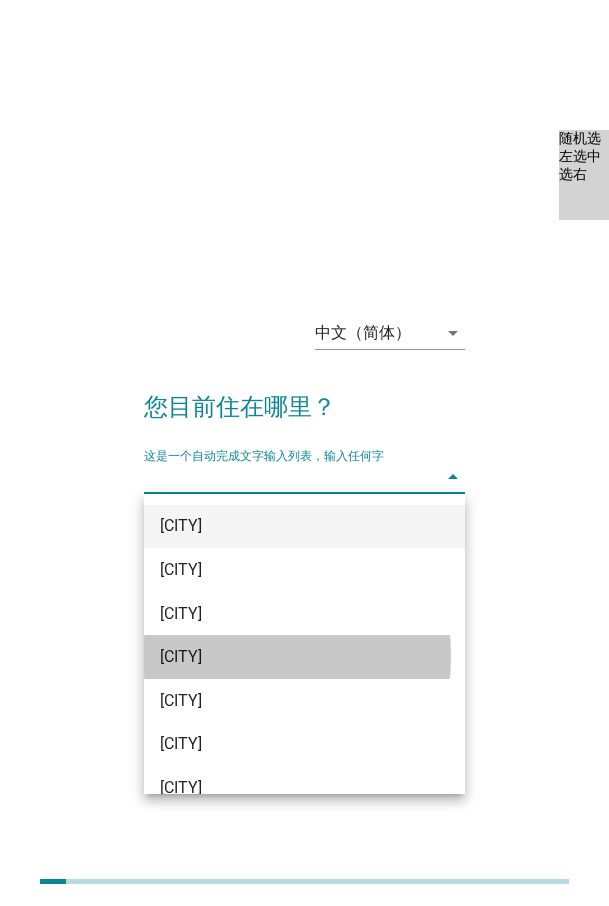 click on "[CITY]" at bounding box center [292, 657] 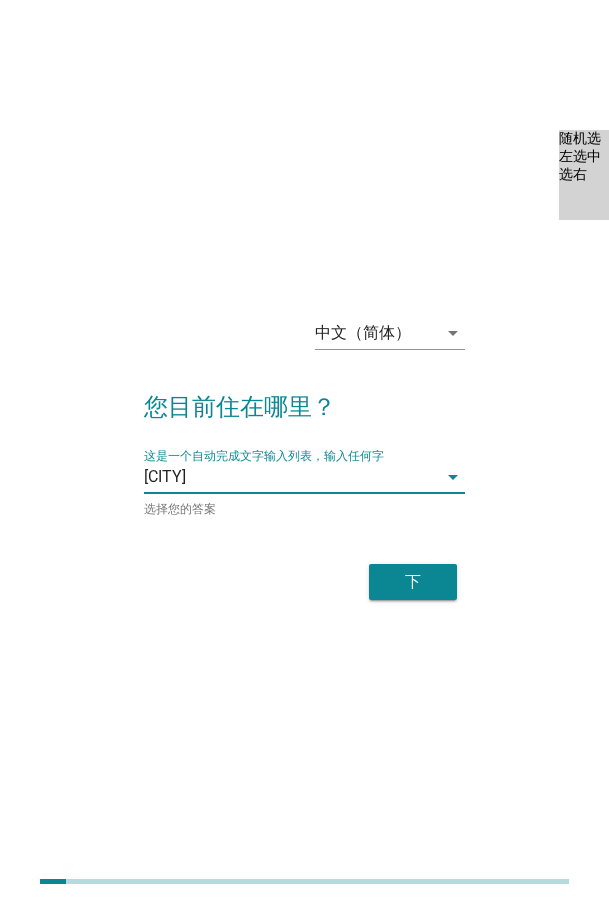 click on "下" at bounding box center (413, 582) 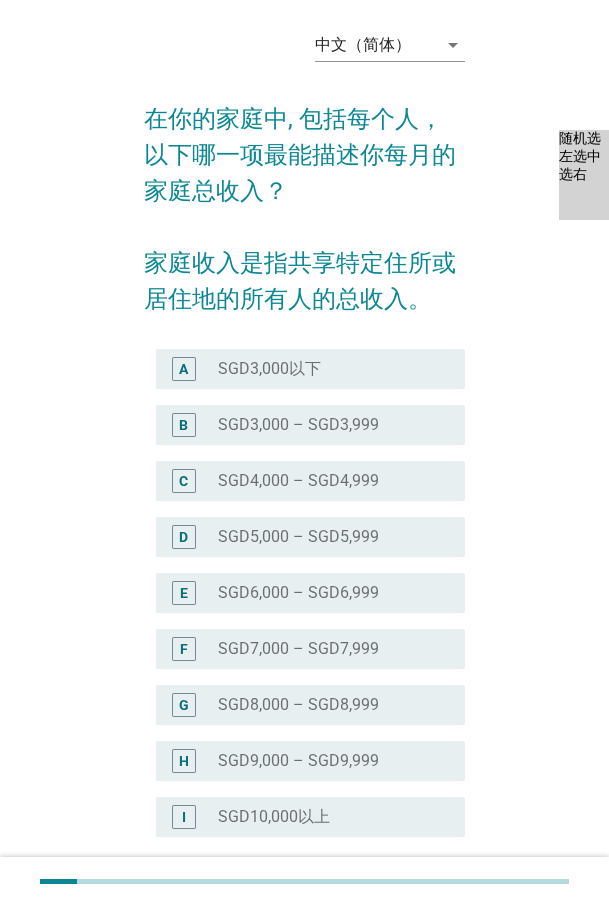 scroll, scrollTop: 200, scrollLeft: 0, axis: vertical 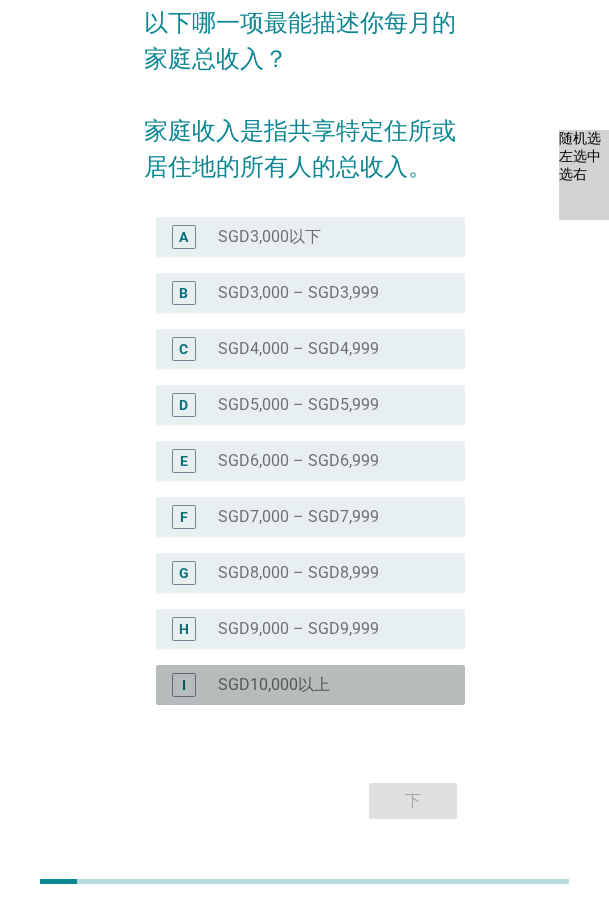 click on "SGD10,000以上" at bounding box center [274, 685] 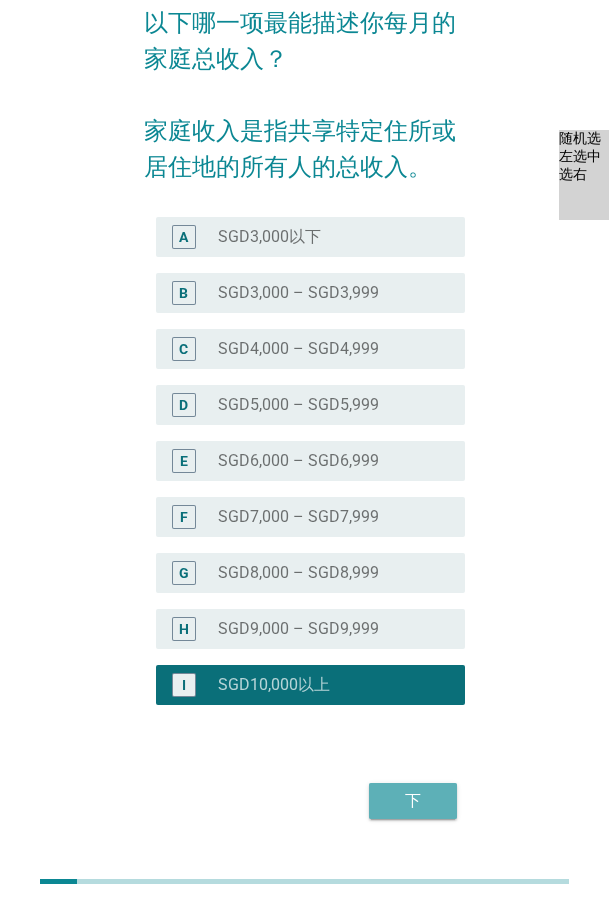 click on "下" at bounding box center [413, 801] 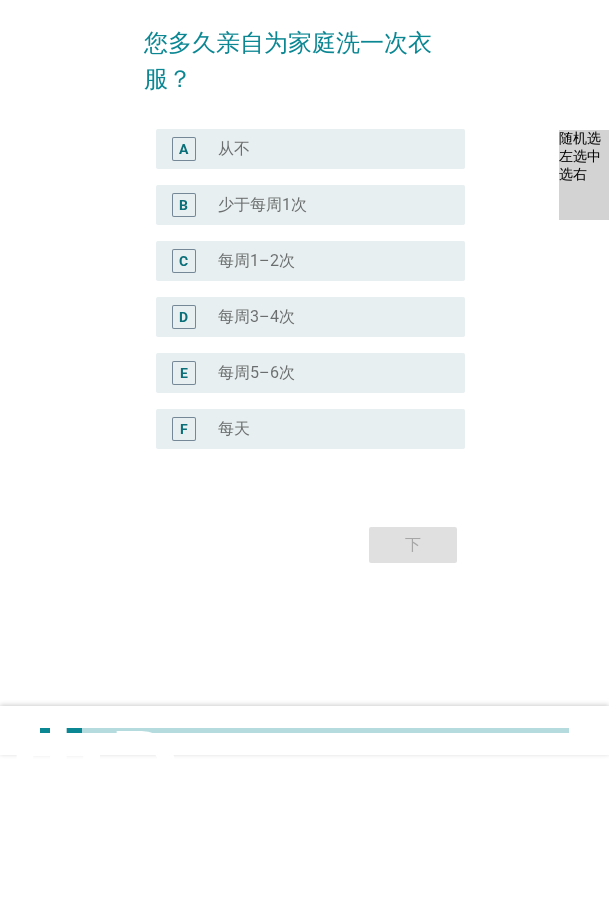 scroll, scrollTop: 0, scrollLeft: 0, axis: both 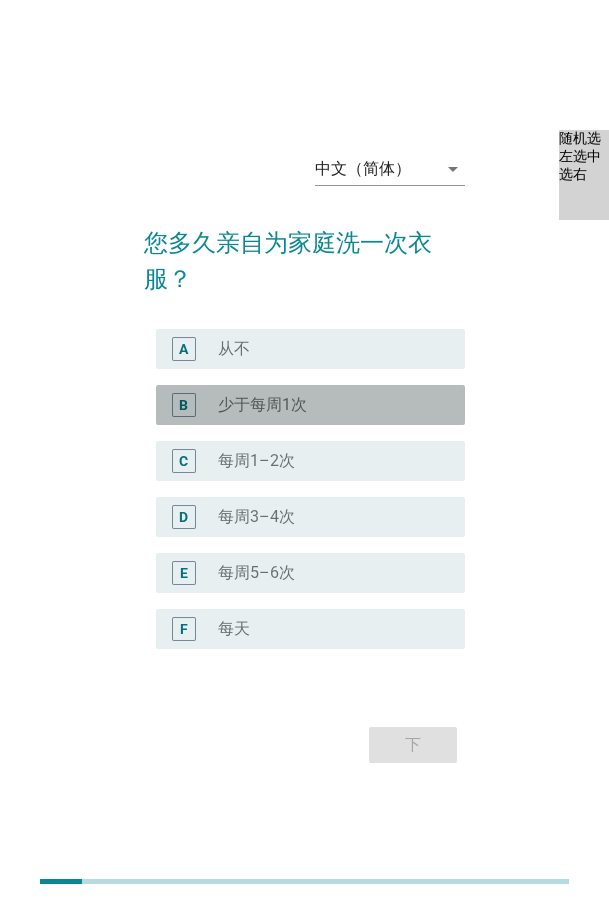 click on "少于每周1次" at bounding box center [262, 405] 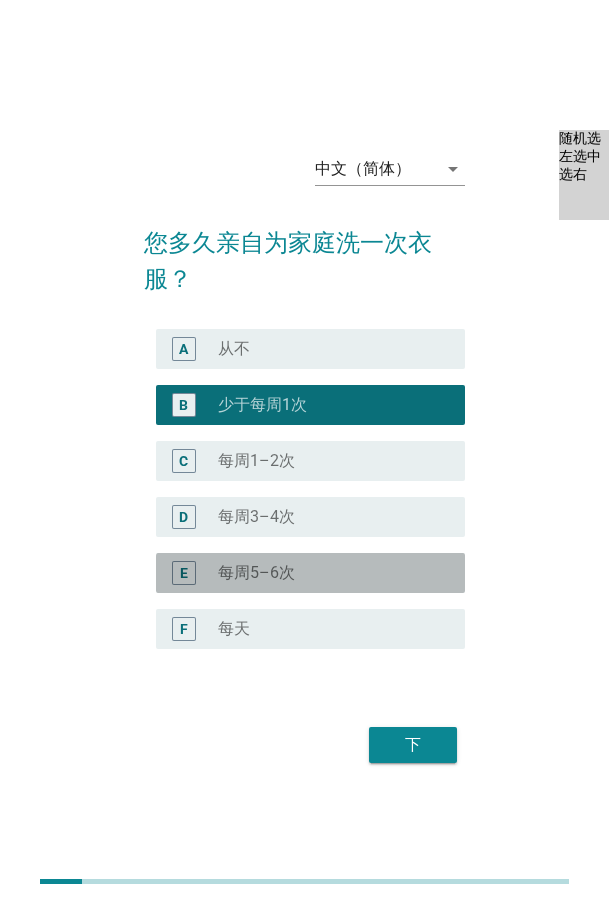 click on "每周5–6次" at bounding box center (256, 573) 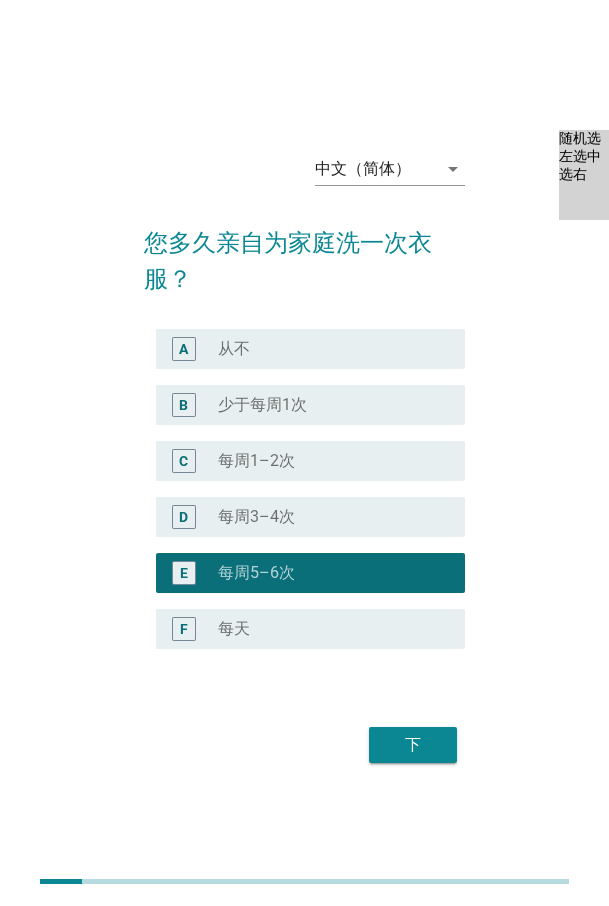 click on "下" at bounding box center (413, 745) 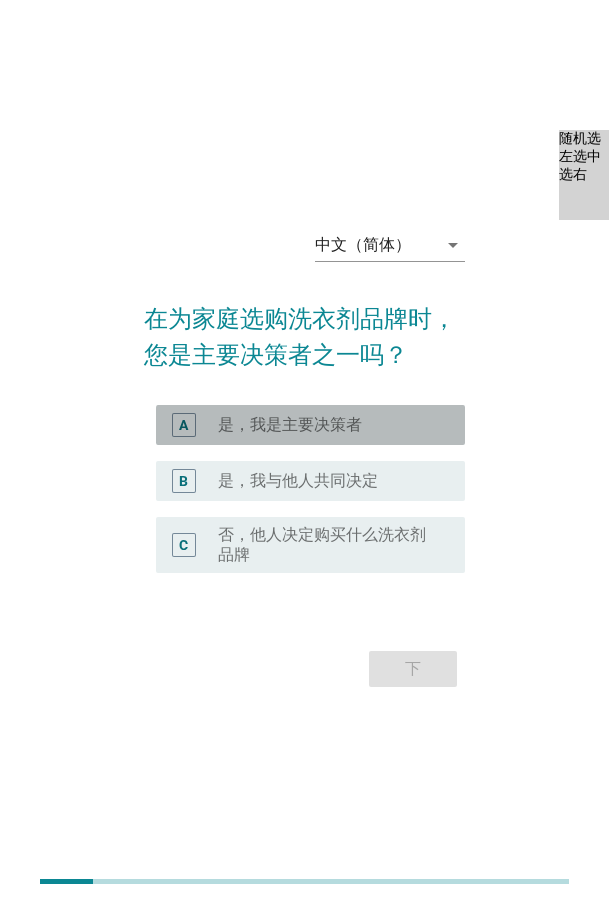 click on "是，我是主要决策者" at bounding box center [290, 425] 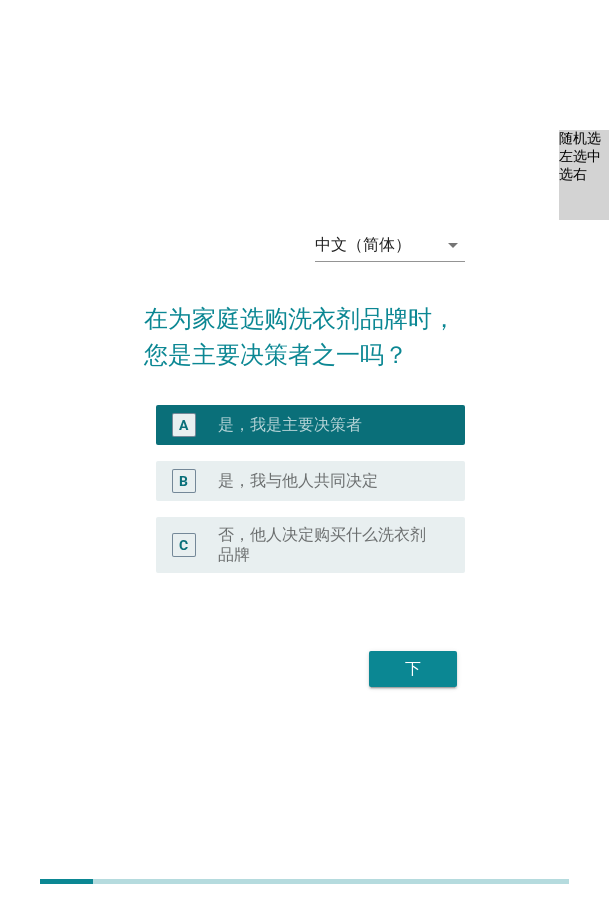click on "下" at bounding box center (413, 669) 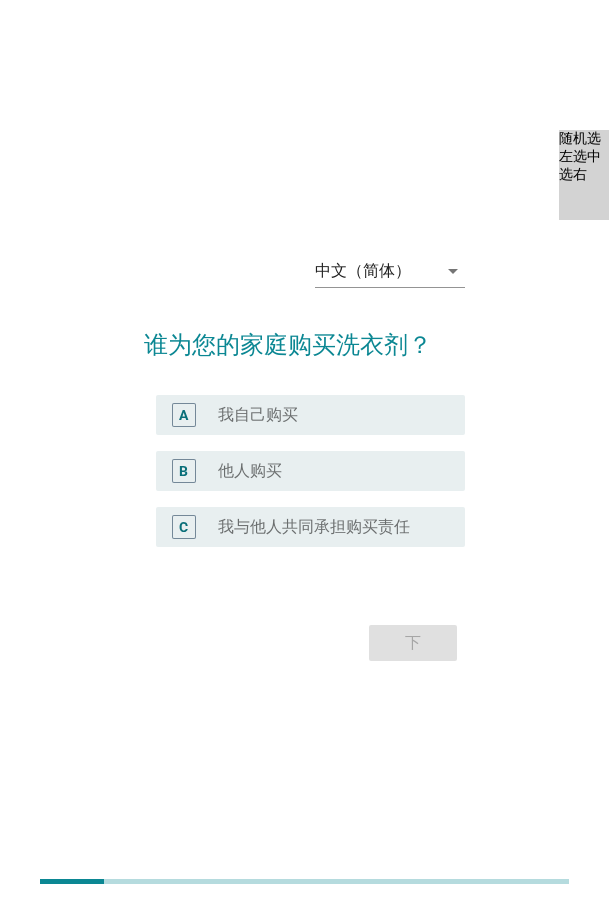 click on "我自己购买" at bounding box center (258, 415) 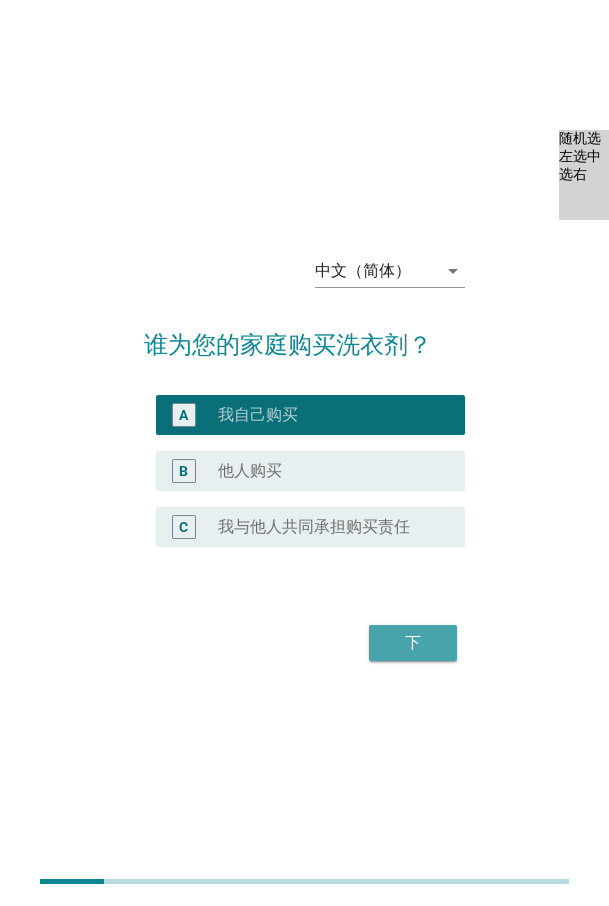 click on "下" at bounding box center (413, 643) 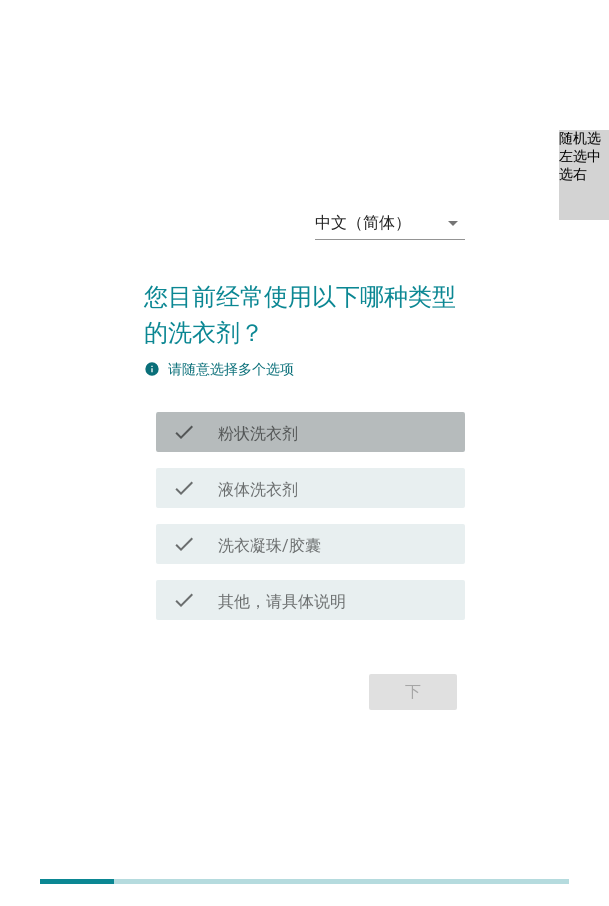 click on "粉状洗衣剂" at bounding box center (258, 434) 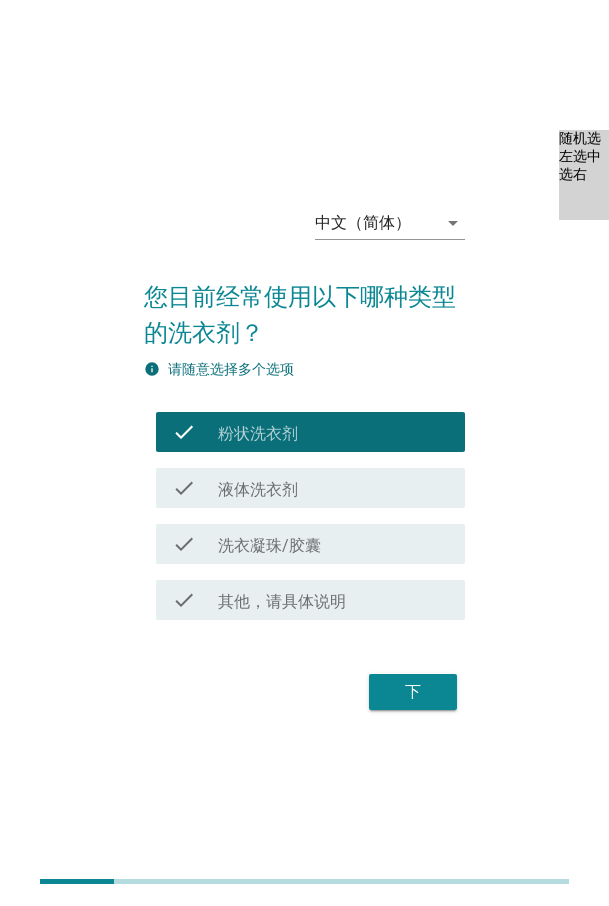 drag, startPoint x: 270, startPoint y: 486, endPoint x: 270, endPoint y: 515, distance: 29 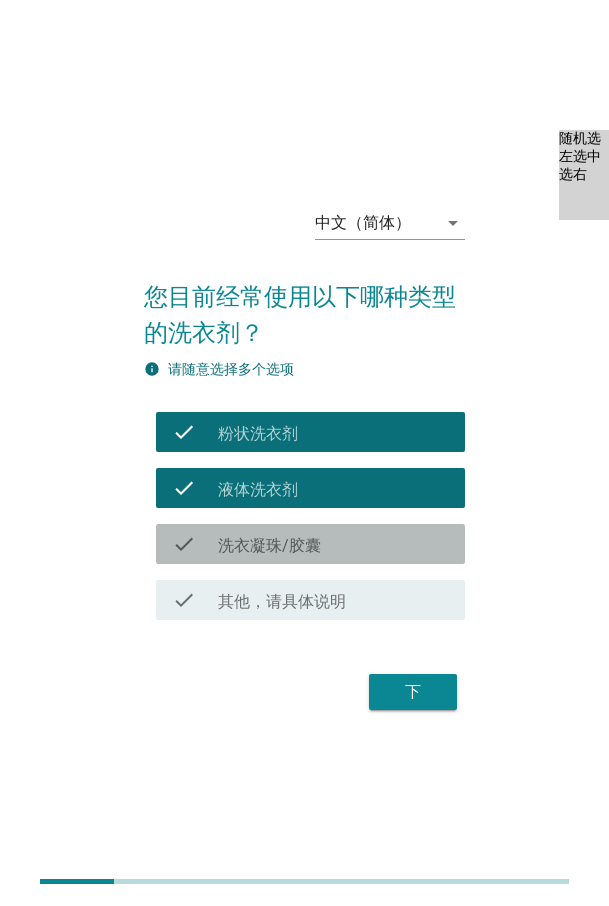 click on "洗衣凝珠/胶囊" at bounding box center [269, 546] 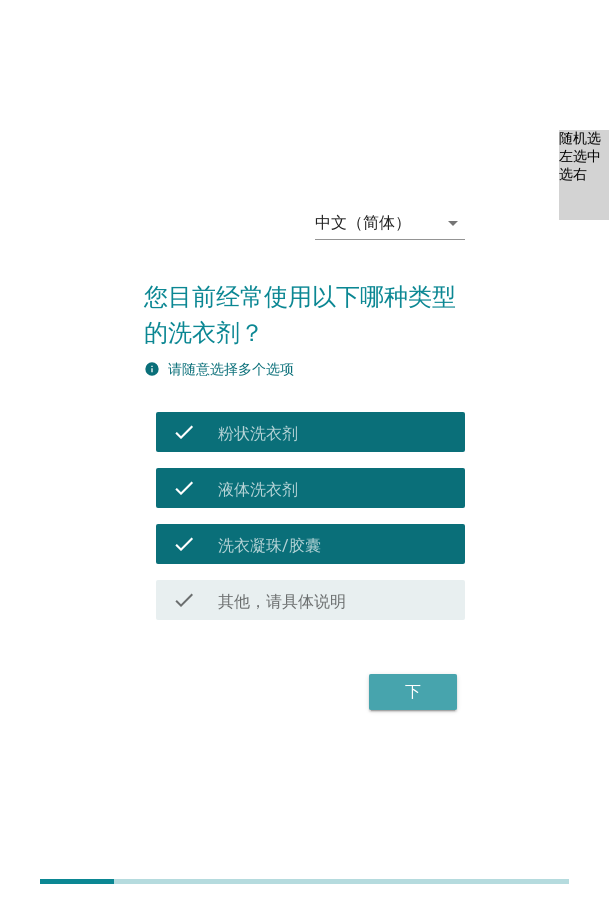 click on "下" at bounding box center [413, 692] 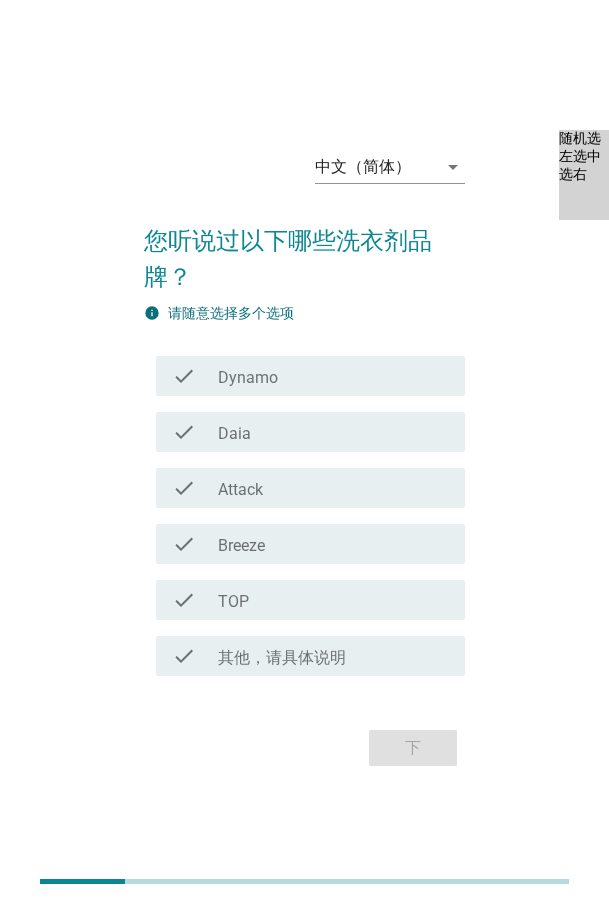 click on "Dynamo" at bounding box center (248, 378) 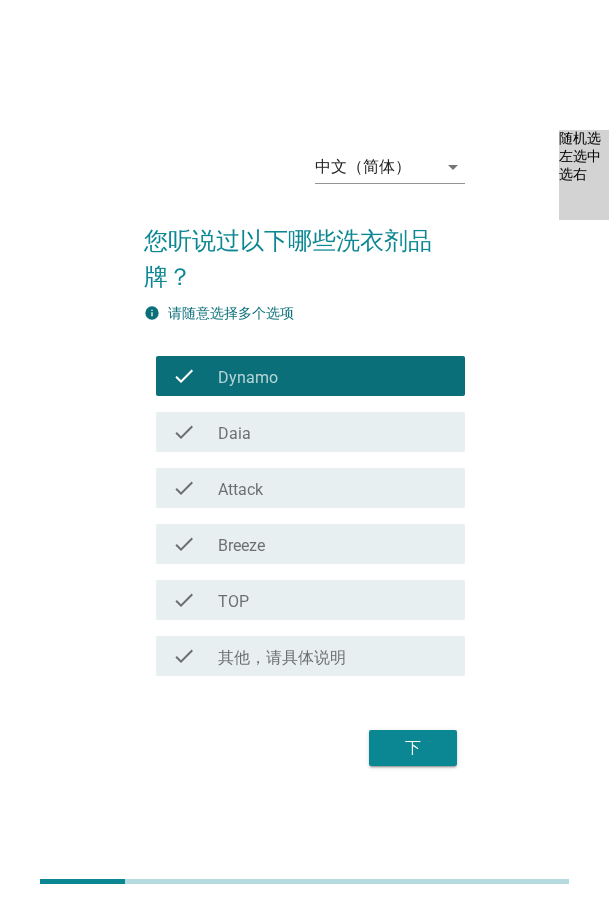 click on "check_box_outline_blank TOP" at bounding box center (333, 600) 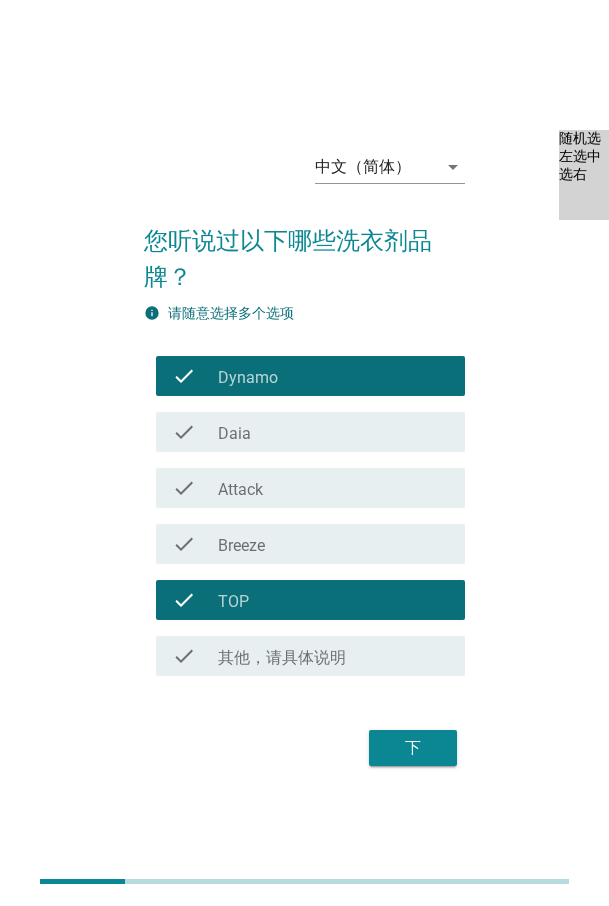click on "Attack" at bounding box center (240, 490) 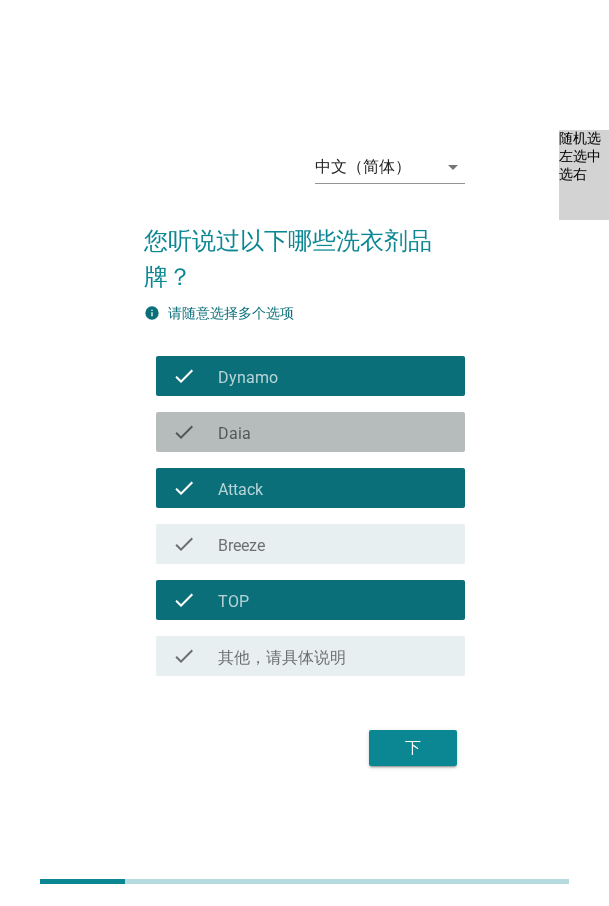 click on "Daia" at bounding box center (234, 434) 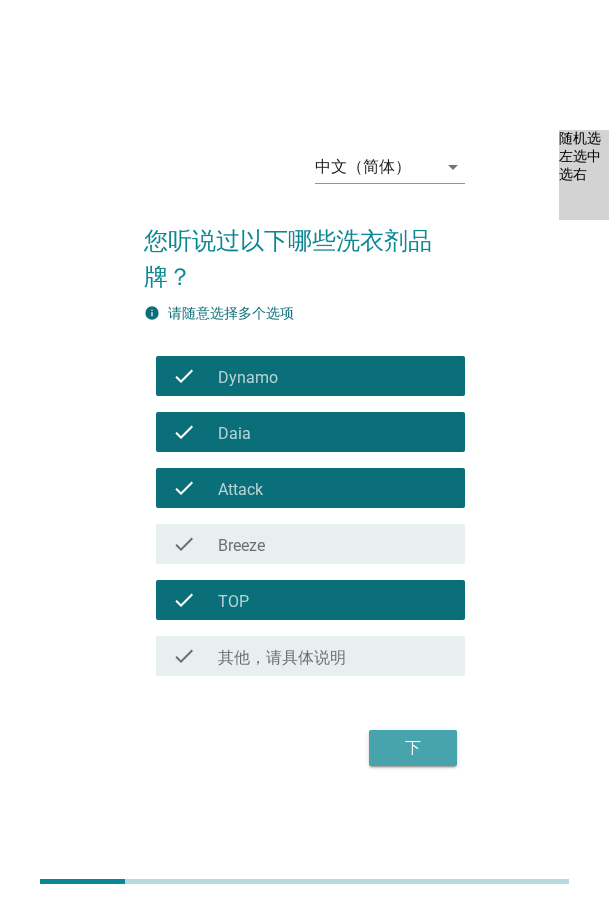 click on "下" at bounding box center [413, 748] 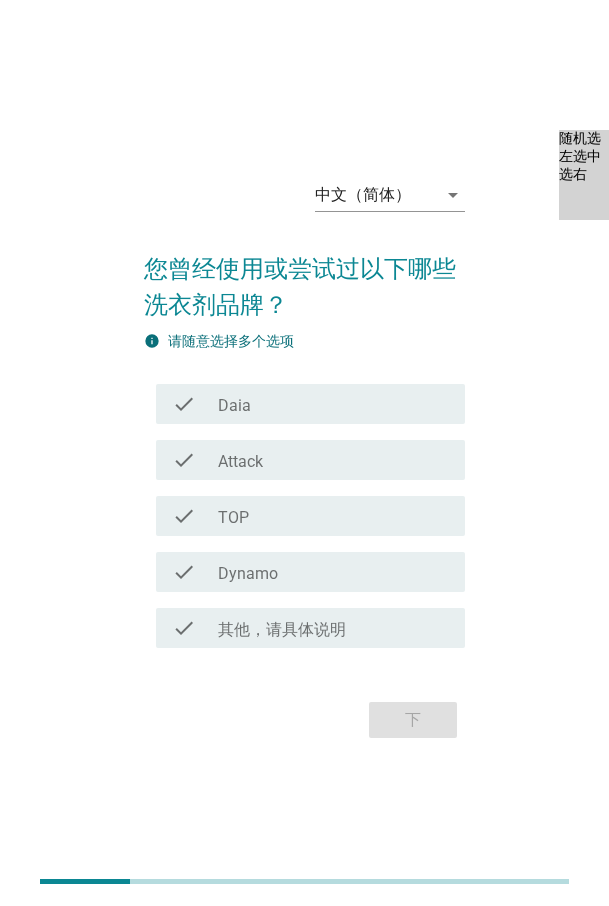click on "Daia" at bounding box center [234, 406] 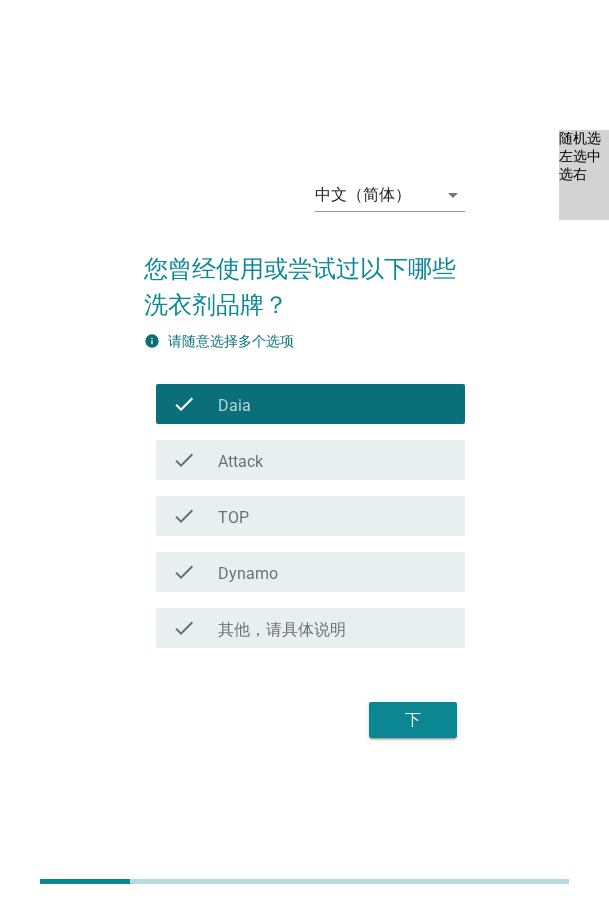 click on "TOP" at bounding box center (233, 518) 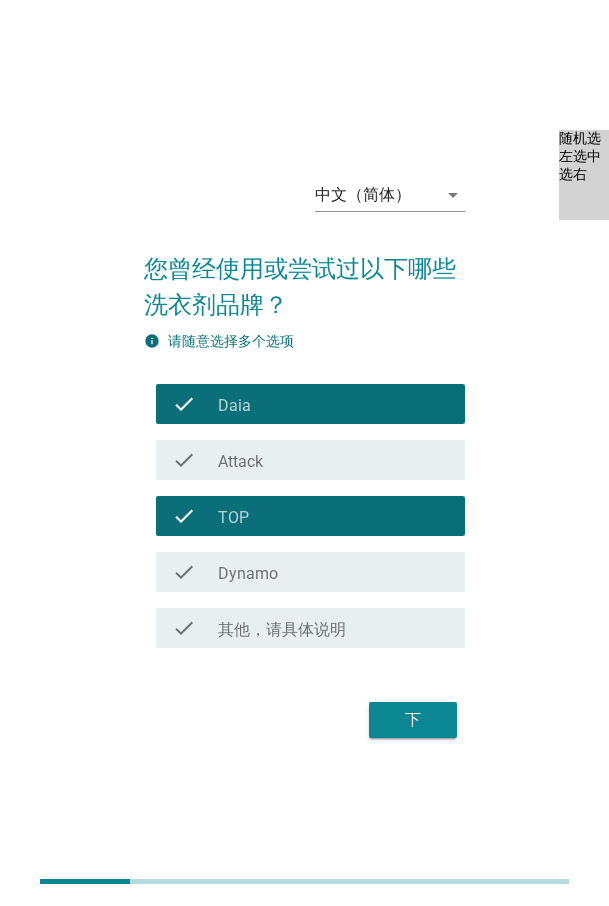 click on "Dynamo" at bounding box center [248, 574] 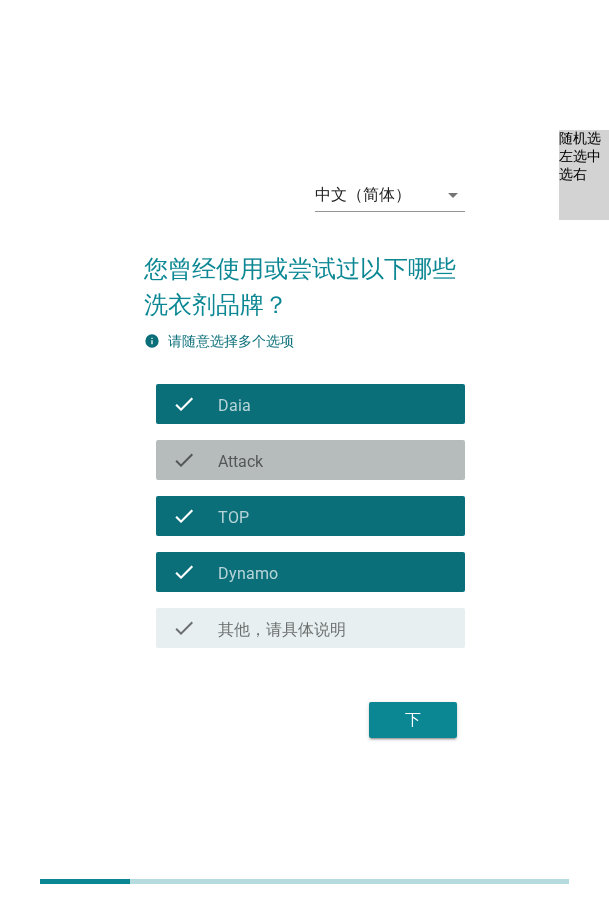 drag, startPoint x: 240, startPoint y: 439, endPoint x: 279, endPoint y: 536, distance: 104.54664 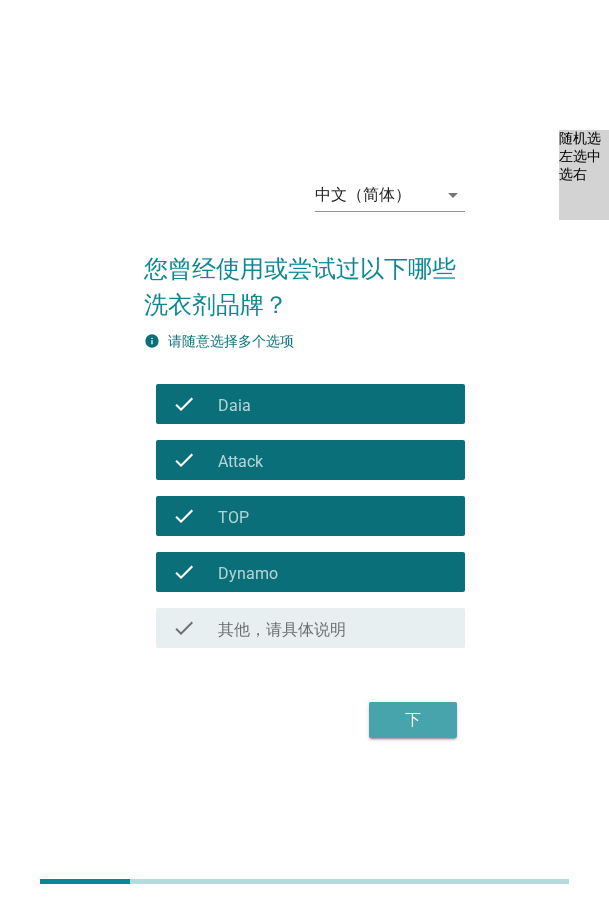 click on "下" at bounding box center [413, 720] 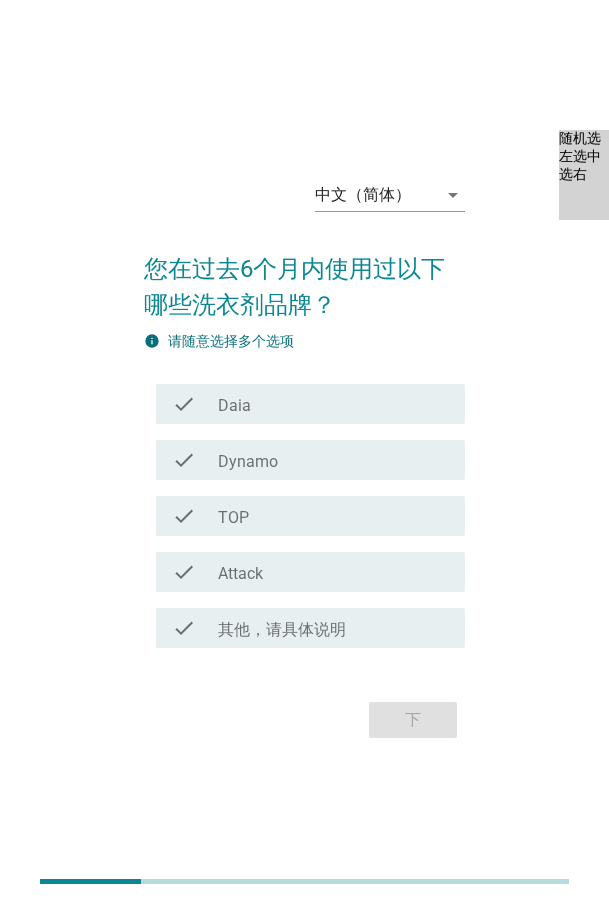 click on "Daia" at bounding box center (234, 406) 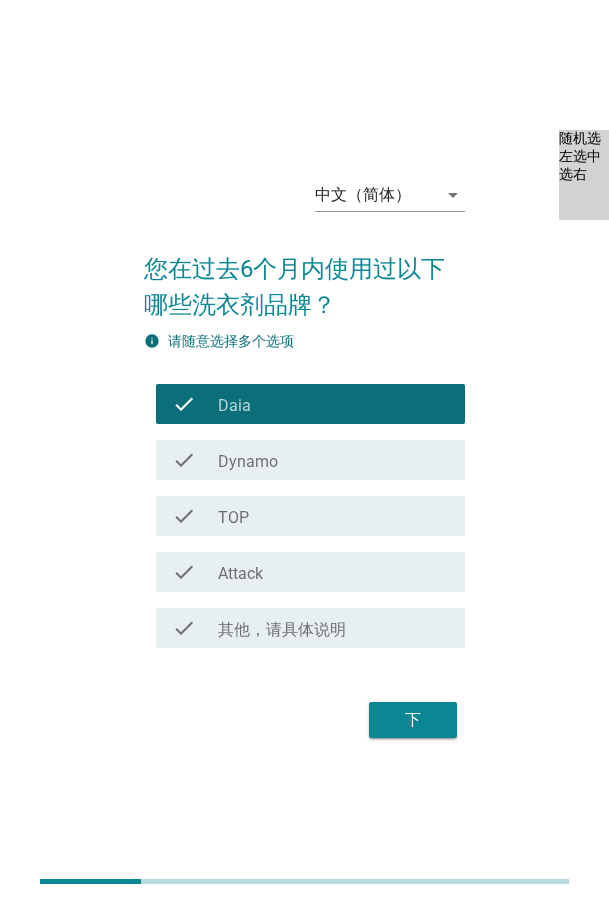 click on "Dynamo" at bounding box center [248, 462] 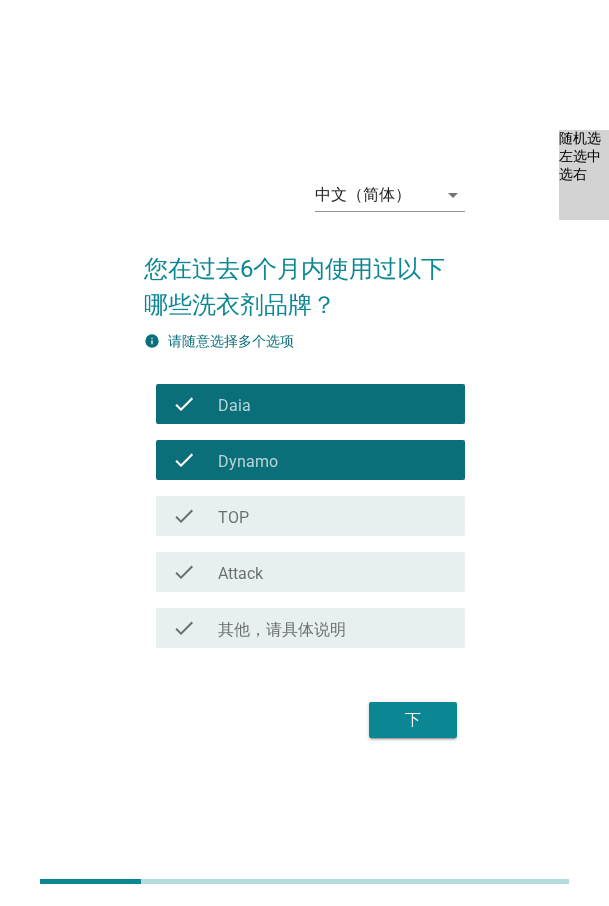click on "Attack" at bounding box center (240, 574) 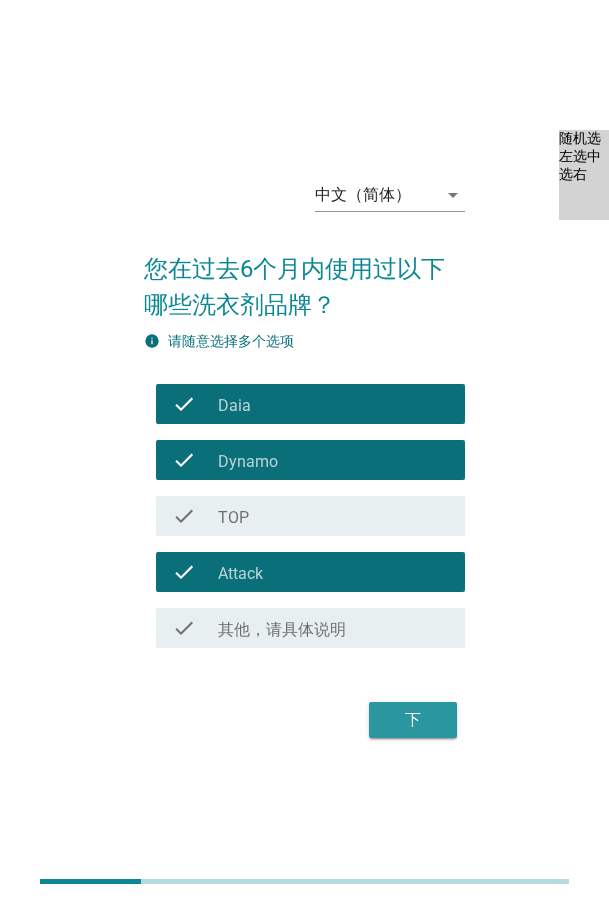 drag, startPoint x: 395, startPoint y: 719, endPoint x: 399, endPoint y: 709, distance: 10.770329 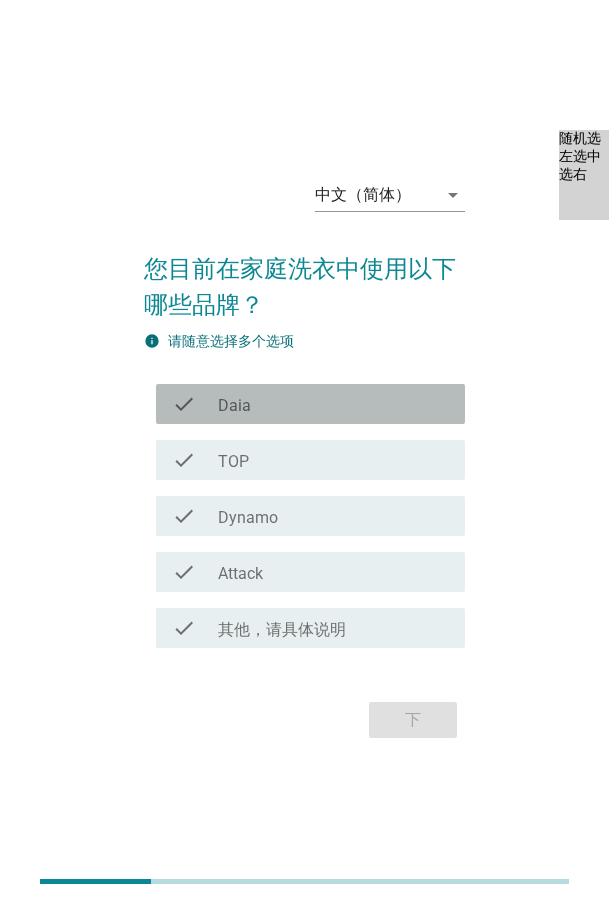 click on "Daia" at bounding box center (234, 406) 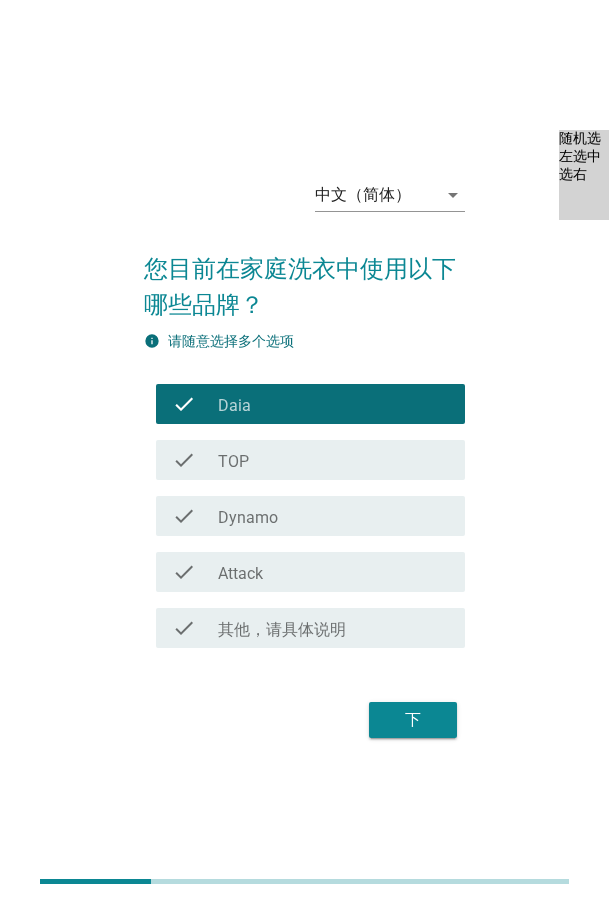 click on "下" at bounding box center [413, 720] 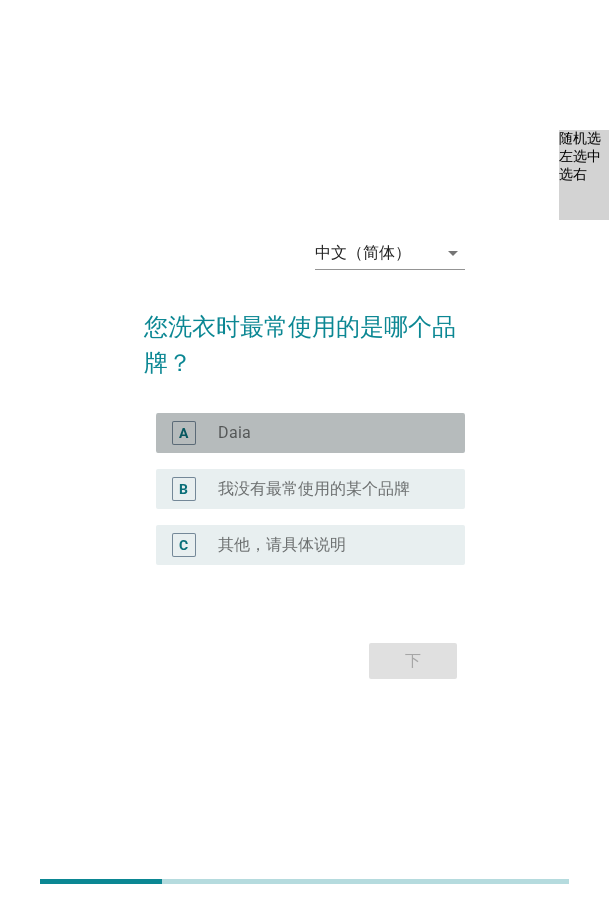 click on "Daia" at bounding box center [234, 433] 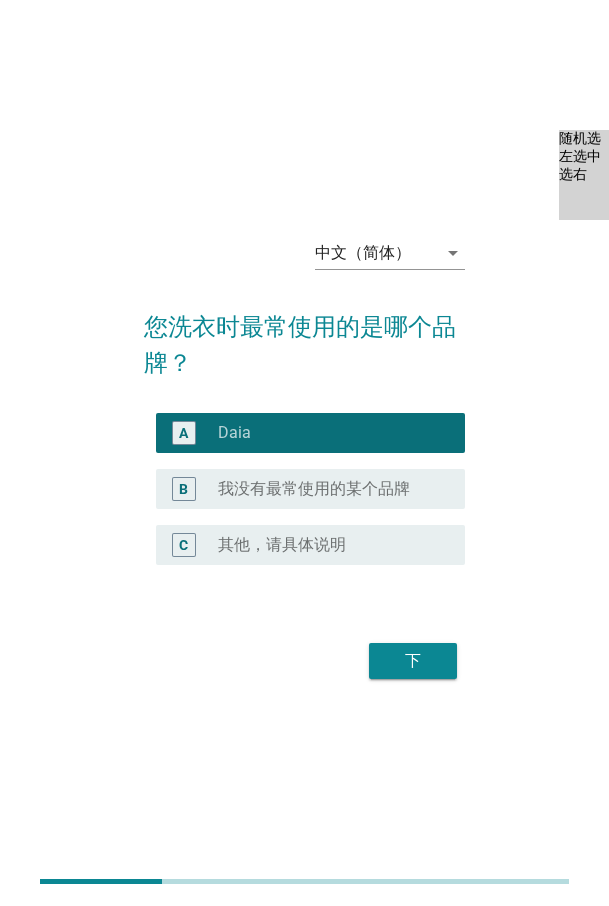 click on "下" at bounding box center (413, 661) 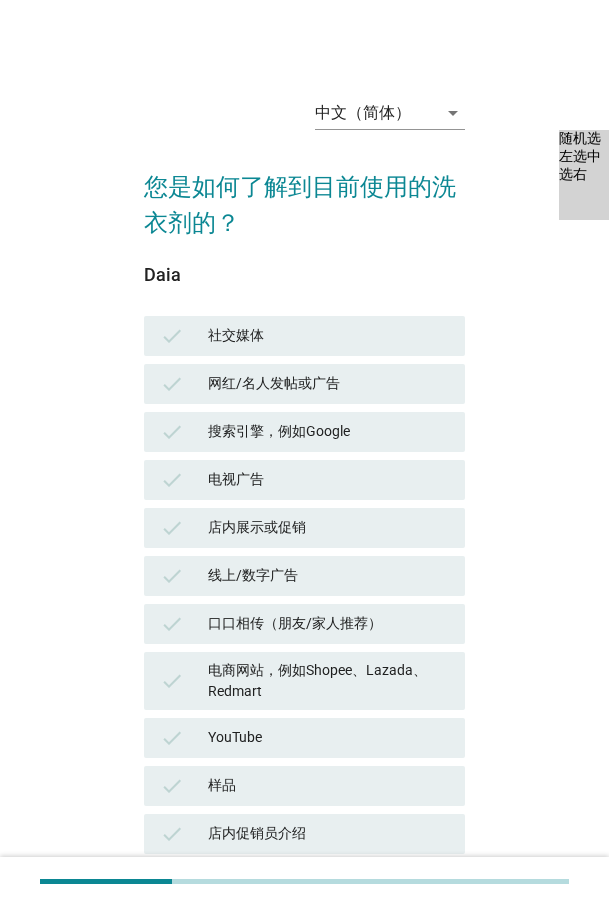 click on "社交媒体" at bounding box center (328, 336) 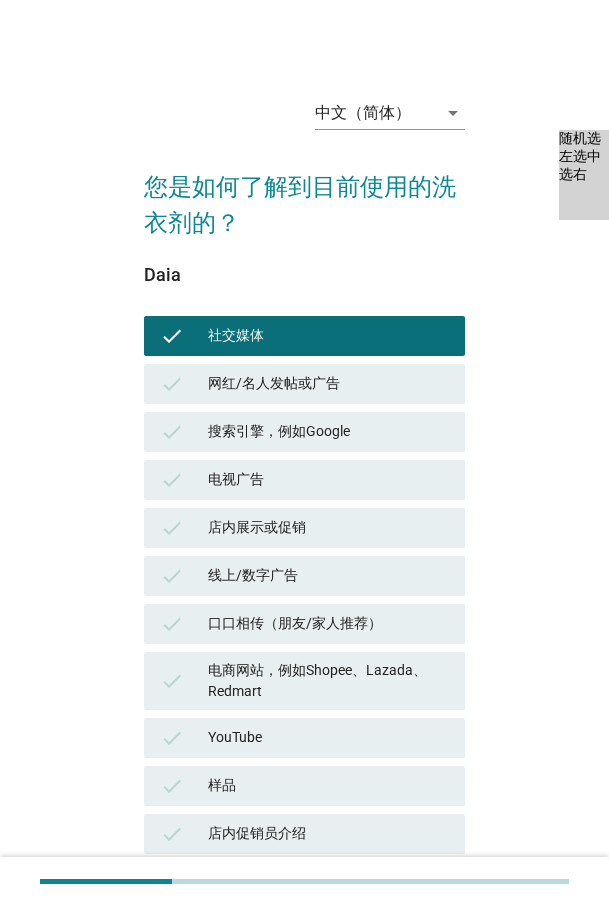 click on "YouTube" at bounding box center (328, 738) 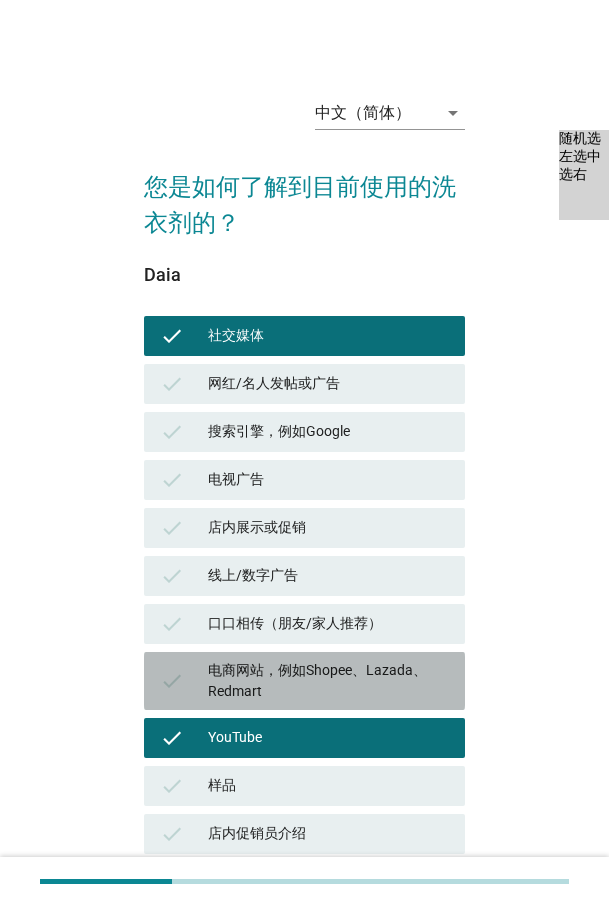 click on "电商网站，例如Shopee、Lazada、Redmart" at bounding box center [328, 681] 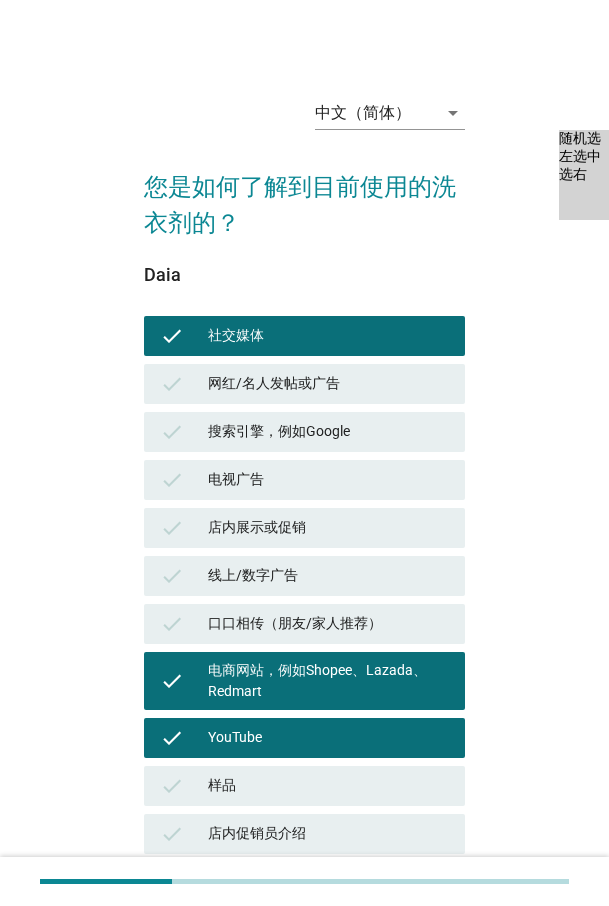 click on "check   线上/数字广告" at bounding box center (304, 576) 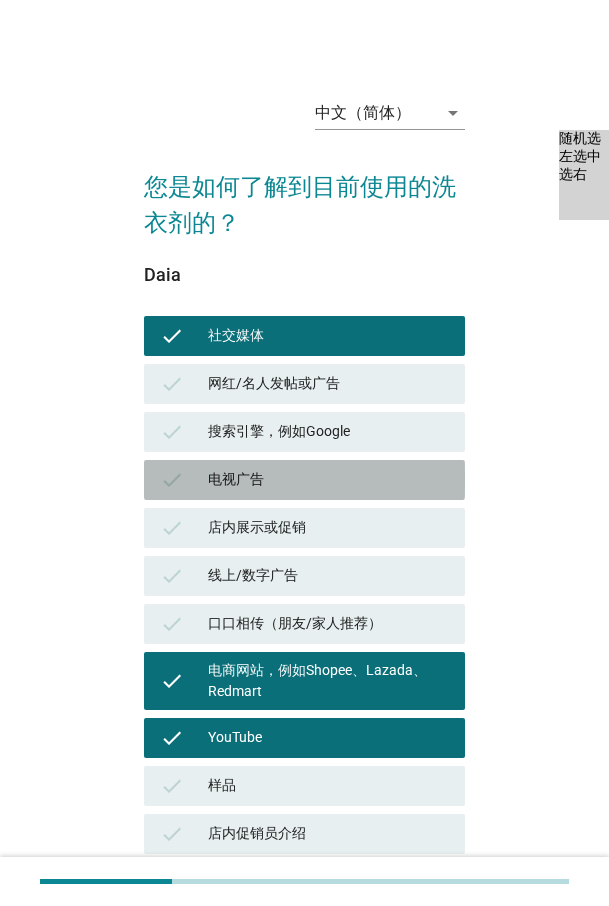 click on "电视广告" at bounding box center (328, 480) 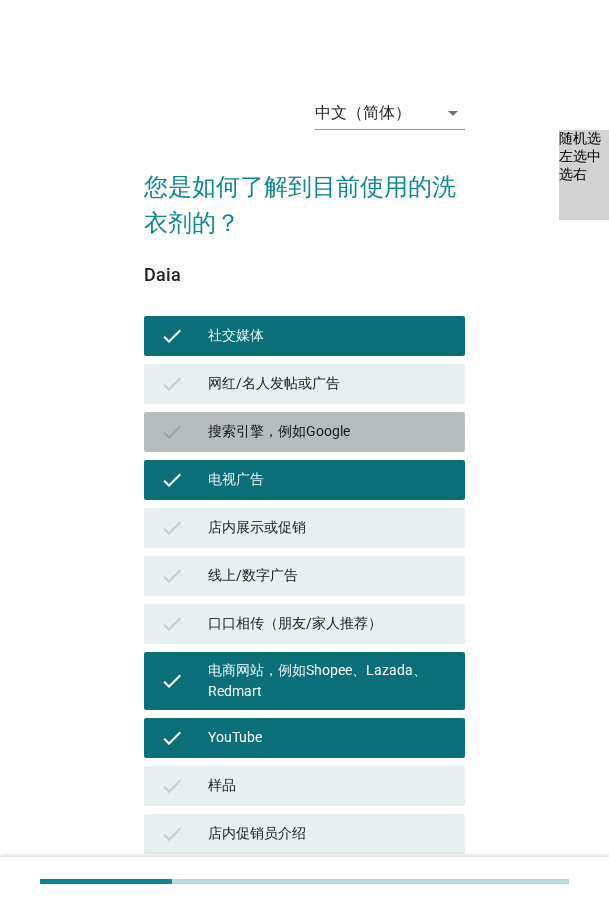 click on "搜索引擎，例如Google" at bounding box center (328, 432) 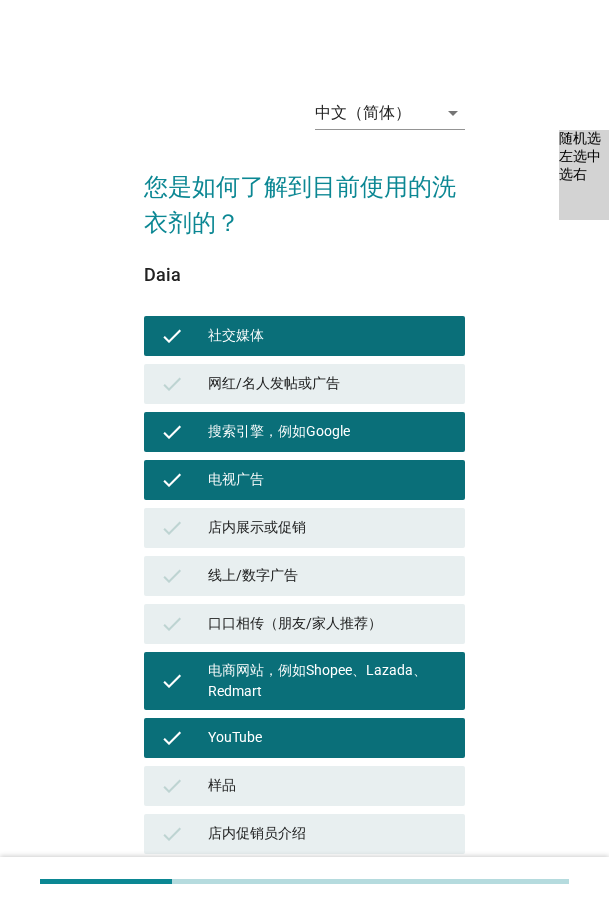 click on "网红/名人发帖或广告" at bounding box center [328, 384] 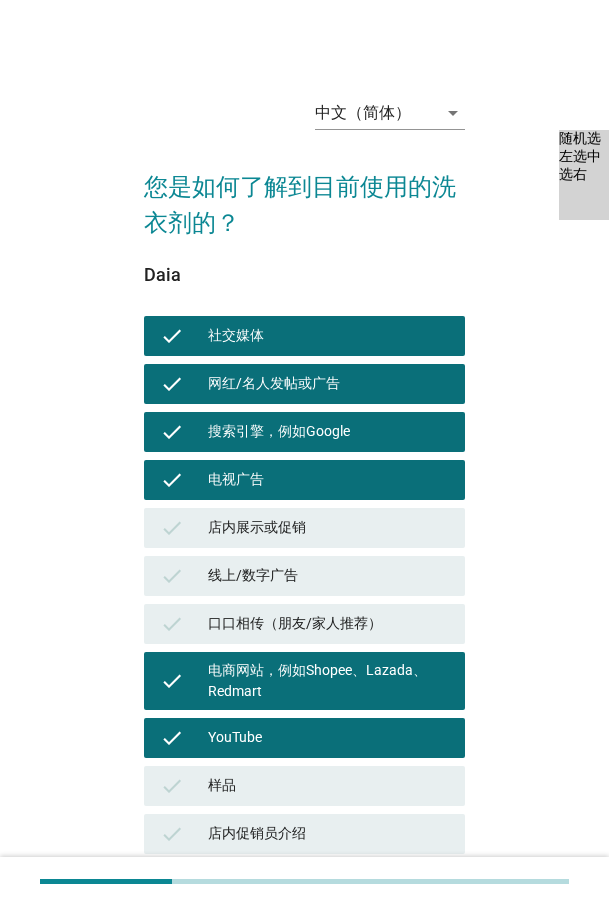 click on "口口相传（朋友/家人推荐）" at bounding box center (328, 624) 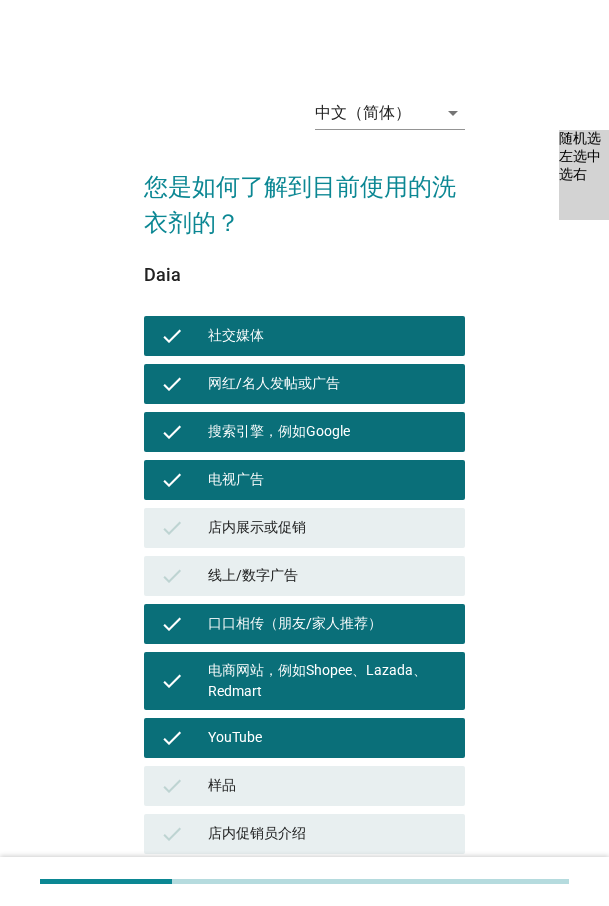 click on "check   店内展示或促销" at bounding box center [304, 528] 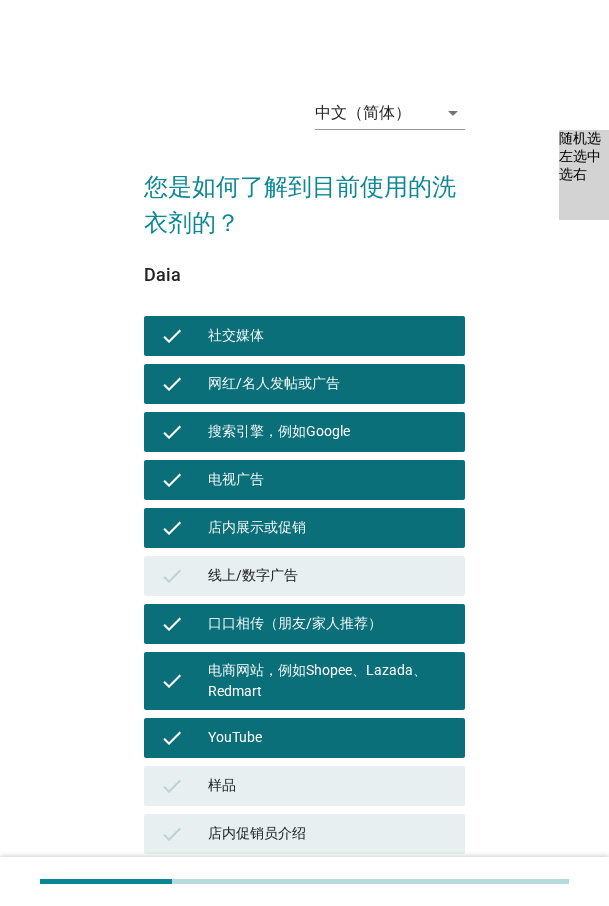click on "样品" at bounding box center (328, 786) 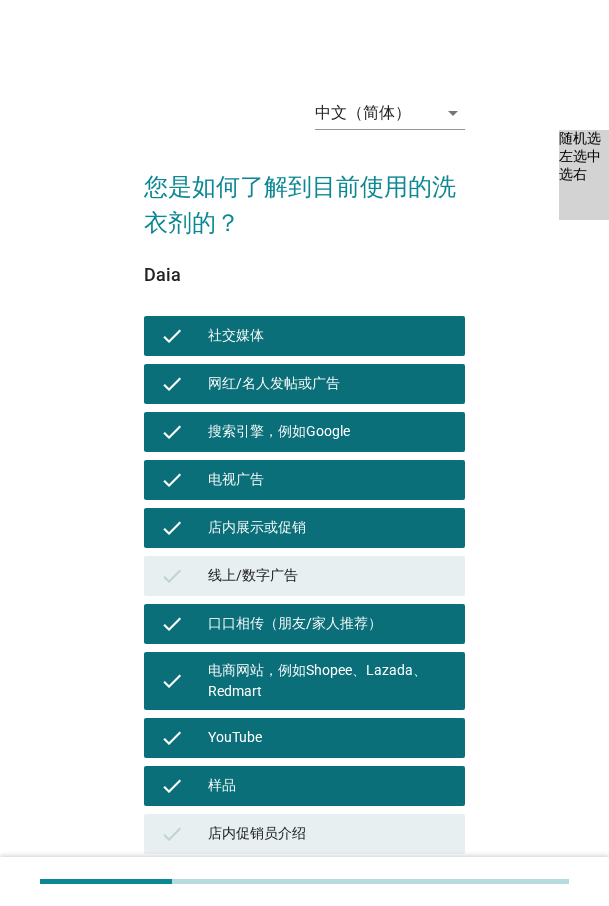 click on "样品" at bounding box center (328, 786) 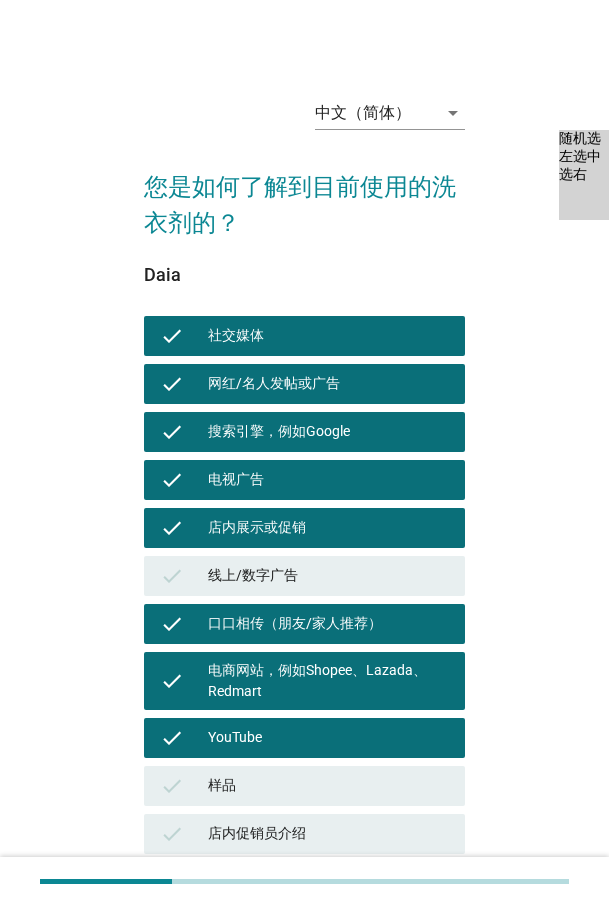 click on "店内促销员介绍" at bounding box center [328, 834] 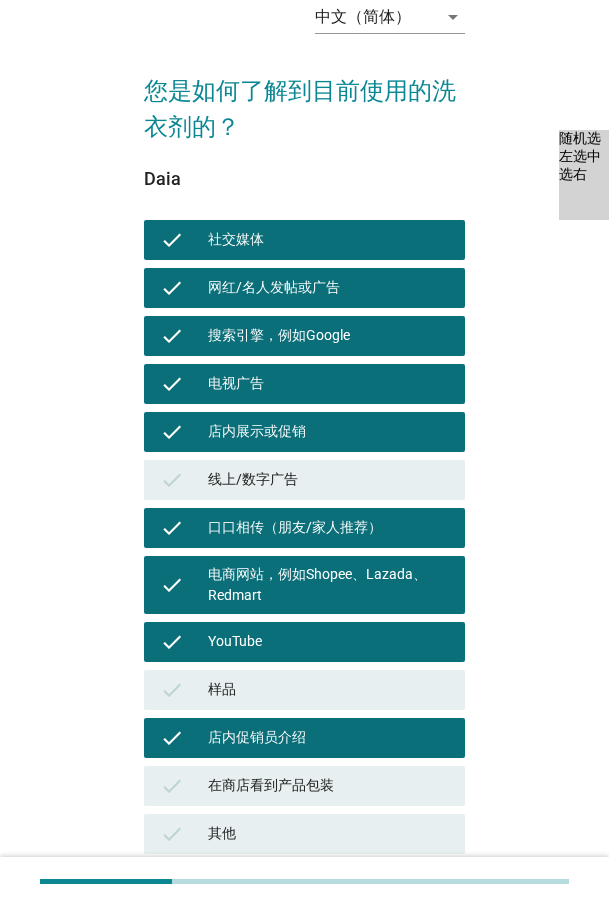 scroll, scrollTop: 301, scrollLeft: 0, axis: vertical 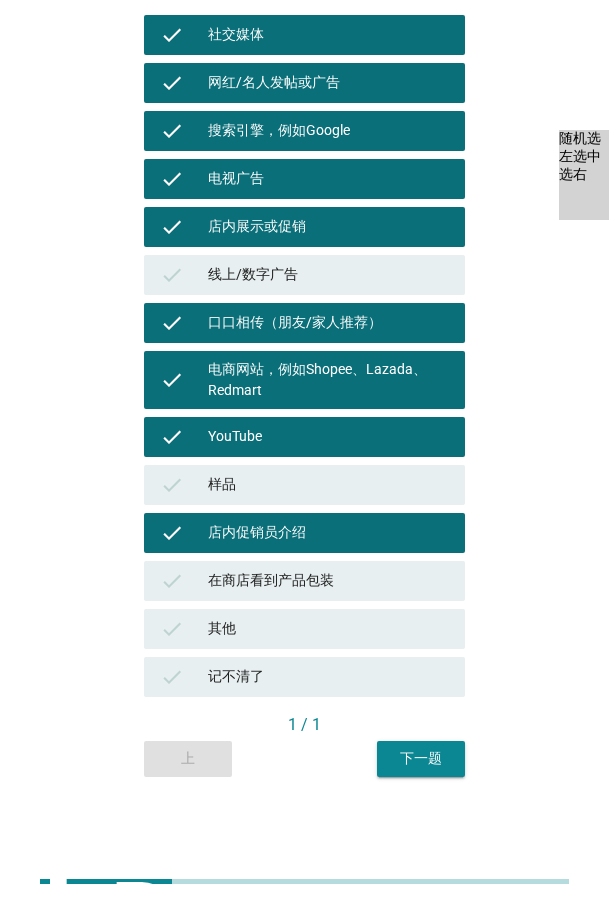 drag, startPoint x: 315, startPoint y: 569, endPoint x: 336, endPoint y: 614, distance: 49.658836 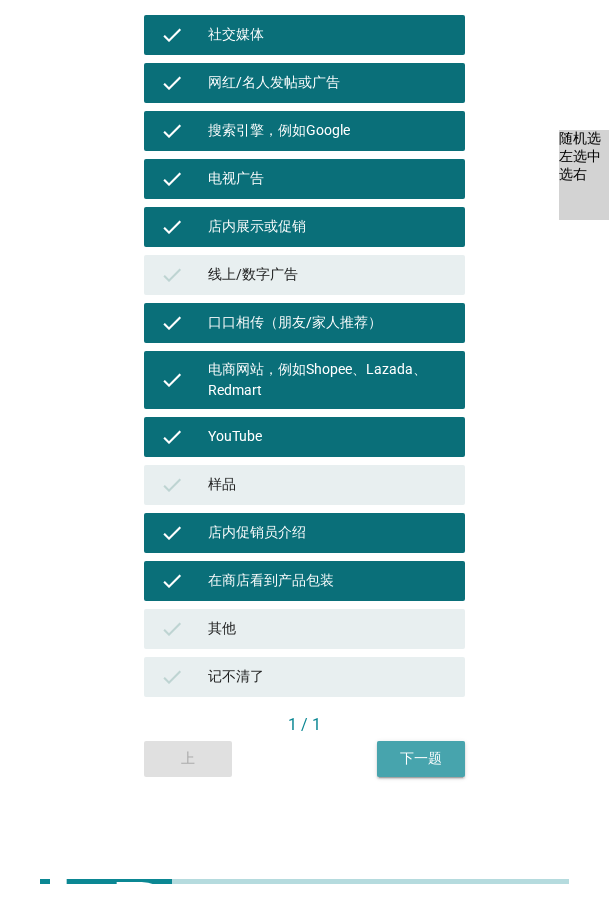 click on "下一题" at bounding box center (421, 758) 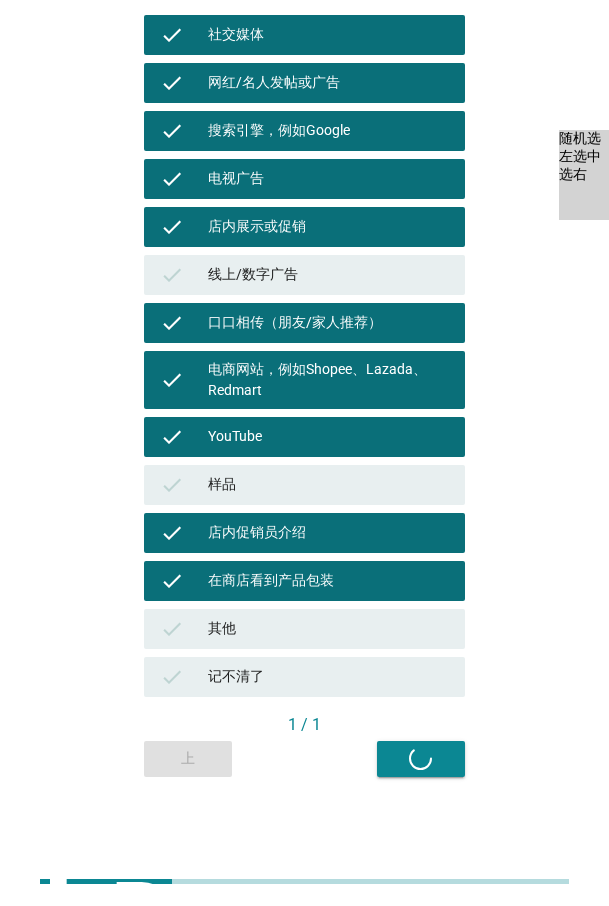scroll, scrollTop: 0, scrollLeft: 0, axis: both 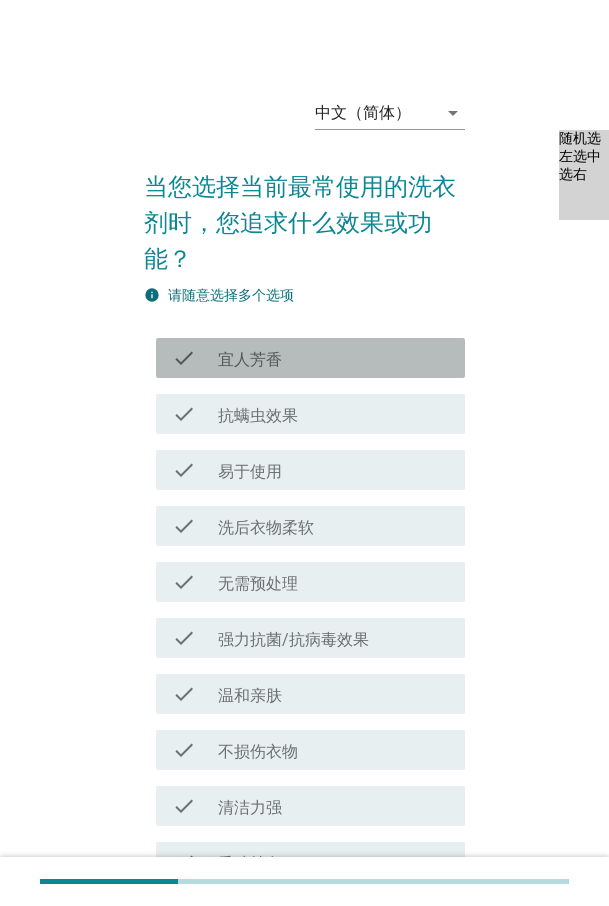 click on "宜人芳香" at bounding box center (250, 360) 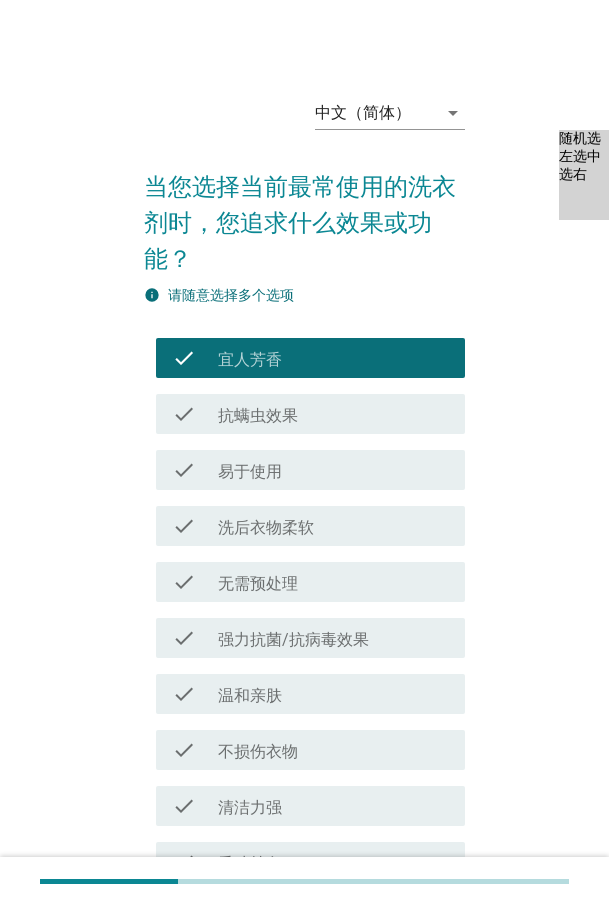 click on "抗螨虫效果" at bounding box center (258, 416) 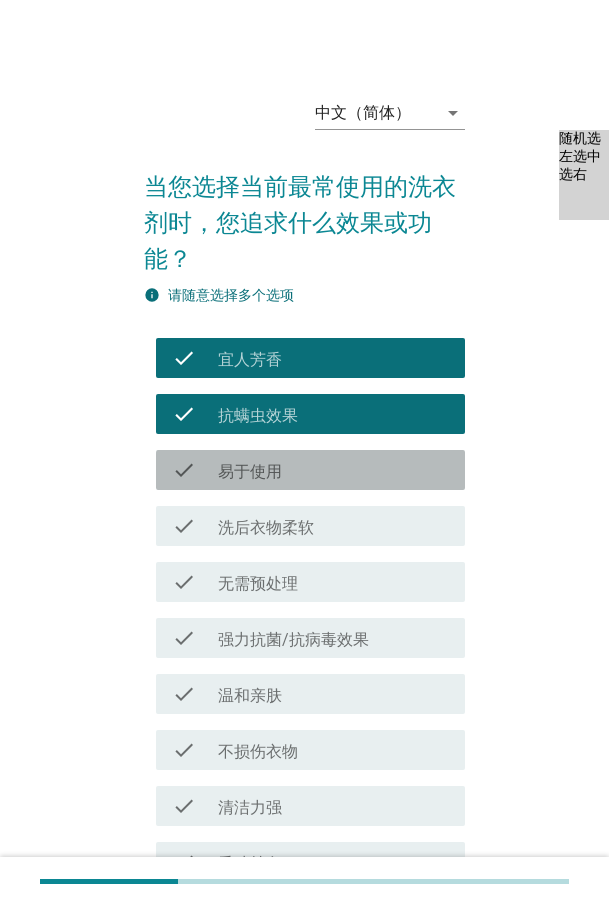 click on "易于使用" at bounding box center [250, 472] 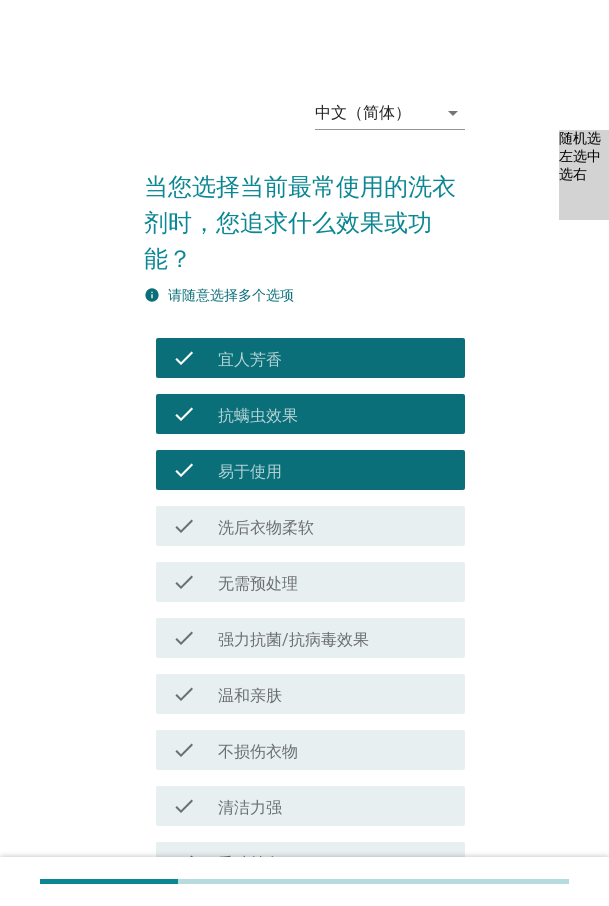 click on "温和亲肤" at bounding box center [250, 696] 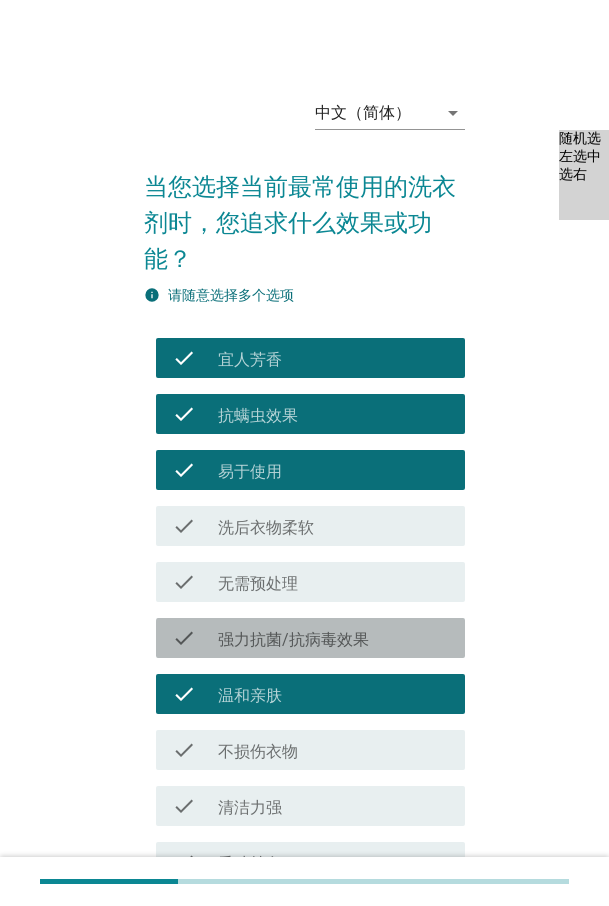 drag, startPoint x: 260, startPoint y: 639, endPoint x: 256, endPoint y: 584, distance: 55.145264 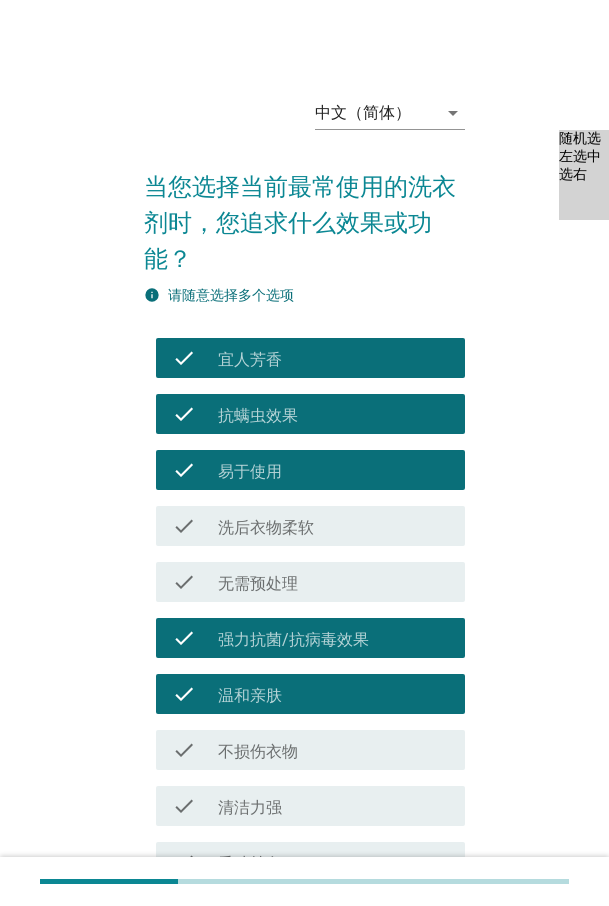 click on "check_box_outline_blank 无需预处理" at bounding box center [333, 582] 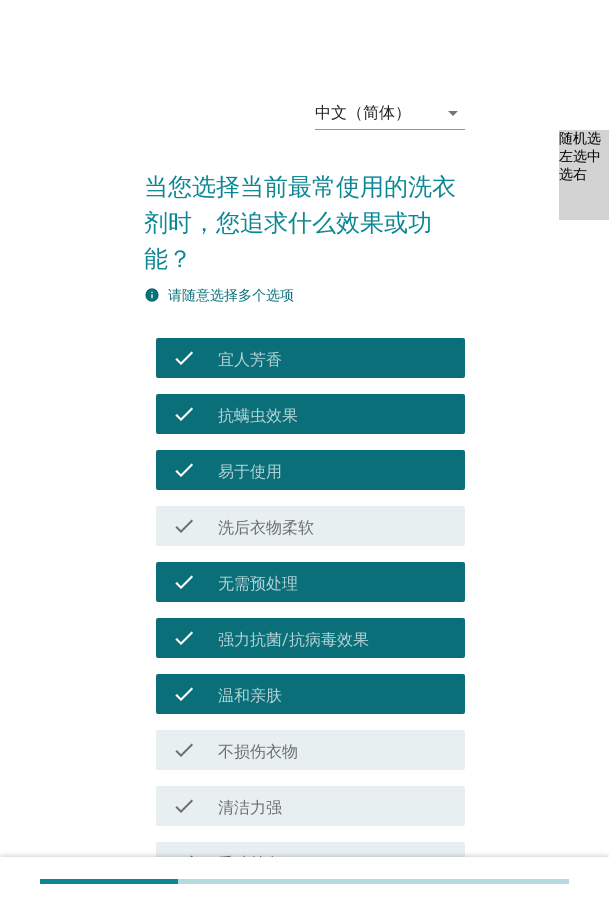 click on "洗后衣物柔软" at bounding box center (266, 528) 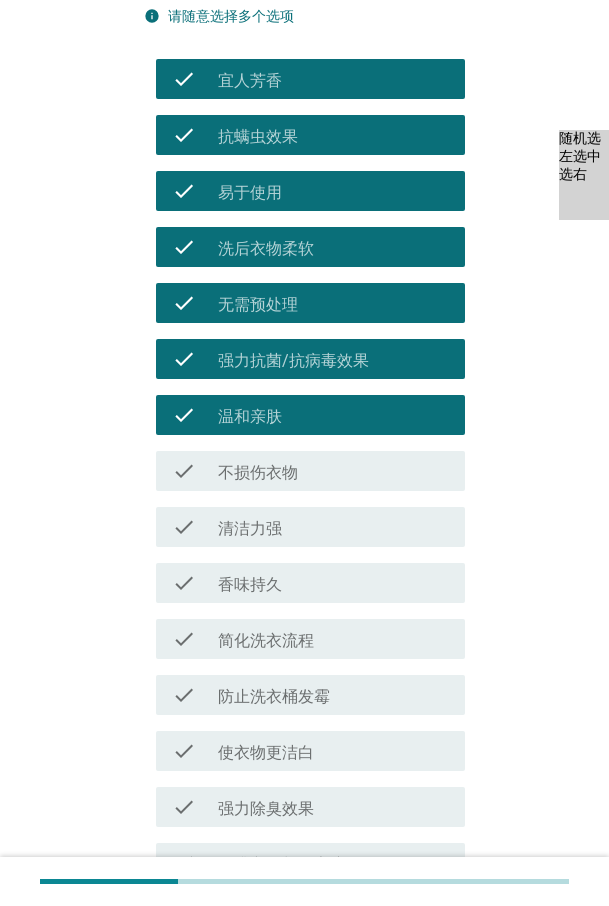 scroll, scrollTop: 300, scrollLeft: 0, axis: vertical 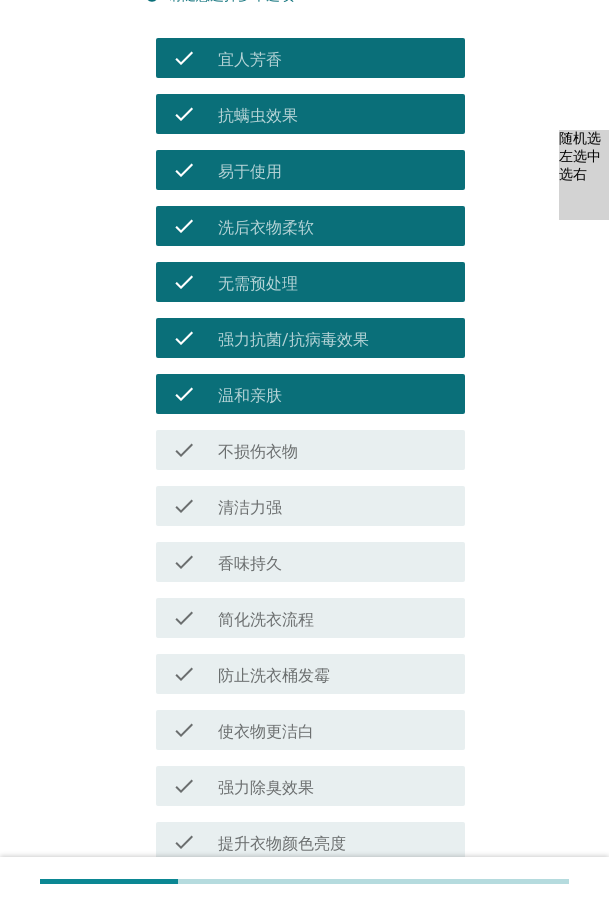 click on "简化洗衣流程" at bounding box center [266, 620] 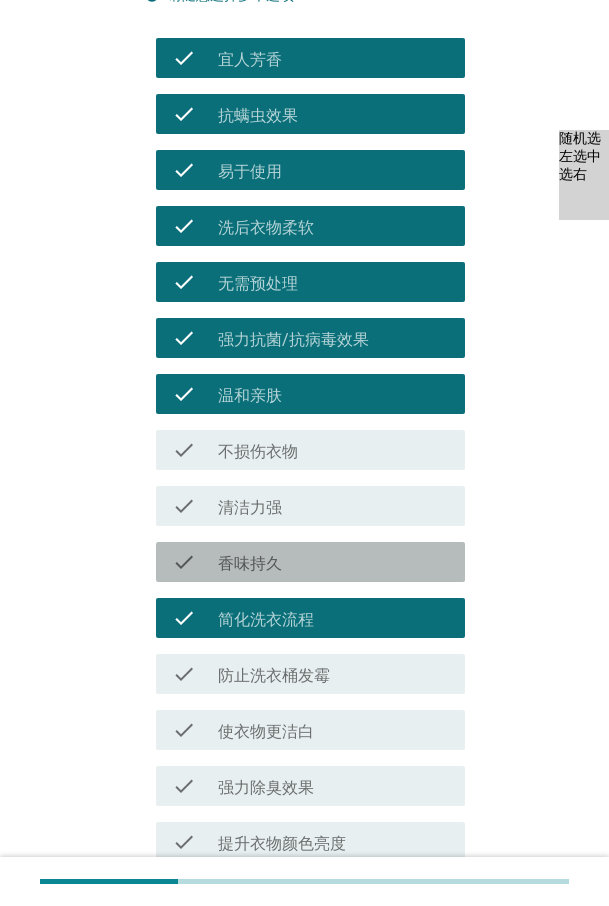 click on "香味持久" at bounding box center (250, 564) 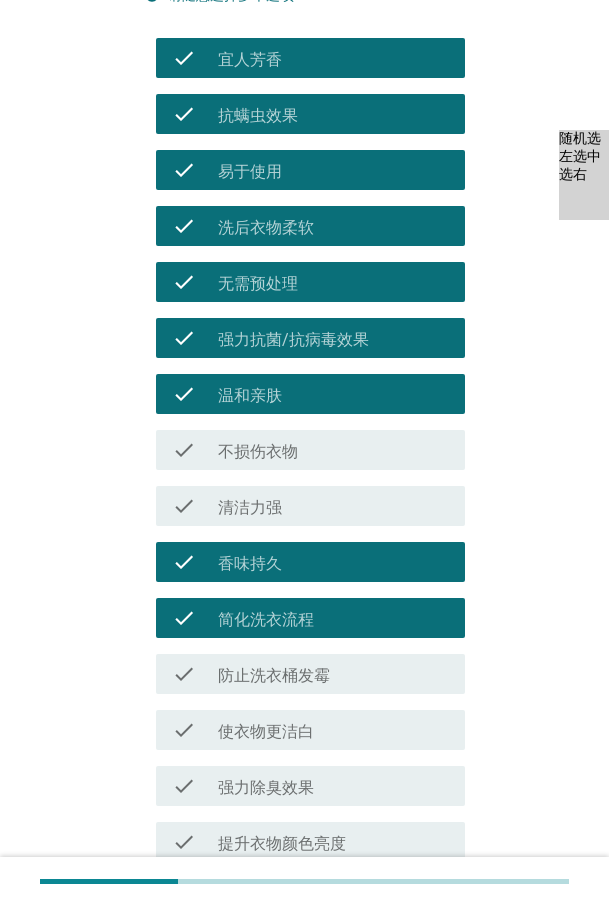 click on "check     check_box_outline_blank 清洁力强" at bounding box center (310, 506) 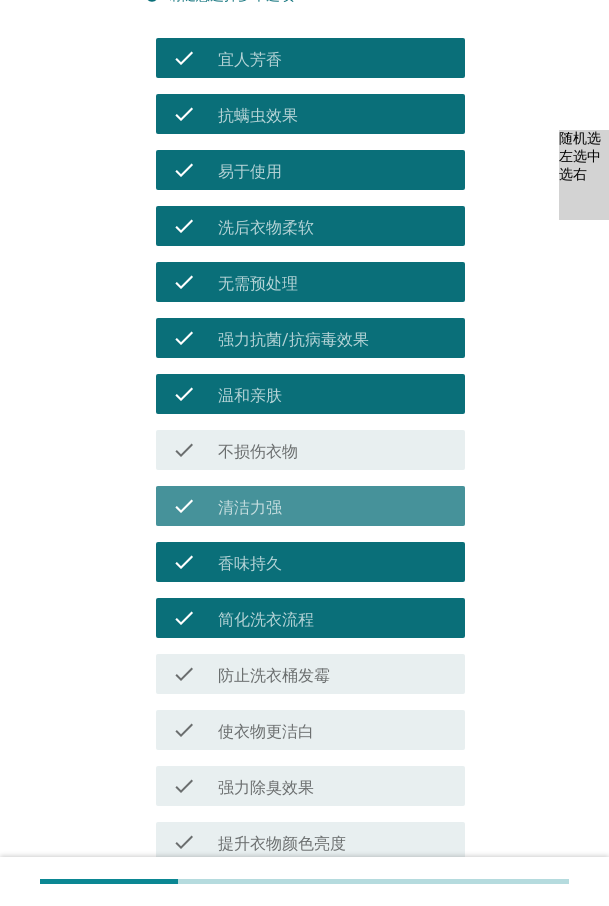 drag, startPoint x: 263, startPoint y: 435, endPoint x: 267, endPoint y: 456, distance: 21.377558 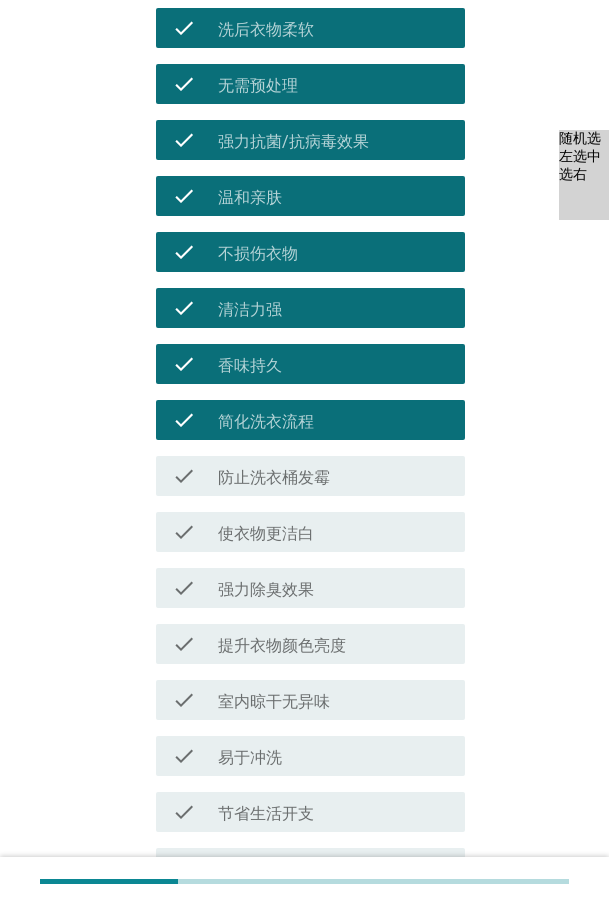scroll, scrollTop: 500, scrollLeft: 0, axis: vertical 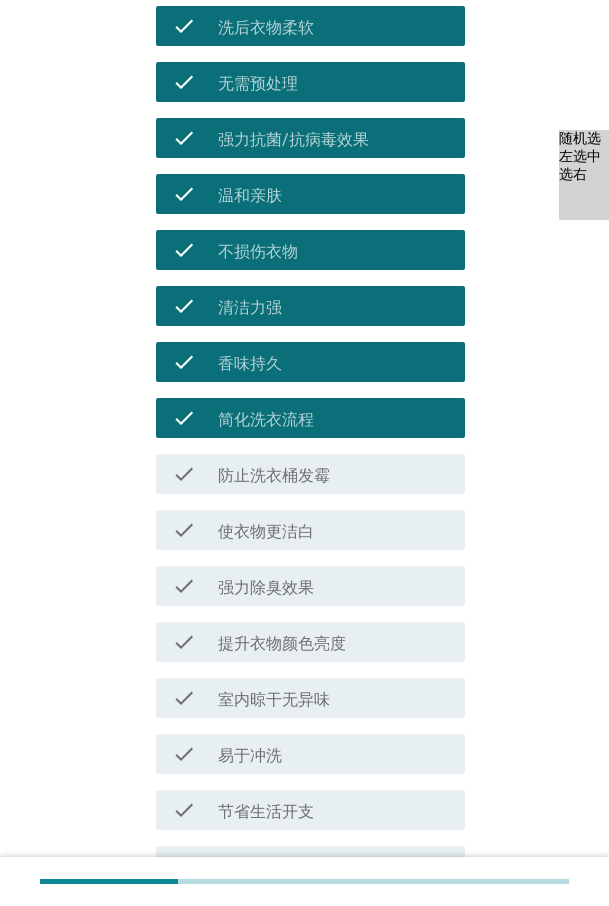 drag, startPoint x: 262, startPoint y: 646, endPoint x: 269, endPoint y: 679, distance: 33.734257 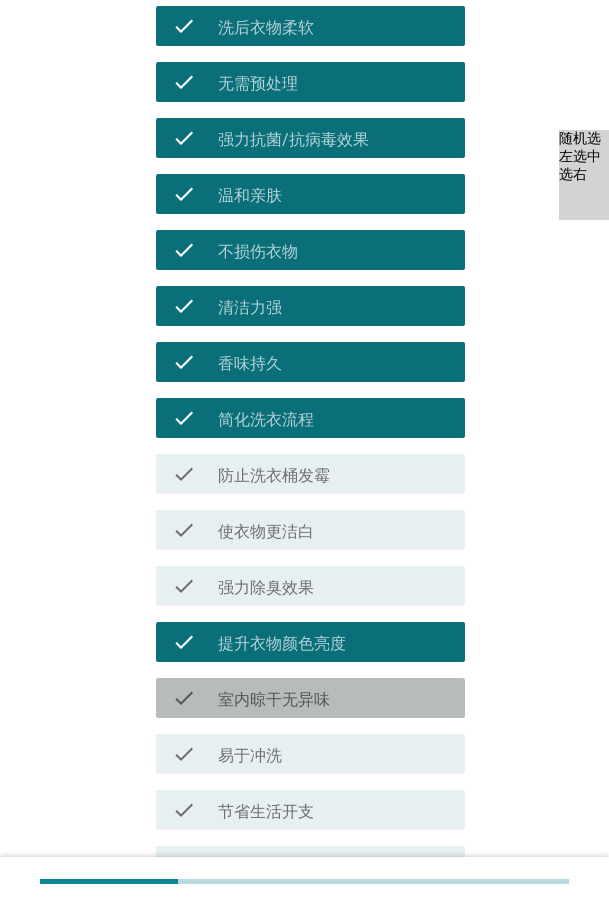 click on "室内晾干无异味" at bounding box center (274, 700) 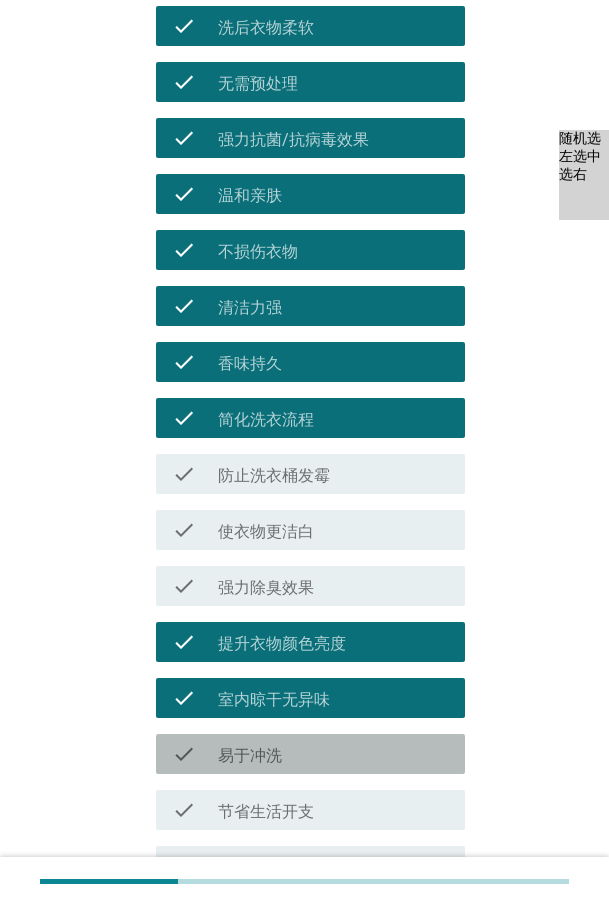 drag, startPoint x: 268, startPoint y: 739, endPoint x: 272, endPoint y: 778, distance: 39.20459 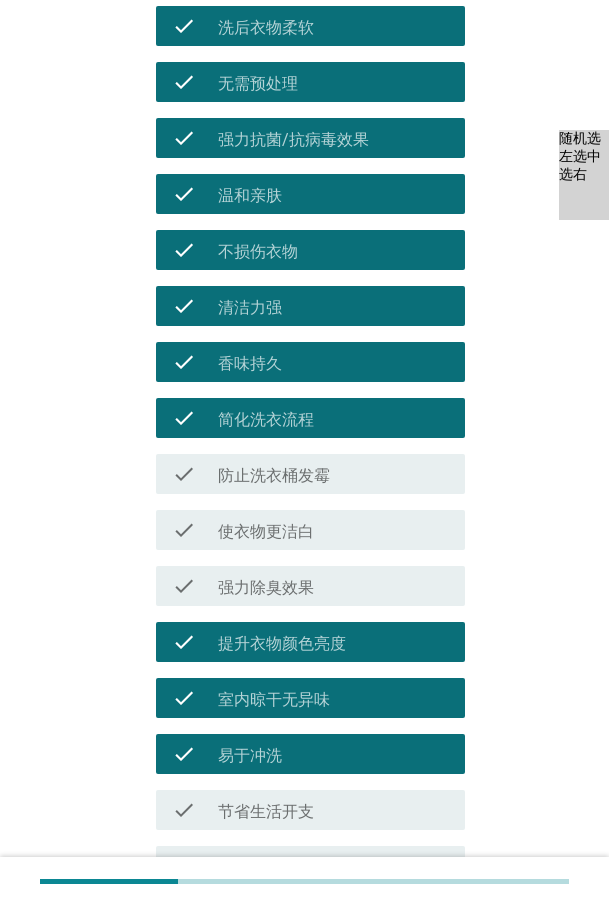 click on "使衣物更洁白" at bounding box center (266, 532) 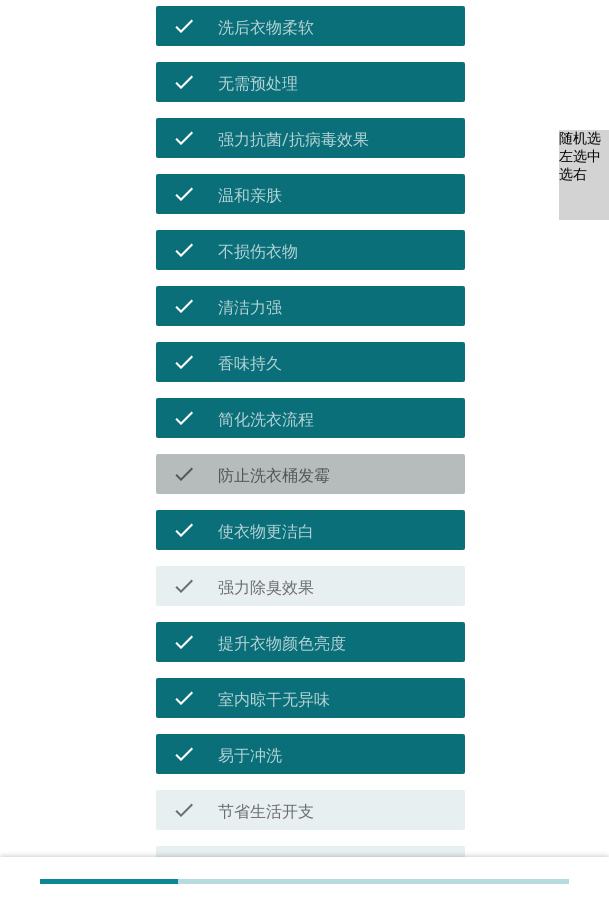 click on "防止洗衣桶发霉" at bounding box center (274, 476) 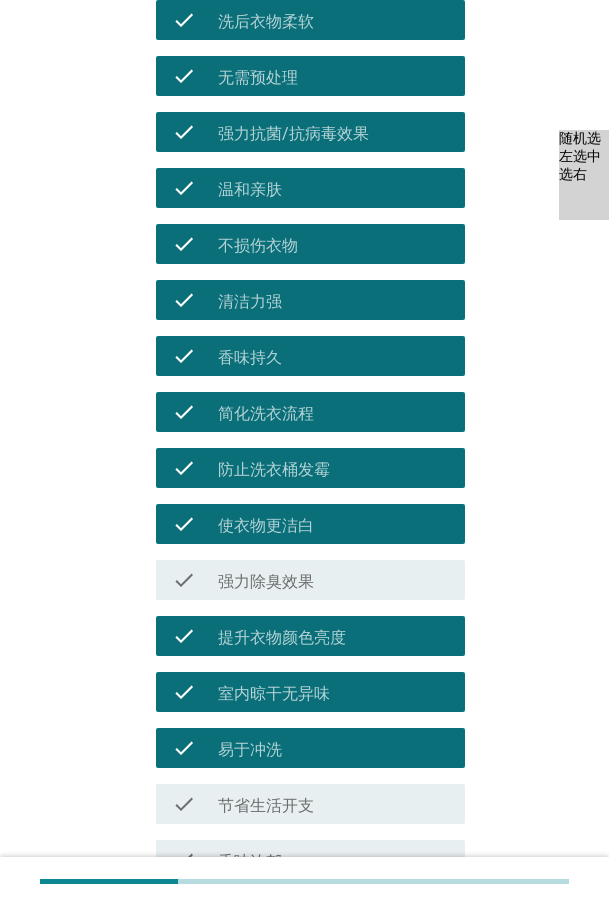 scroll, scrollTop: 761, scrollLeft: 0, axis: vertical 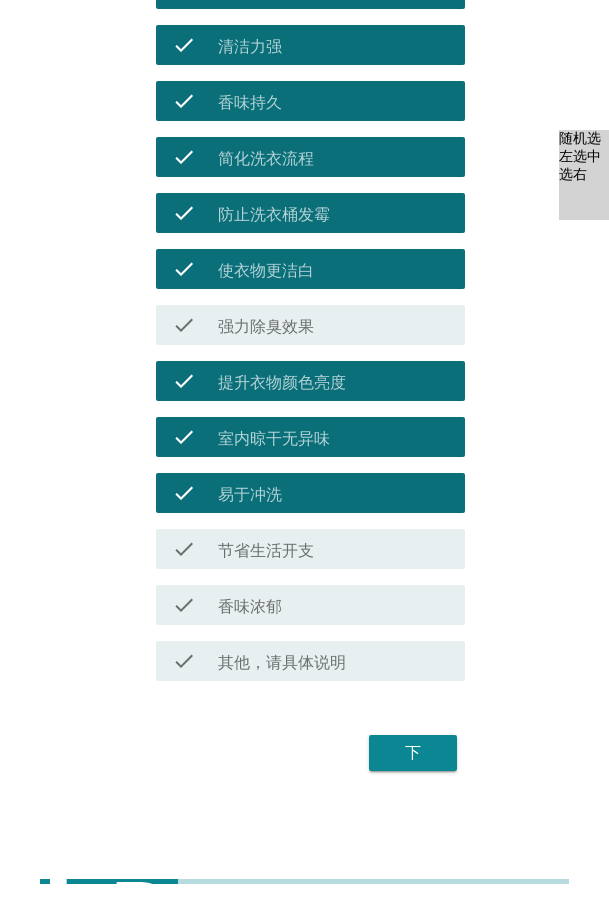 drag, startPoint x: 279, startPoint y: 324, endPoint x: 285, endPoint y: 357, distance: 33.54102 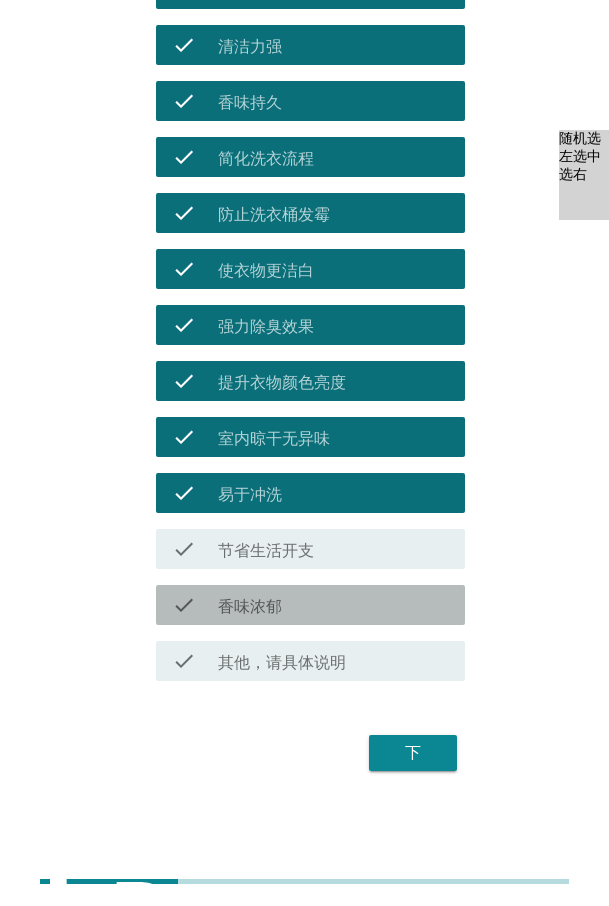 click on "check_box_outline_blank 香味浓郁" at bounding box center (333, 605) 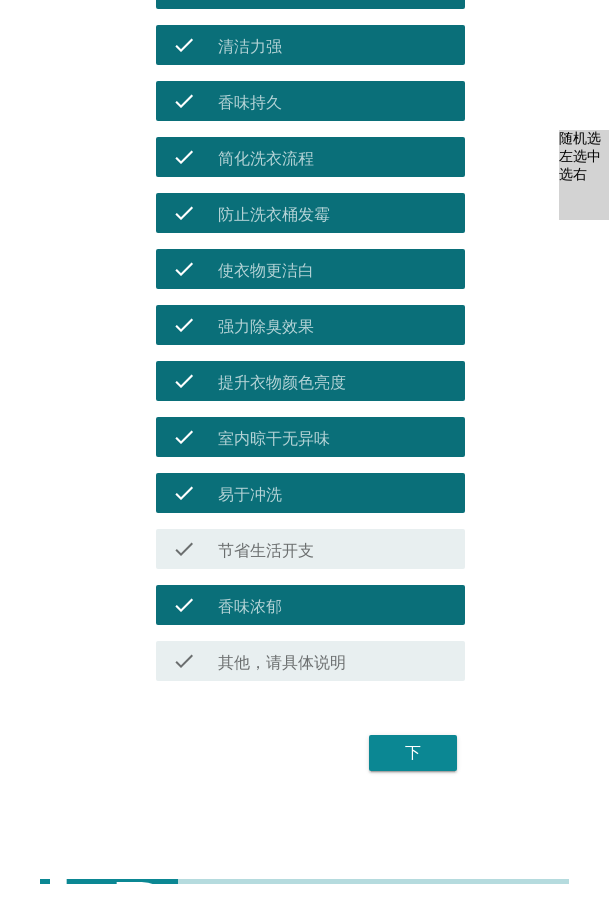 drag, startPoint x: 325, startPoint y: 598, endPoint x: 367, endPoint y: 676, distance: 88.588936 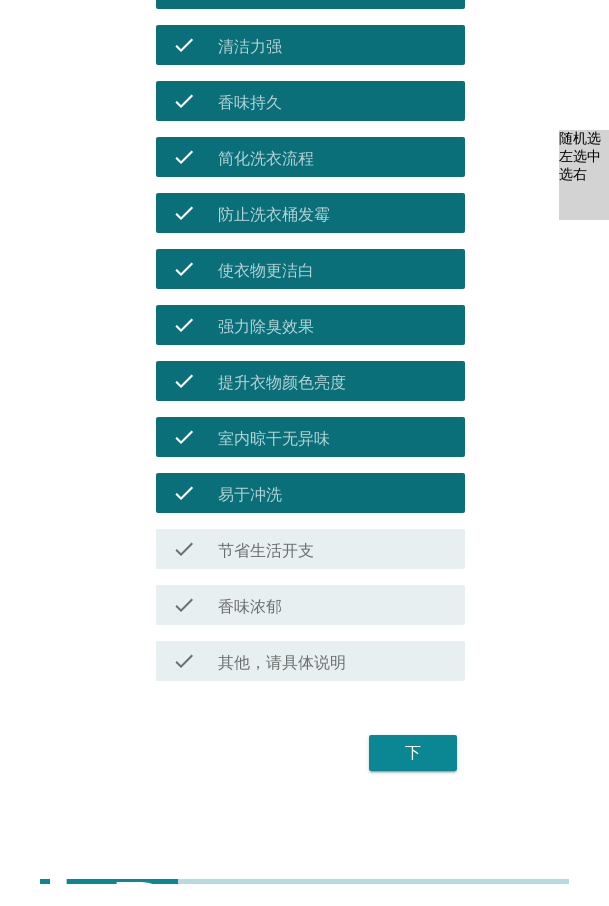 click on "下" at bounding box center (413, 753) 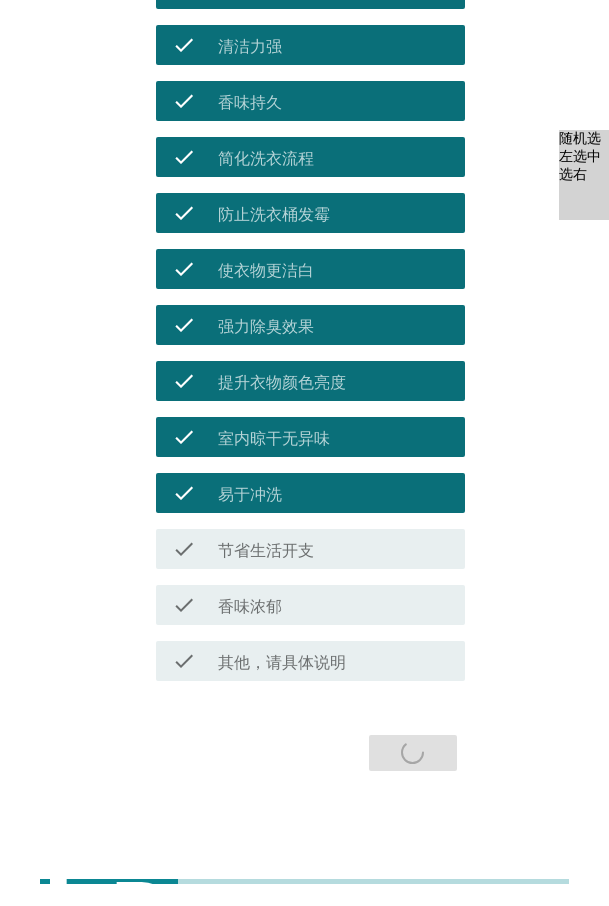 scroll, scrollTop: 0, scrollLeft: 0, axis: both 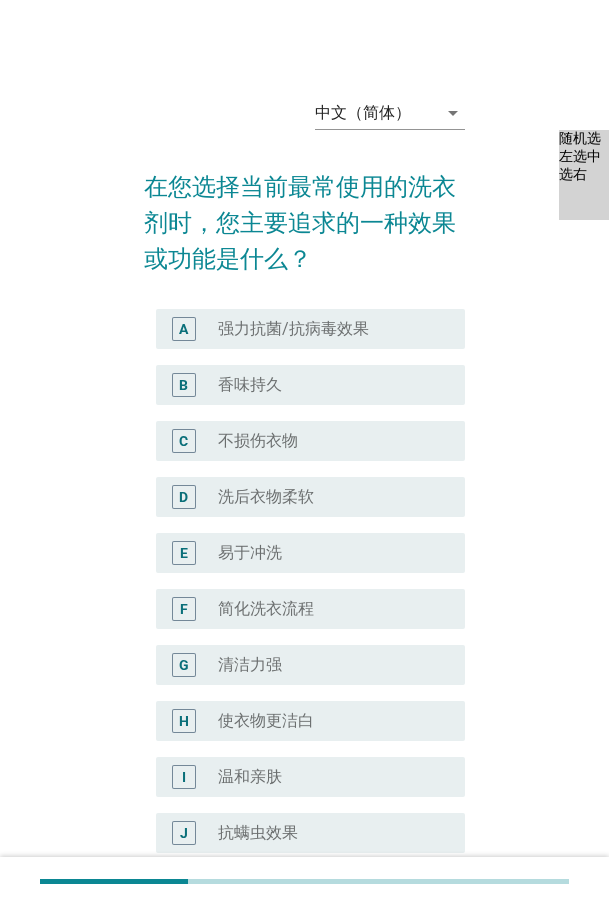 click on "洗后衣物柔软" at bounding box center (266, 497) 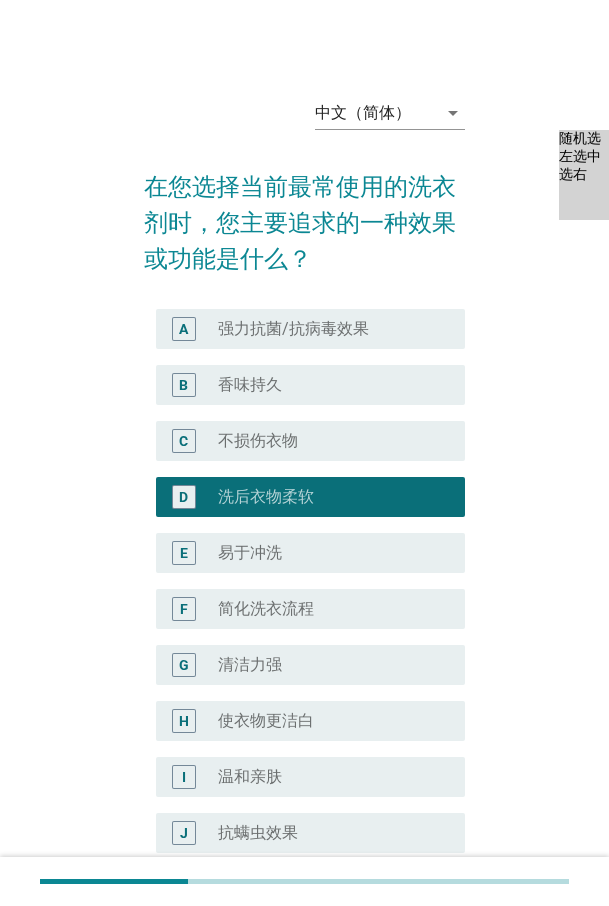 click on "不损伤衣物" at bounding box center [258, 441] 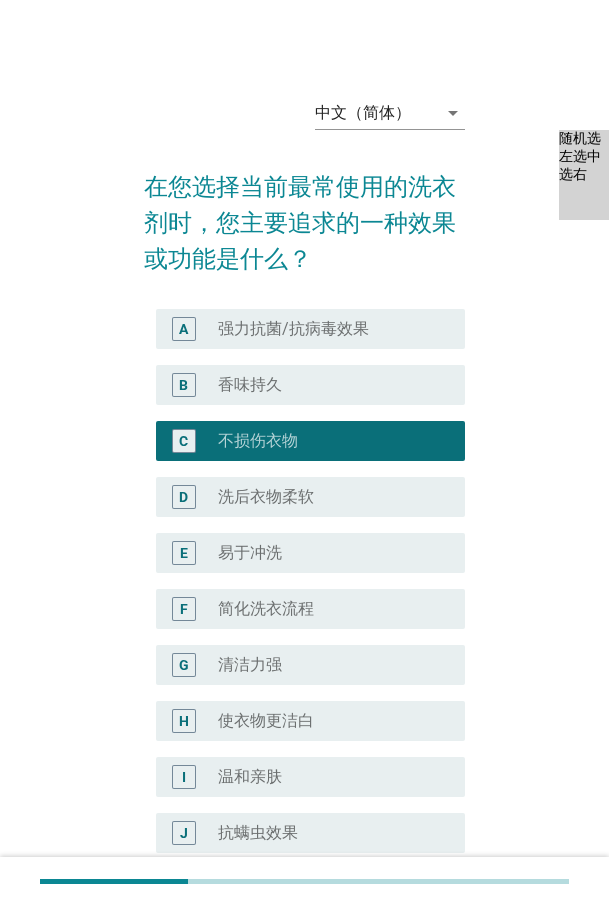 drag, startPoint x: 240, startPoint y: 377, endPoint x: 250, endPoint y: 321, distance: 56.88585 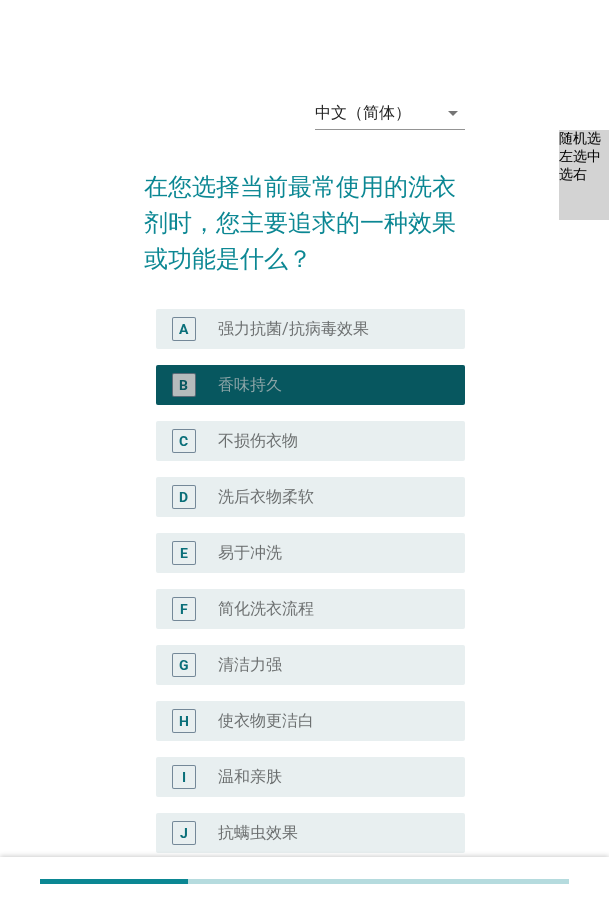 click on "强力抗菌/抗病毒效果" at bounding box center [293, 329] 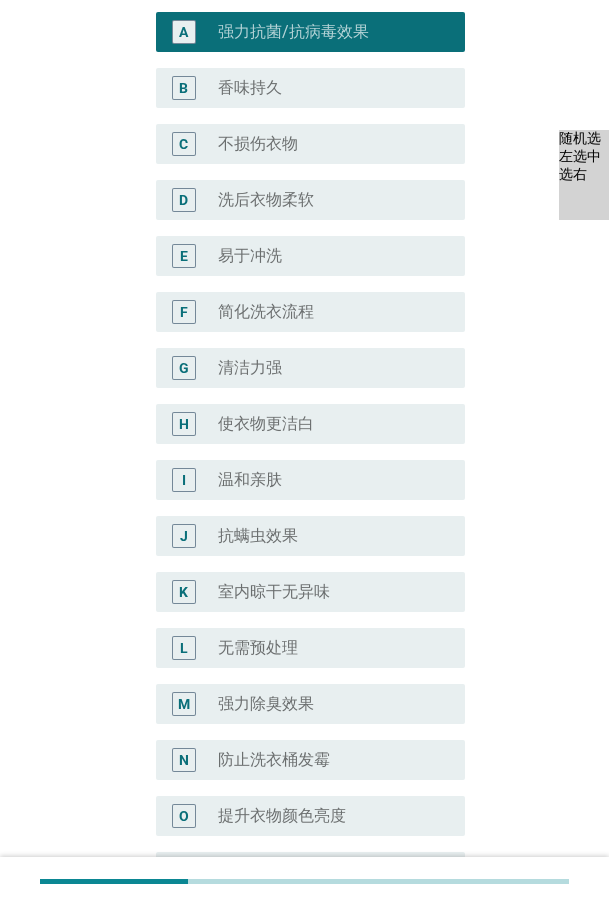 scroll, scrollTop: 300, scrollLeft: 0, axis: vertical 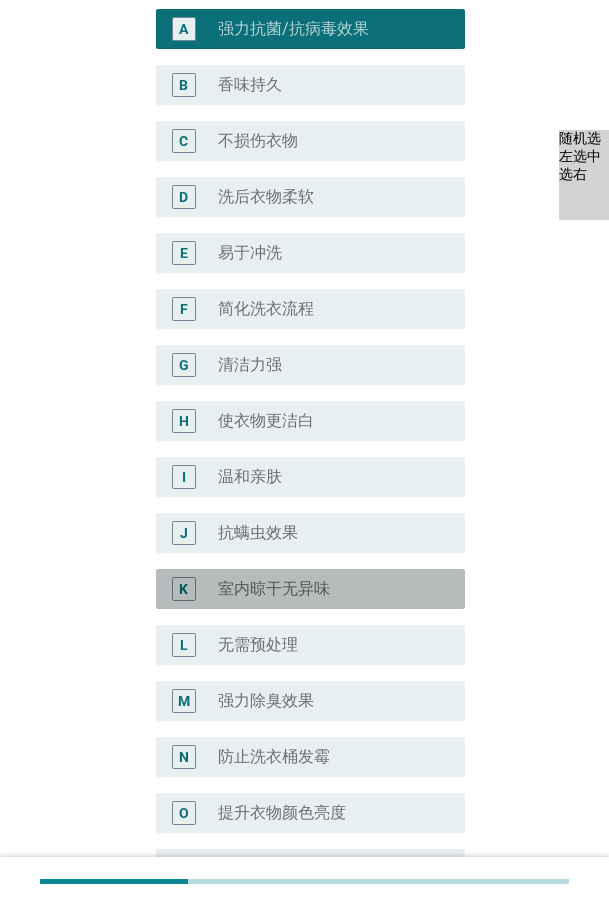 click on "室内晾干无异味" at bounding box center (274, 589) 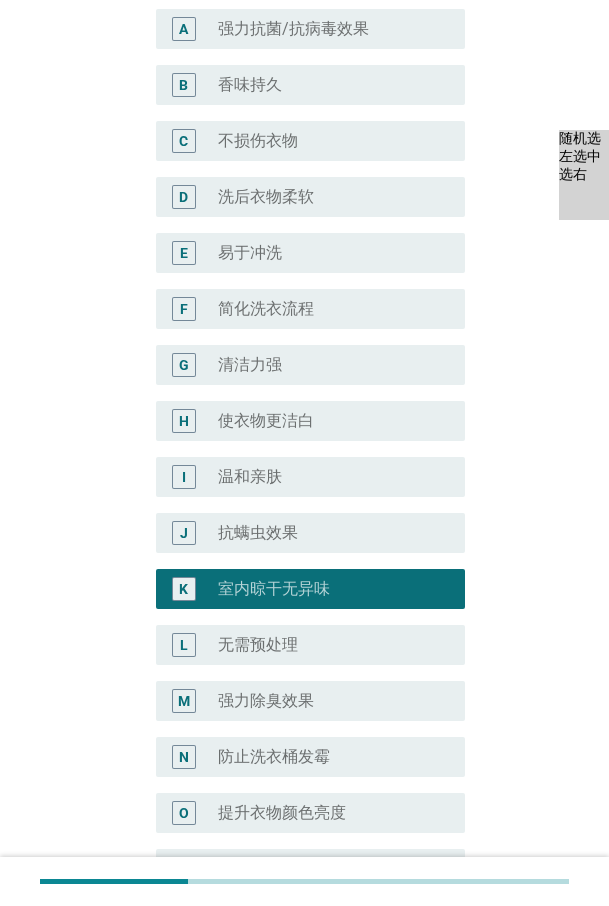 click on "室内晾干无异味" at bounding box center [274, 589] 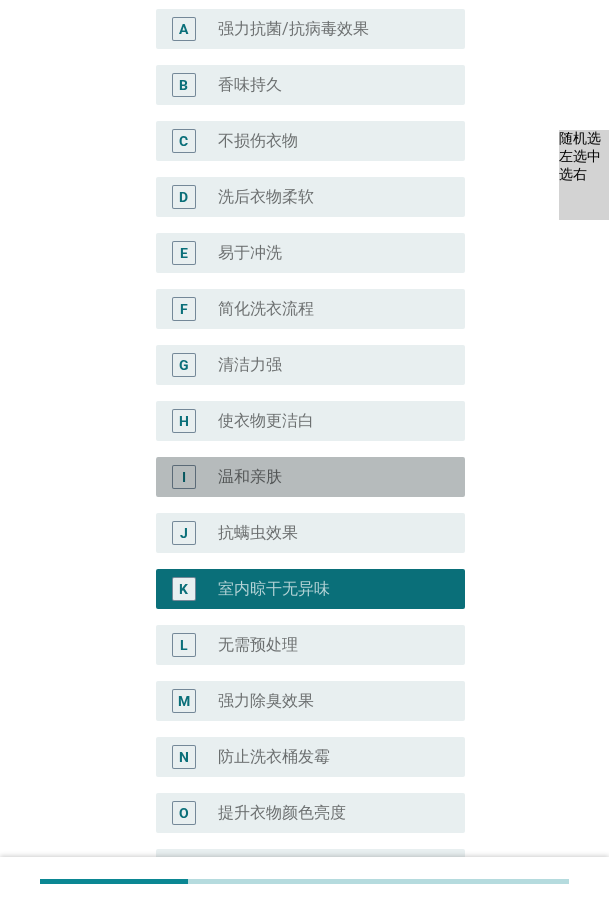 click on "I     radio_button_unchecked 温和亲肤" at bounding box center [310, 477] 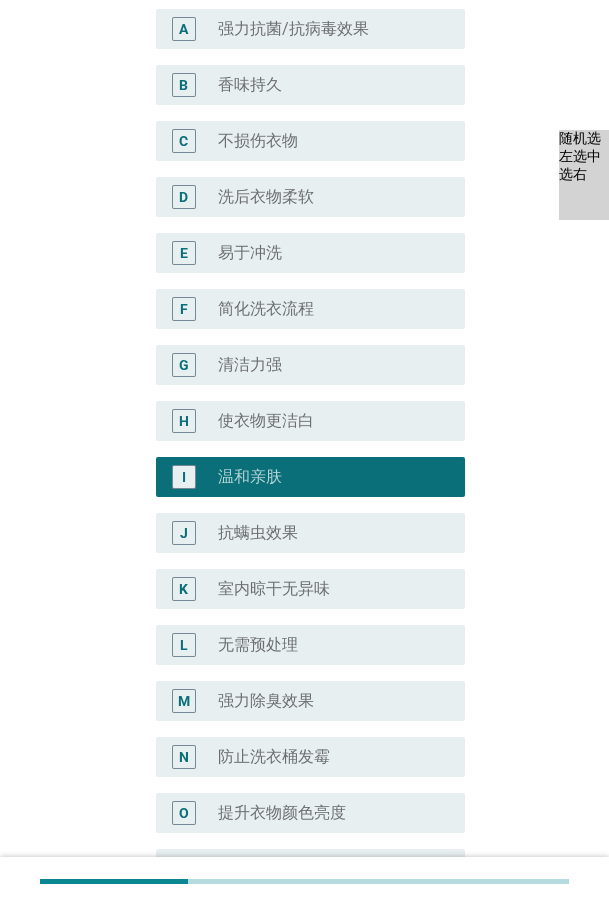 click on "radio_button_unchecked 抗螨虫效果" at bounding box center [333, 533] 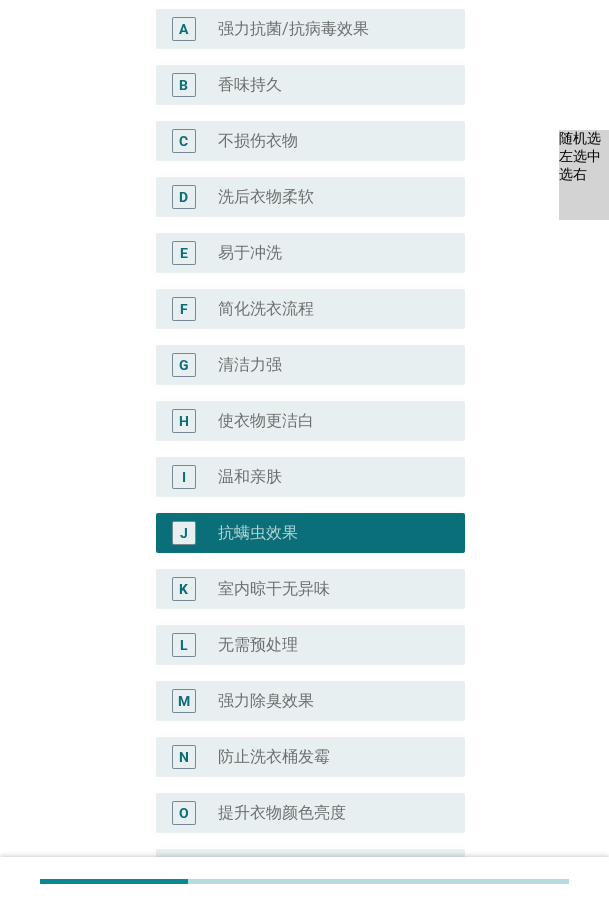 click on "简化洗衣流程" at bounding box center [266, 309] 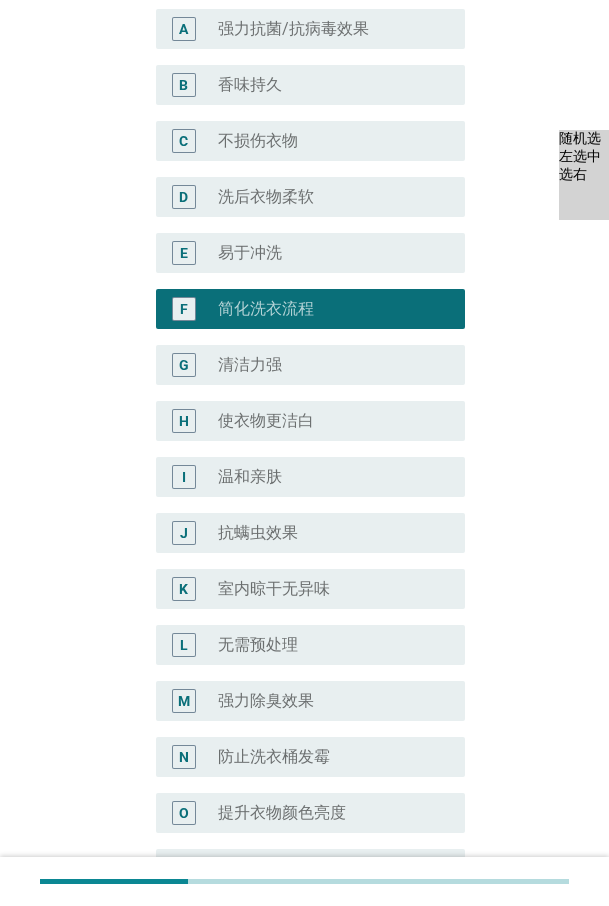 click on "易于冲洗" at bounding box center [250, 253] 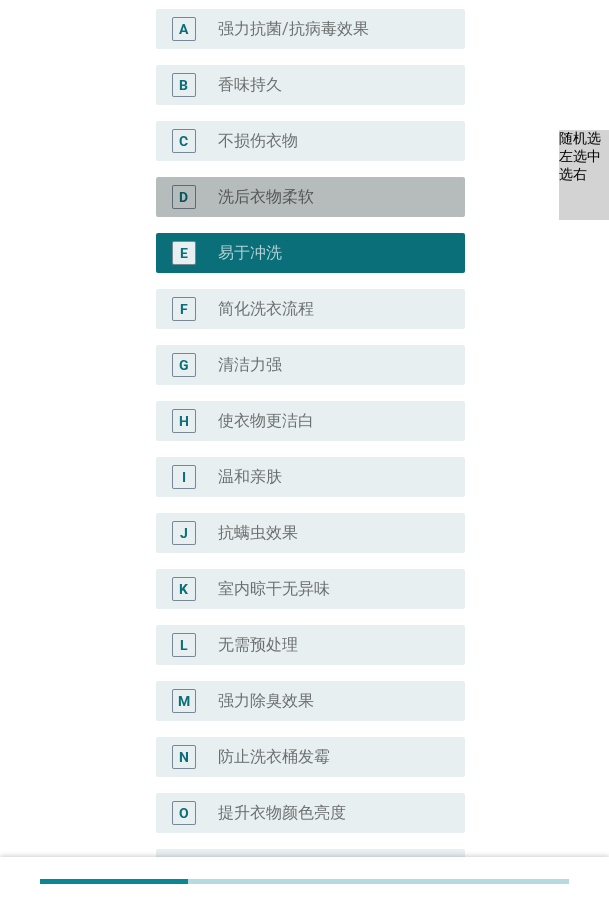 click on "洗后衣物柔软" at bounding box center (266, 197) 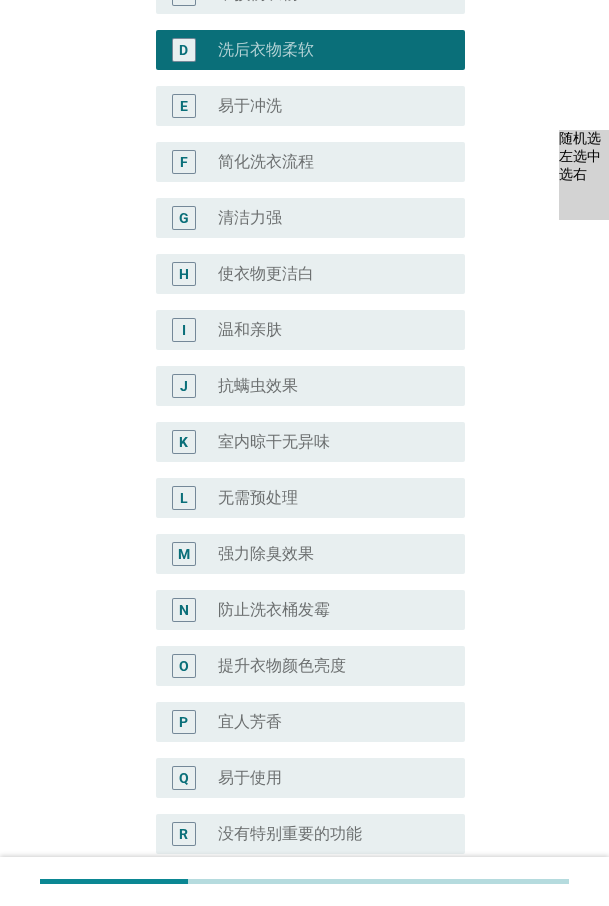 scroll, scrollTop: 700, scrollLeft: 0, axis: vertical 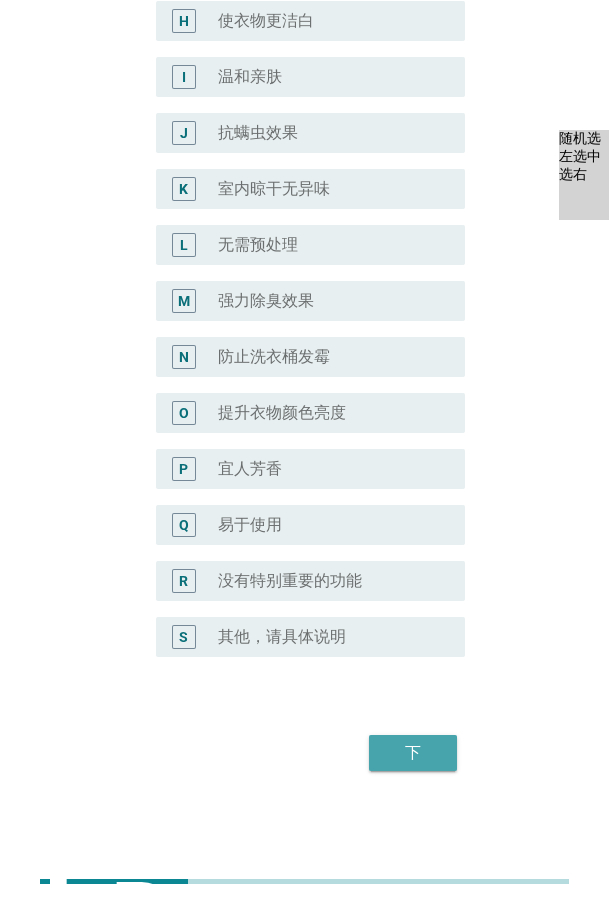click on "下" at bounding box center [413, 753] 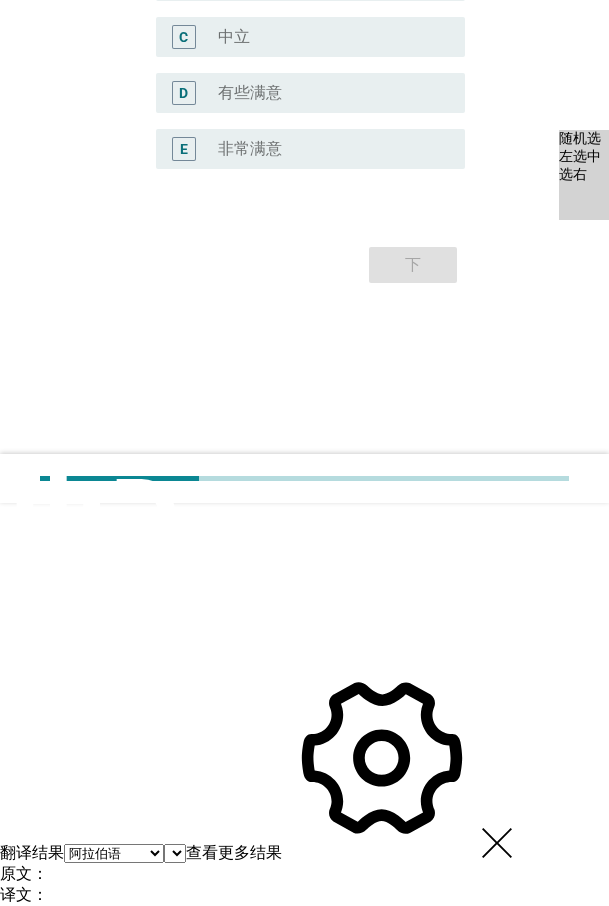 scroll, scrollTop: 0, scrollLeft: 0, axis: both 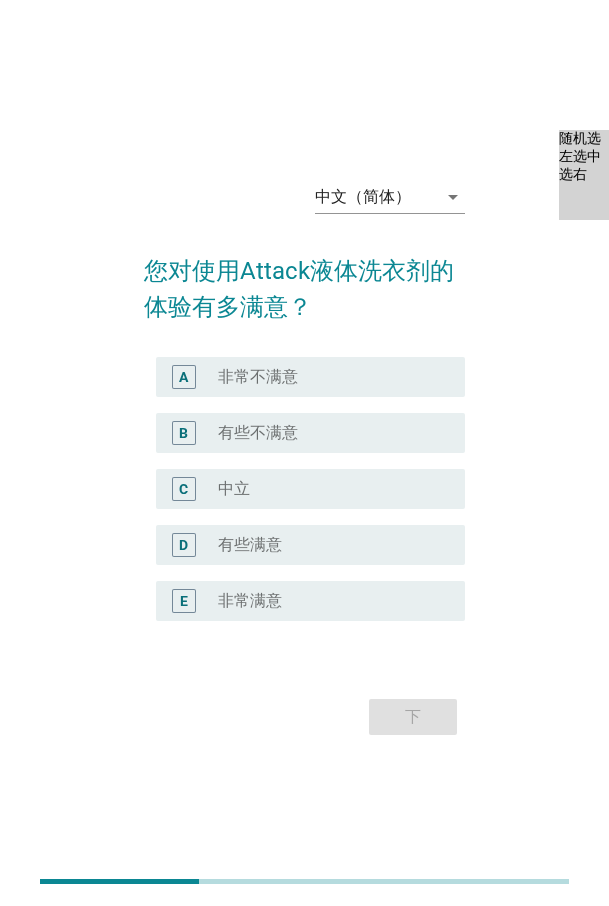 click on "B     radio_button_unchecked 有些不满意" at bounding box center (310, 433) 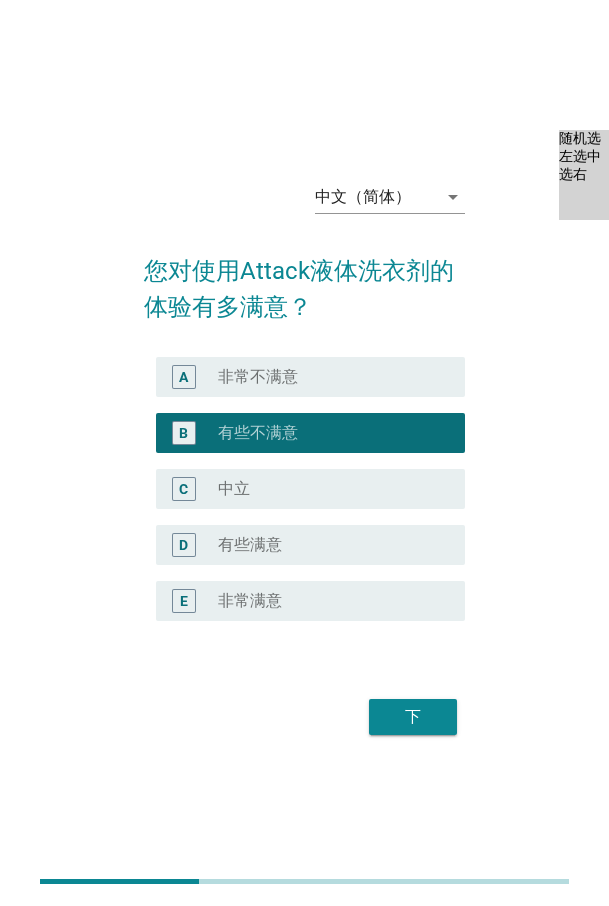 click on "有些满意" at bounding box center (250, 545) 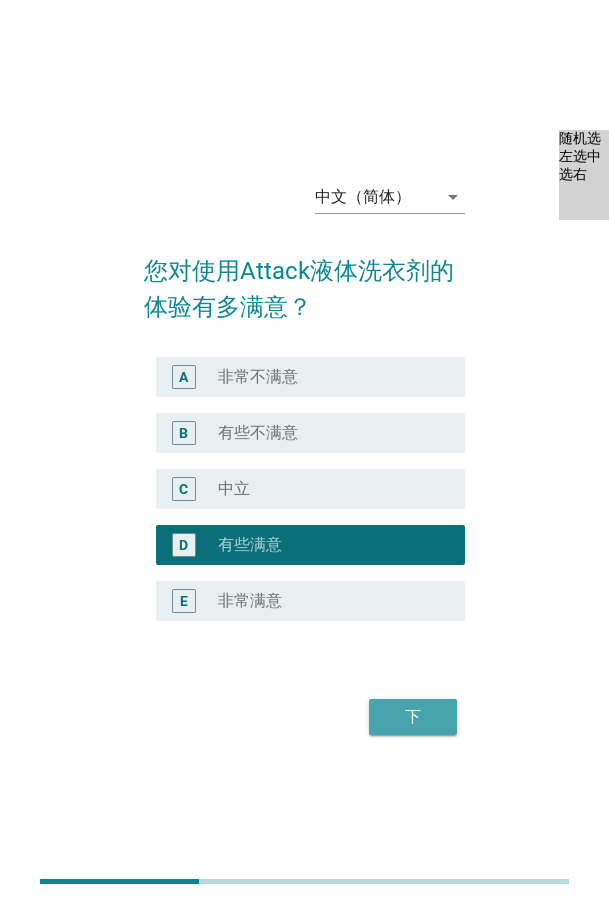 click on "下" at bounding box center (413, 717) 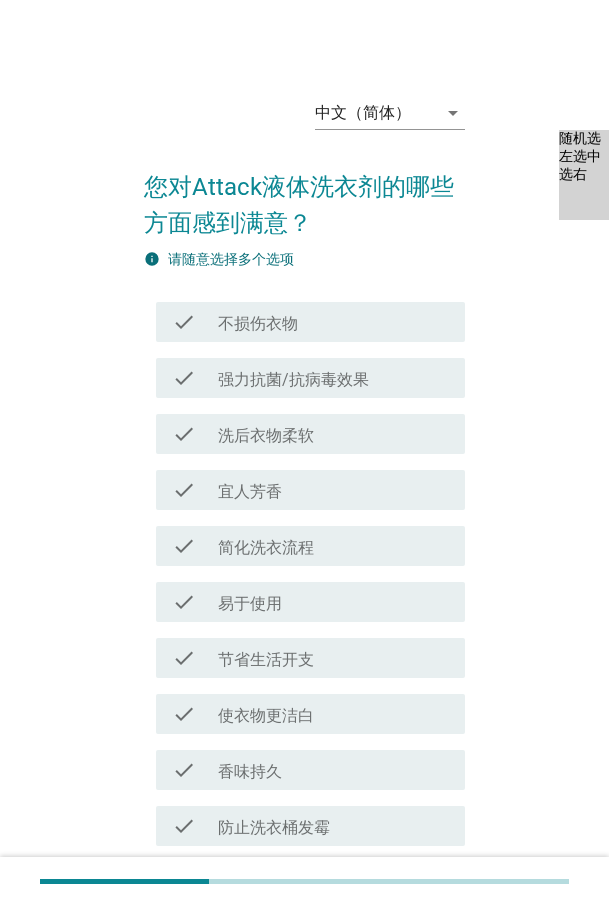 click on "简化洗衣流程" at bounding box center (266, 548) 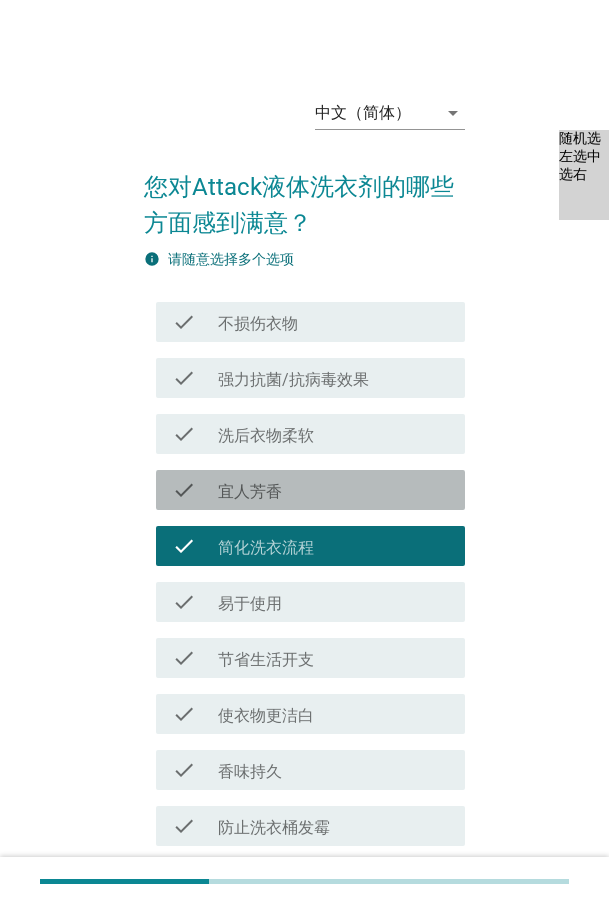 click on "check     check_box_outline_blank 宜人芳香" at bounding box center [310, 490] 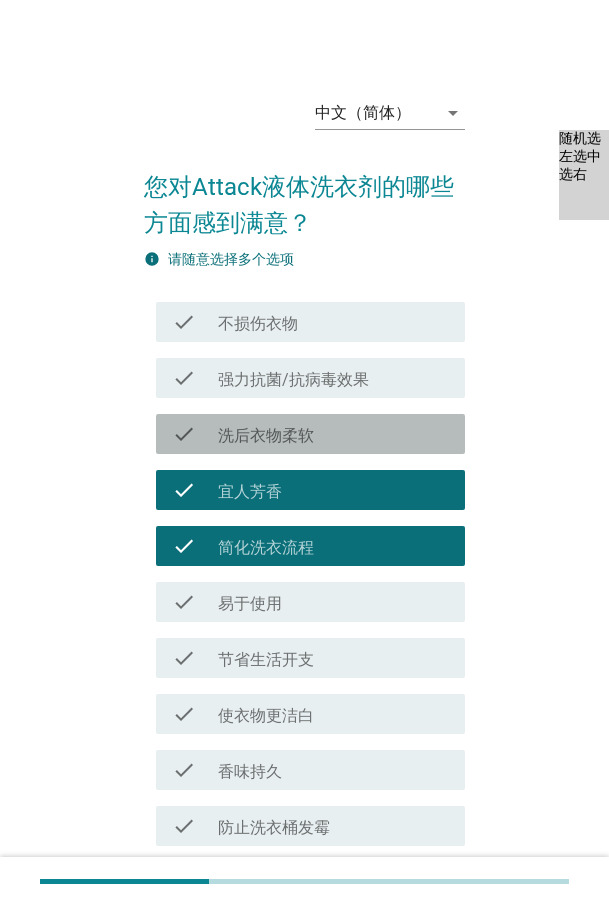 click on "check     check_box_outline_blank 洗后衣物柔软" at bounding box center (310, 434) 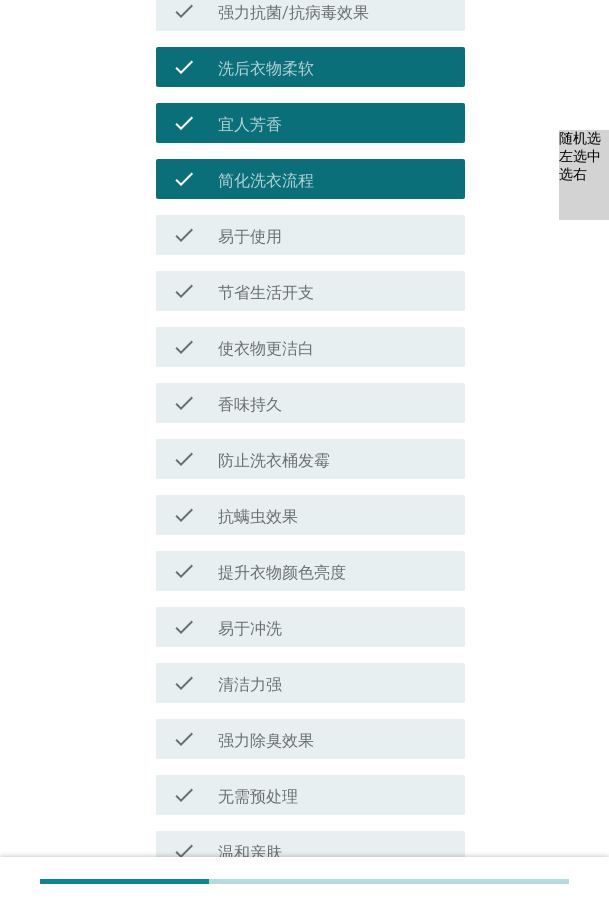 scroll, scrollTop: 400, scrollLeft: 0, axis: vertical 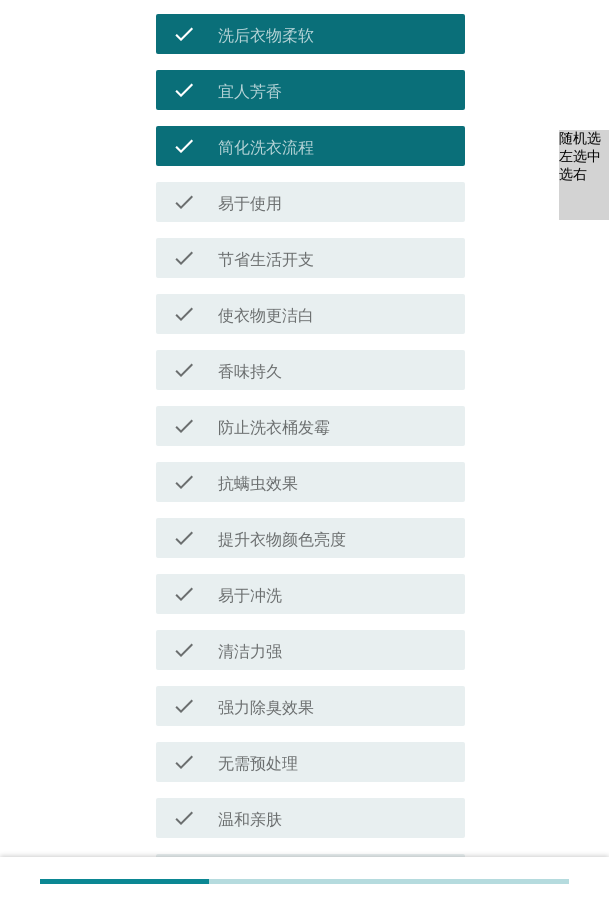 click on "清洁力强" at bounding box center [250, 652] 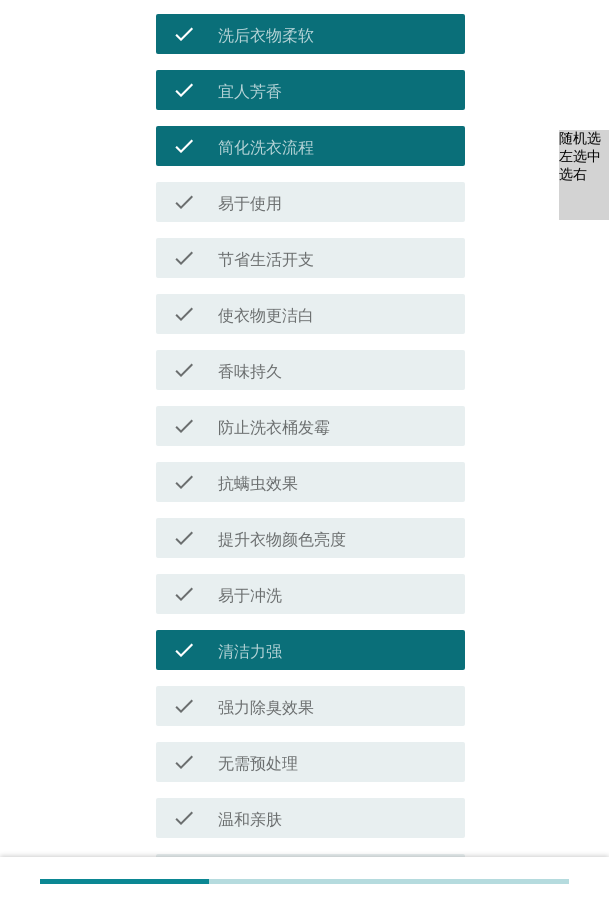 click on "check_box_outline_blank 易于冲洗" at bounding box center [333, 594] 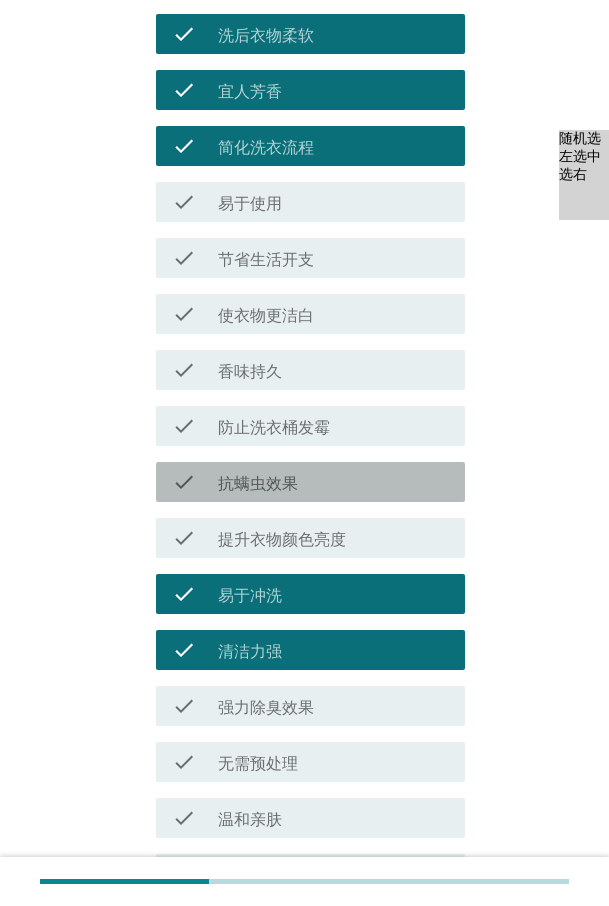 click on "抗螨虫效果" at bounding box center [258, 484] 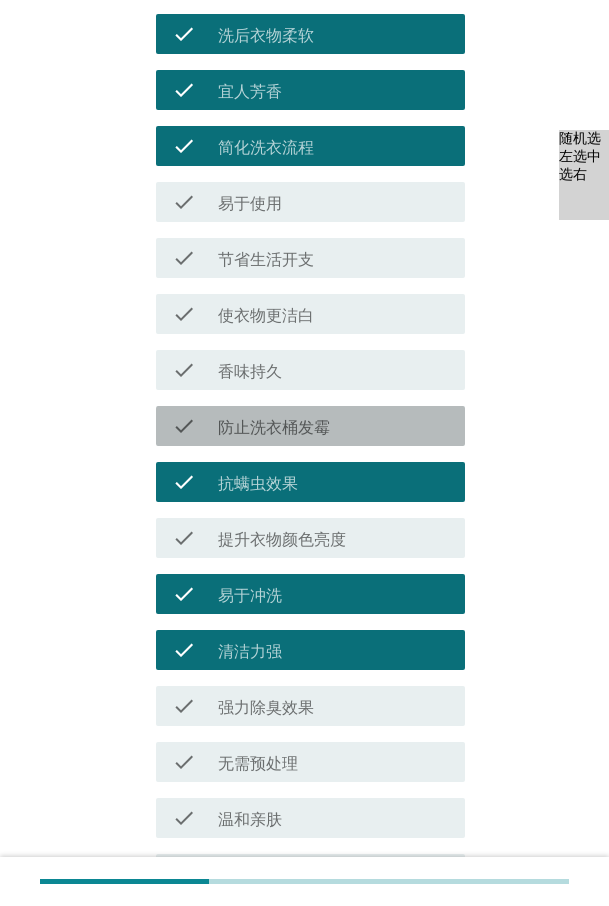 click on "防止洗衣桶发霉" at bounding box center [274, 428] 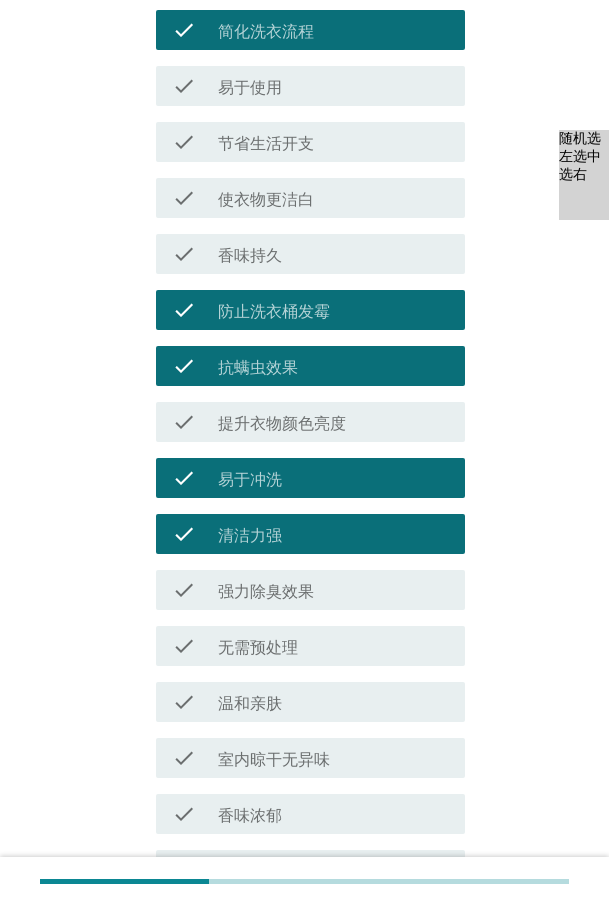 scroll, scrollTop: 700, scrollLeft: 0, axis: vertical 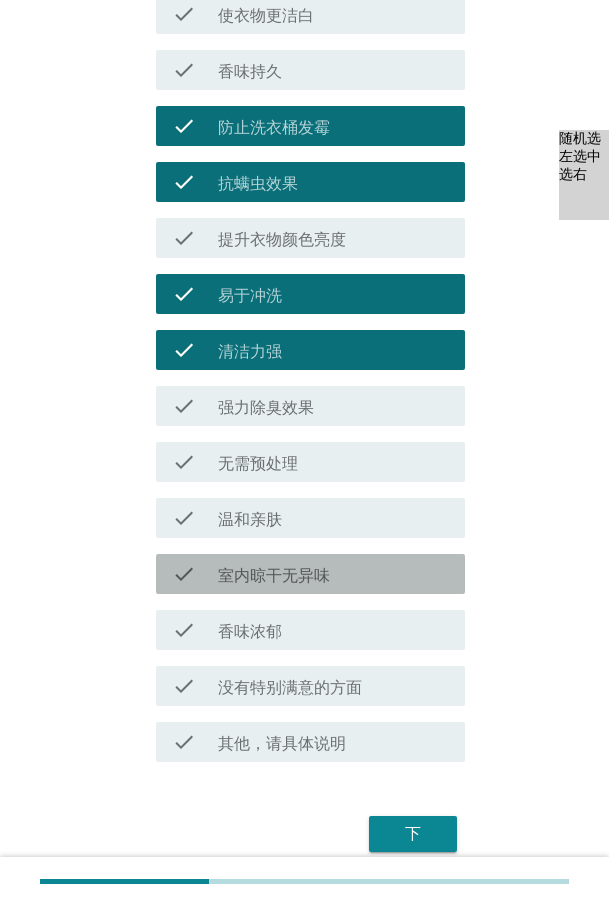 click on "室内晾干无异味" at bounding box center (274, 576) 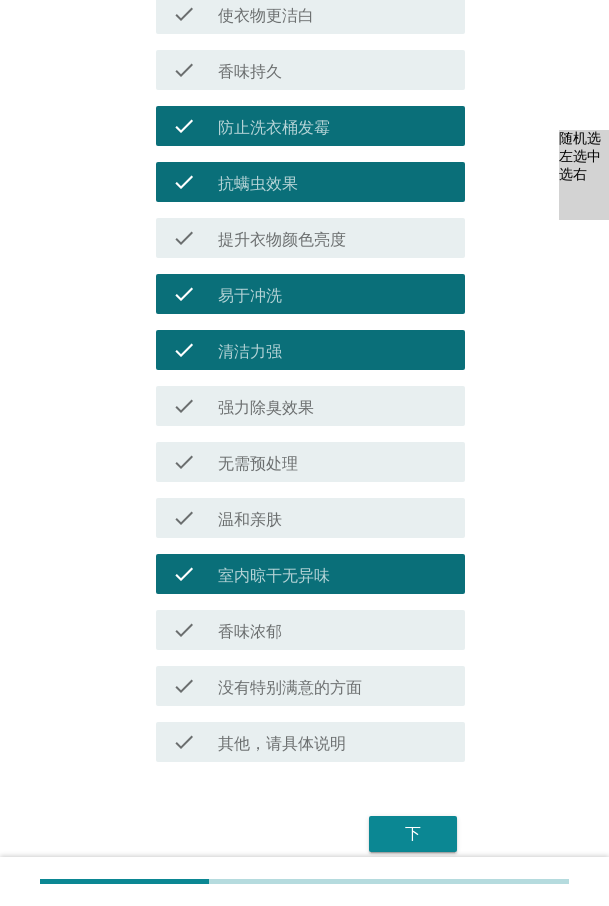 click on "温和亲肤" at bounding box center [250, 520] 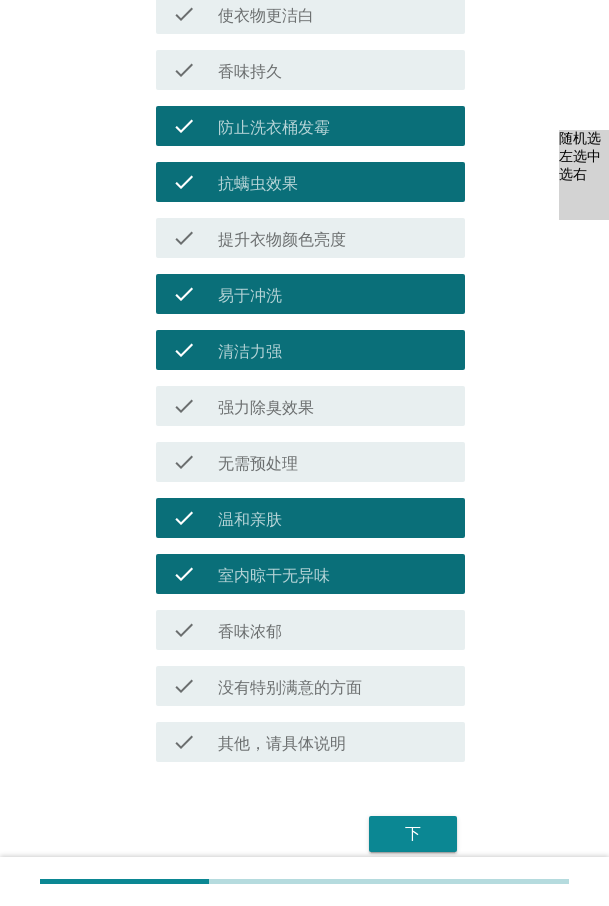 click on "室内晾干无异味" at bounding box center [274, 576] 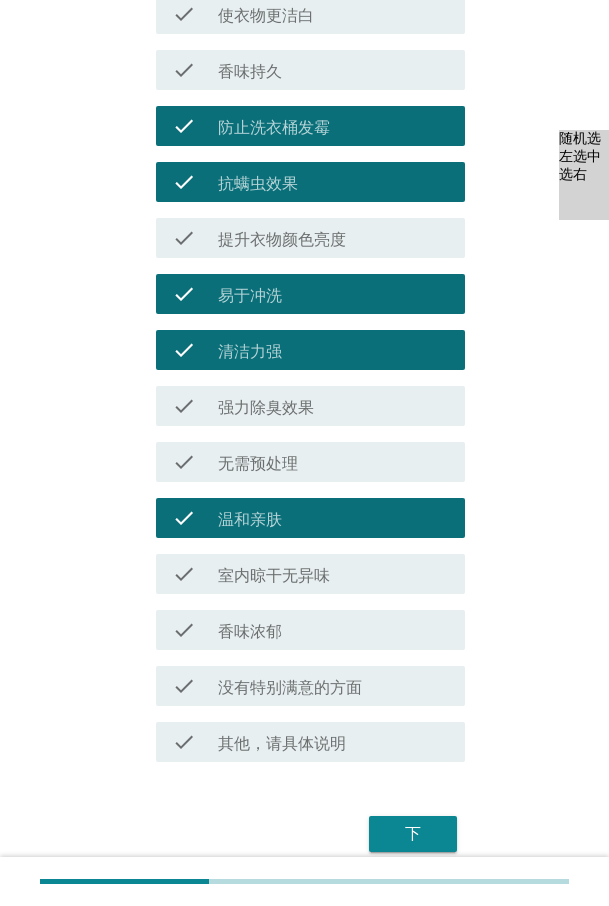 click on "香味浓郁" at bounding box center [250, 632] 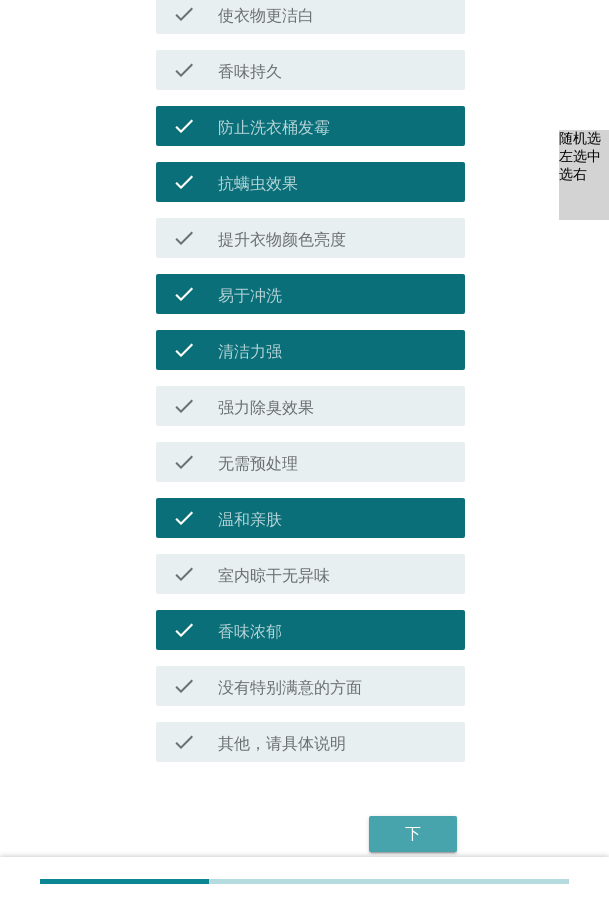 click on "下" at bounding box center [413, 834] 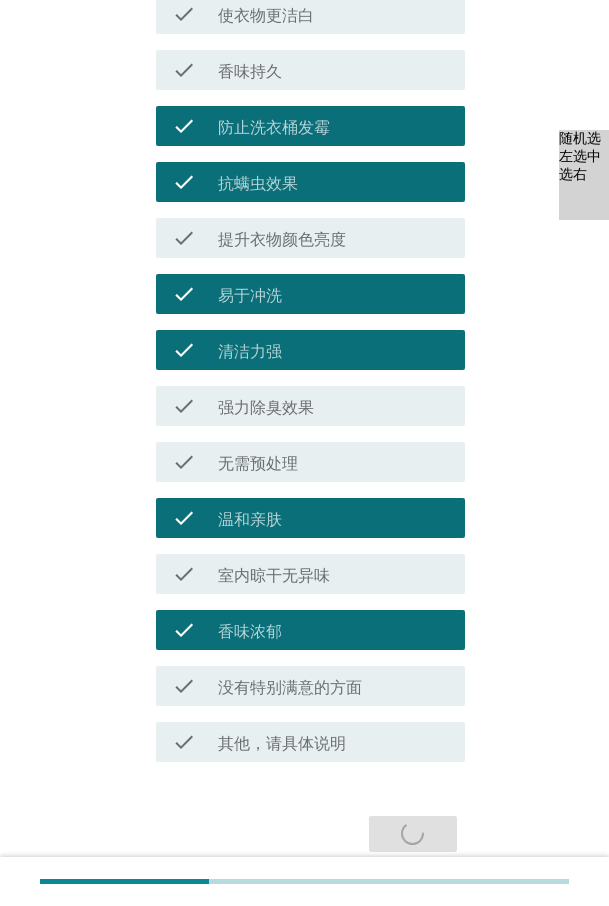 scroll, scrollTop: 0, scrollLeft: 0, axis: both 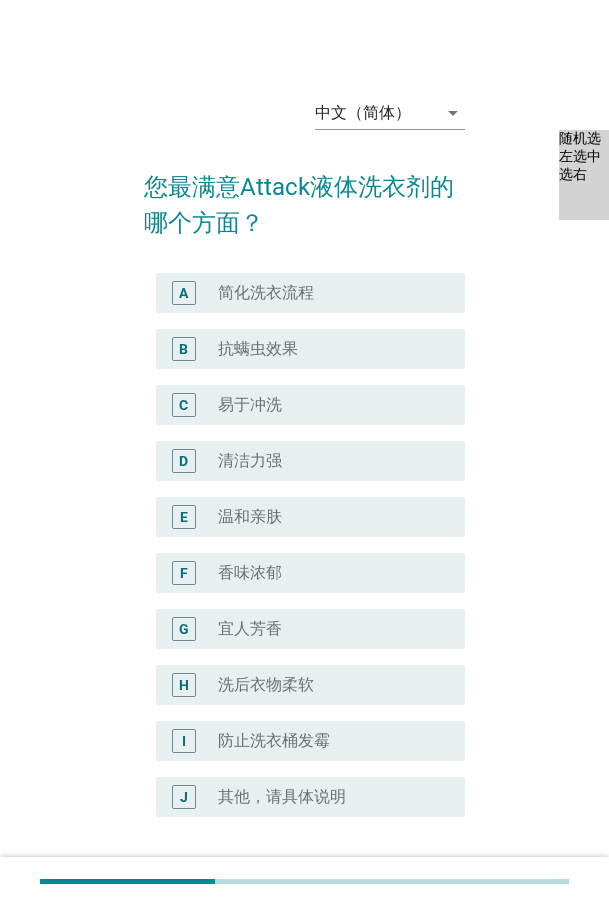 click on "温和亲肤" at bounding box center (250, 517) 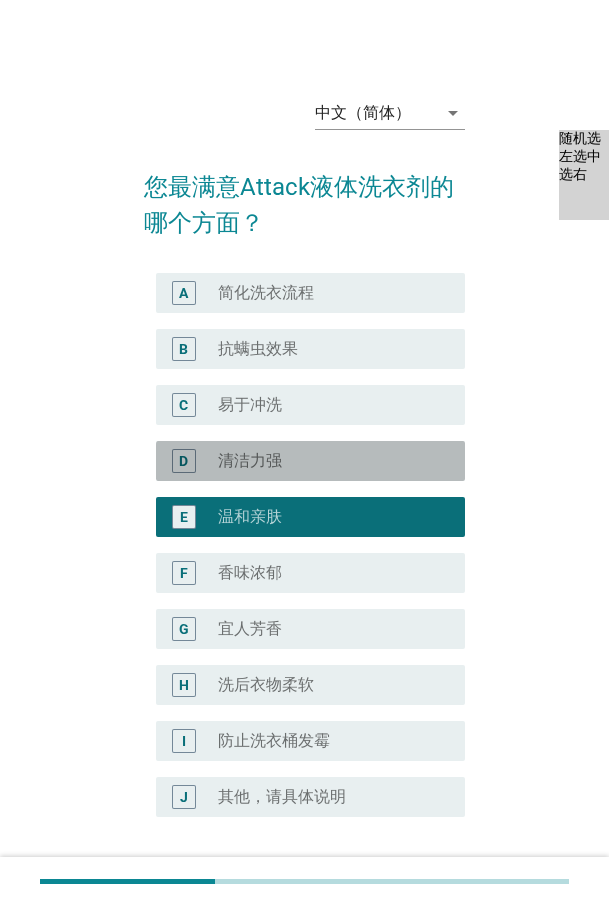 click on "清洁力强" at bounding box center [250, 461] 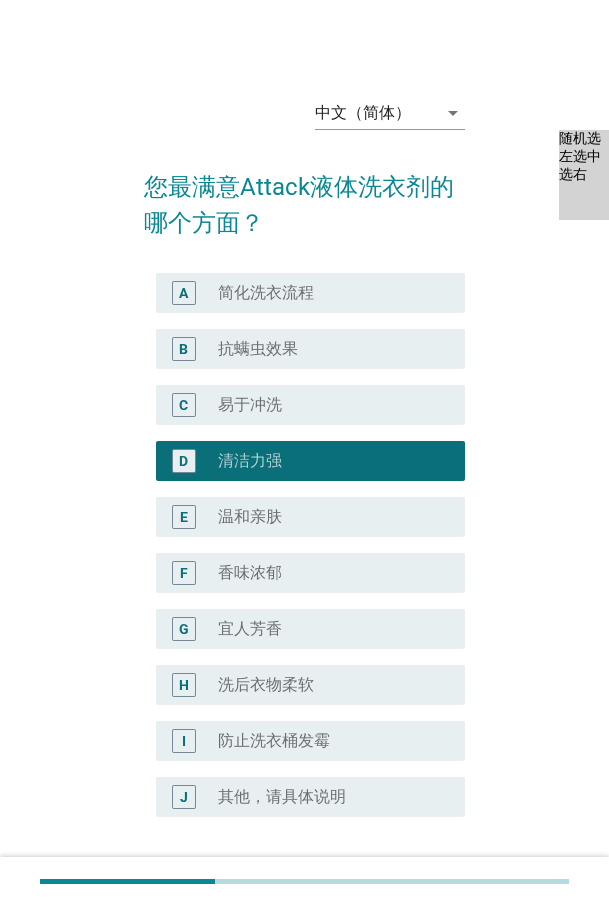 click on "C     radio_button_unchecked 易于冲洗" at bounding box center (304, 405) 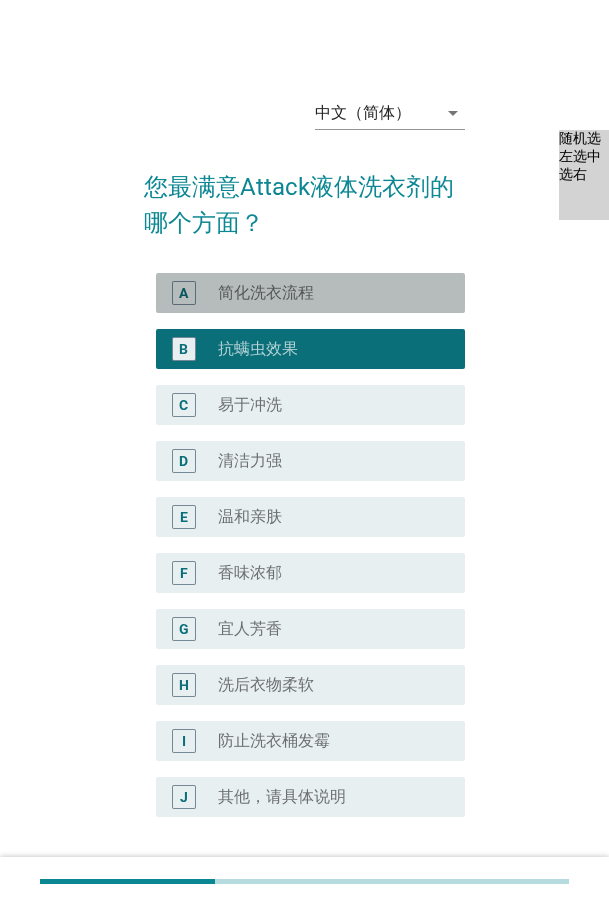 click on "简化洗衣流程" at bounding box center (266, 293) 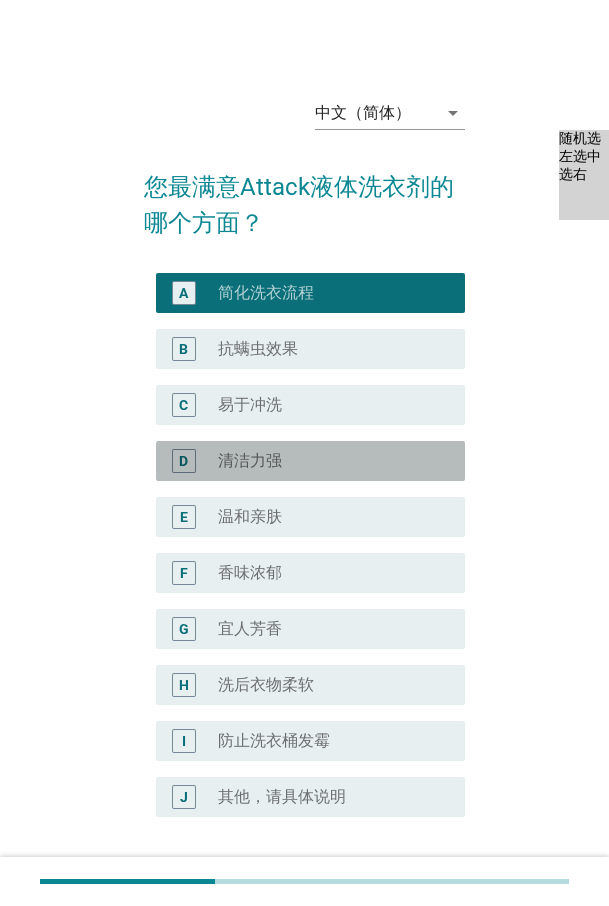 click on "清洁力强" at bounding box center [250, 461] 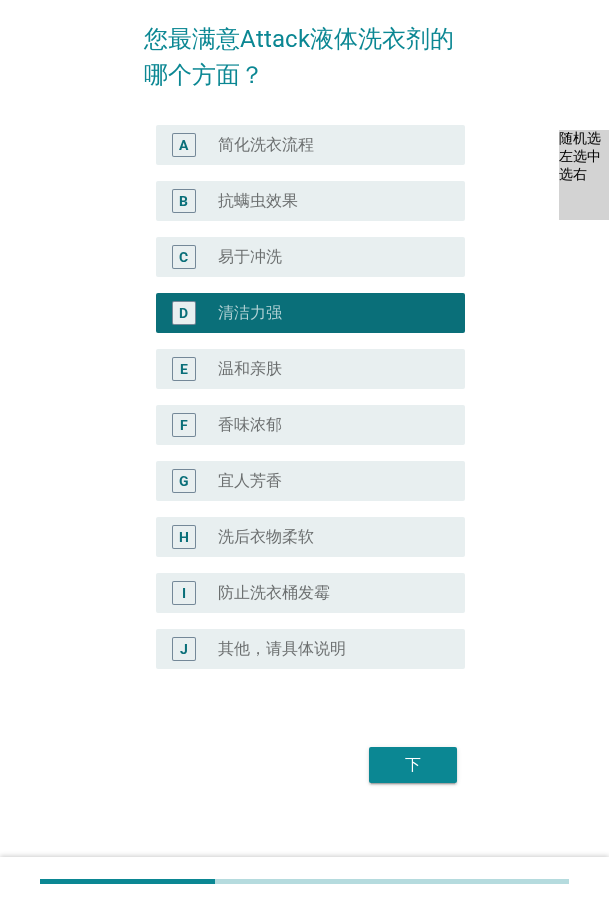 scroll, scrollTop: 160, scrollLeft: 0, axis: vertical 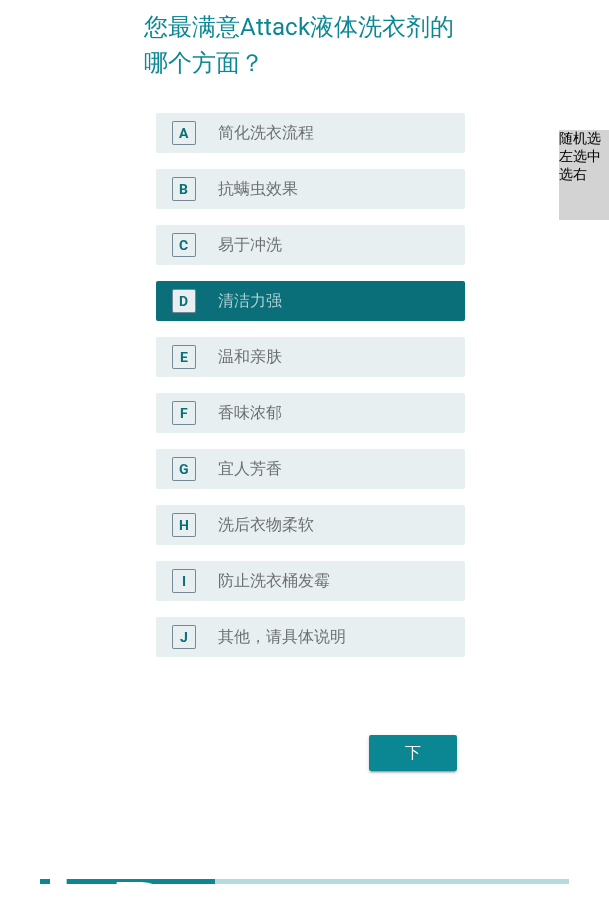 click on "下" at bounding box center [413, 753] 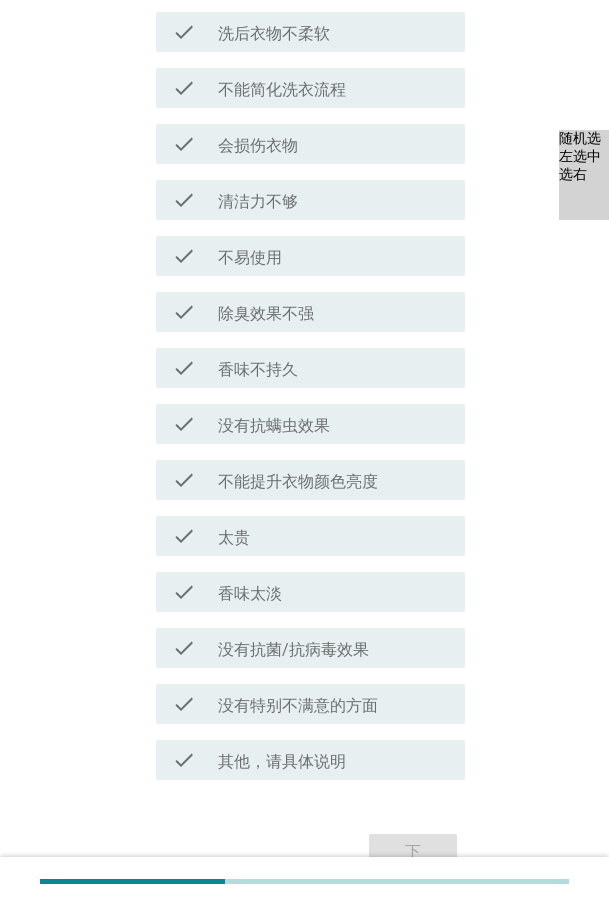 scroll, scrollTop: 700, scrollLeft: 0, axis: vertical 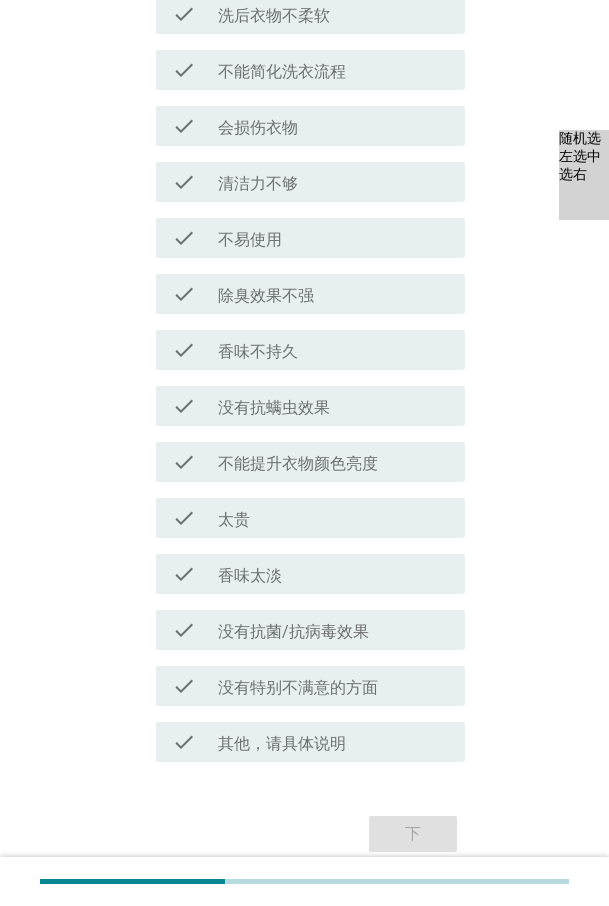 click on "没有特别不满意的方面" at bounding box center (298, 688) 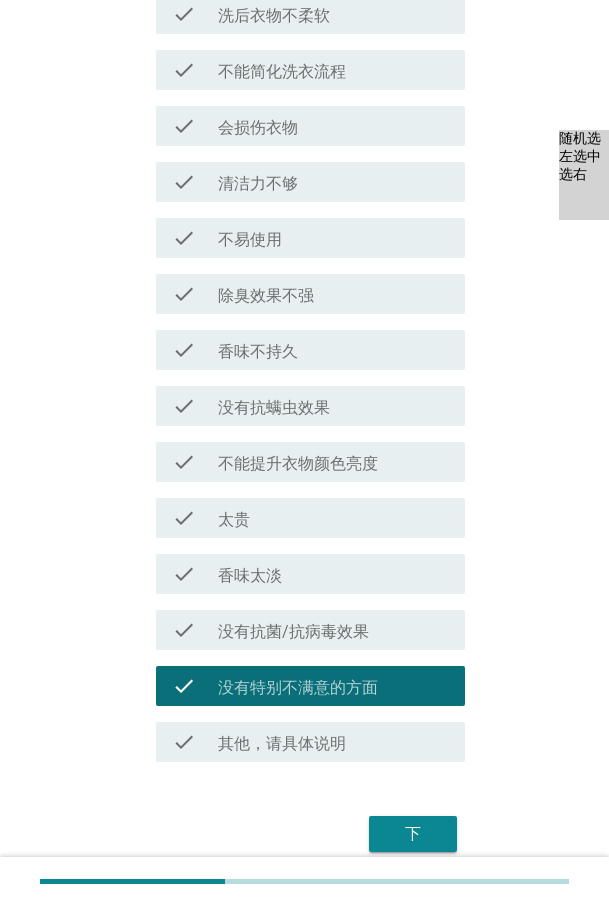 click on "下" at bounding box center [413, 834] 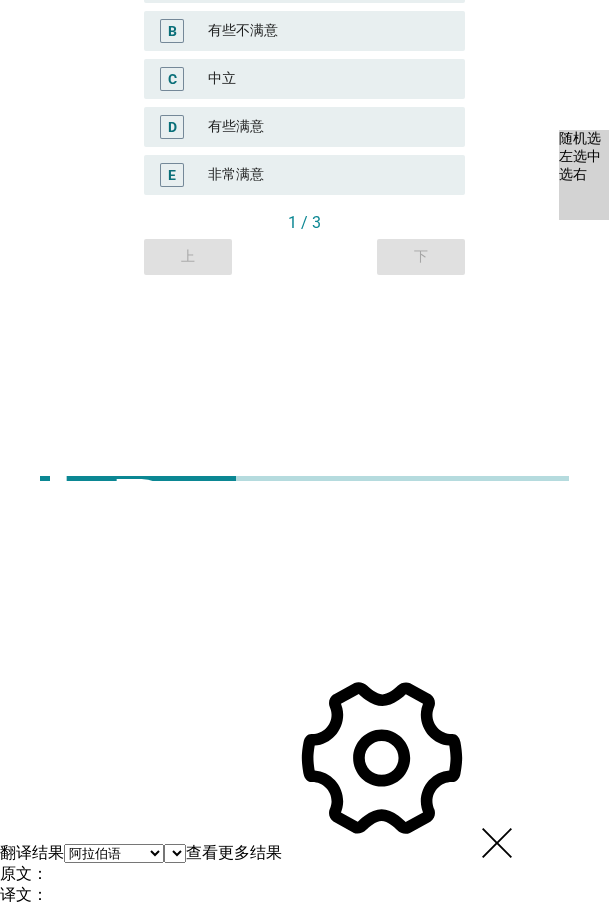 scroll, scrollTop: 0, scrollLeft: 0, axis: both 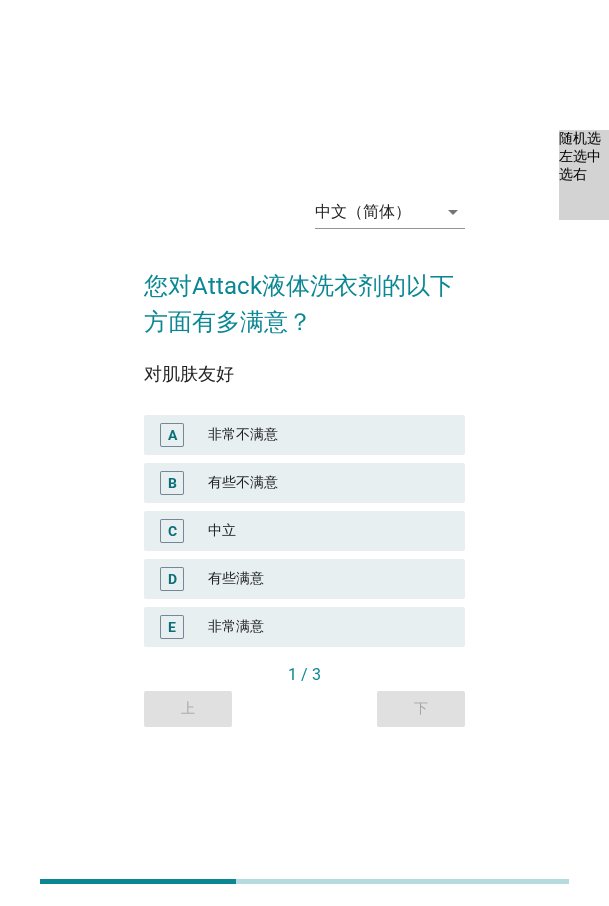 click on "有些满意" at bounding box center (328, 579) 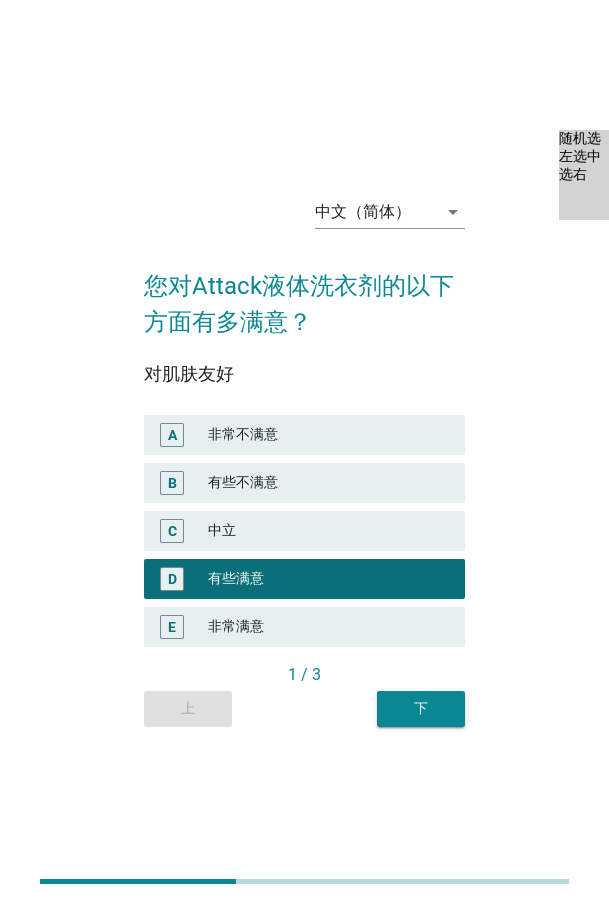 click on "下" at bounding box center (421, 708) 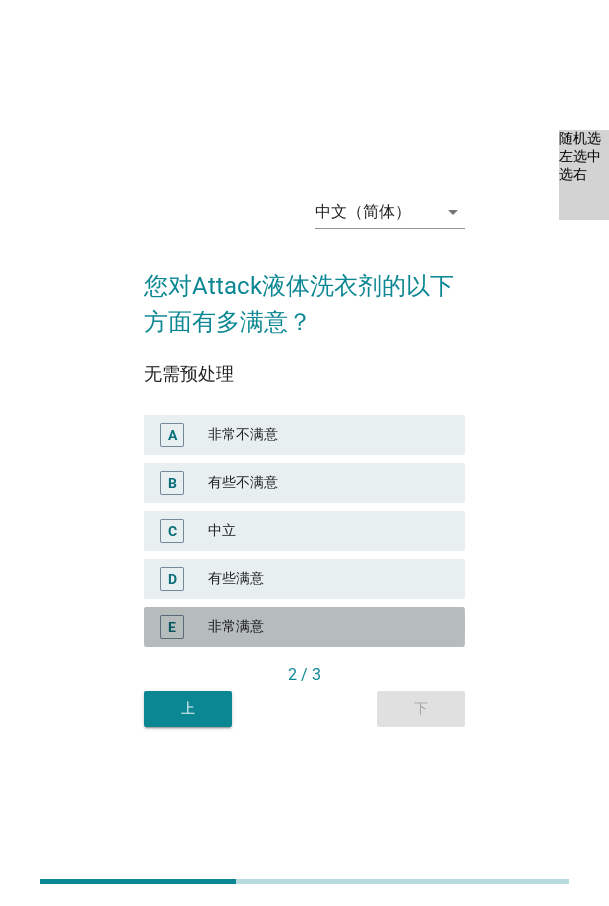 click on "非常满意" at bounding box center [328, 627] 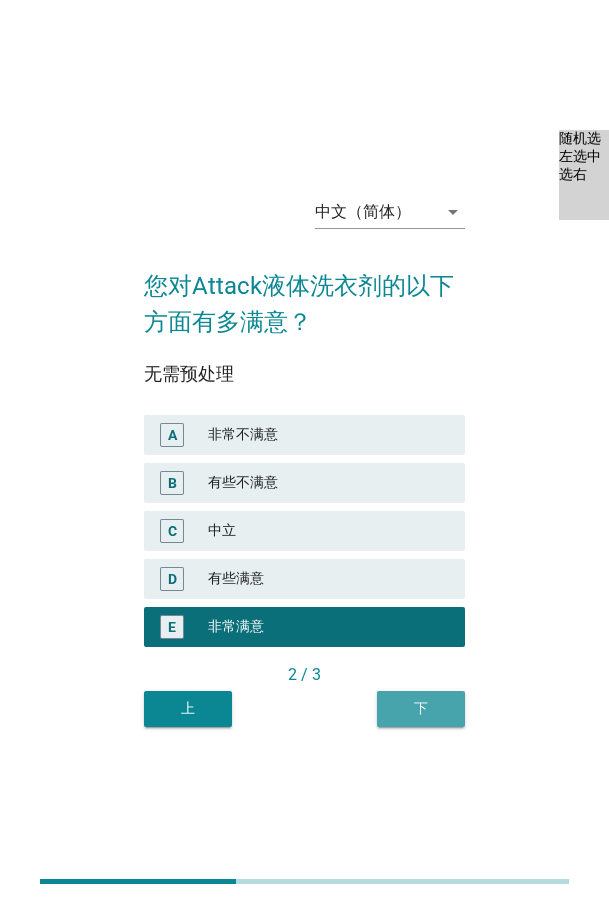 click on "下" at bounding box center [421, 708] 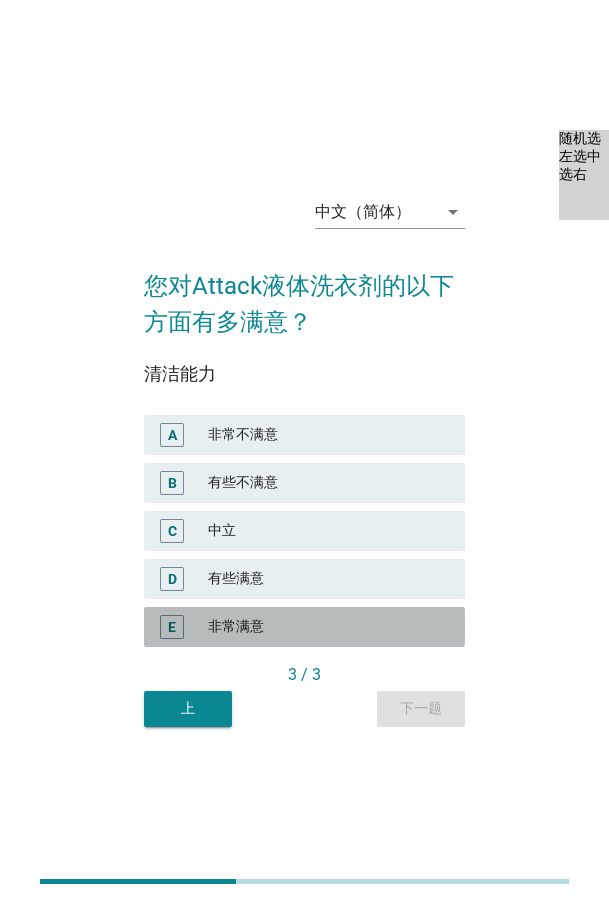 click on "非常满意" at bounding box center [328, 627] 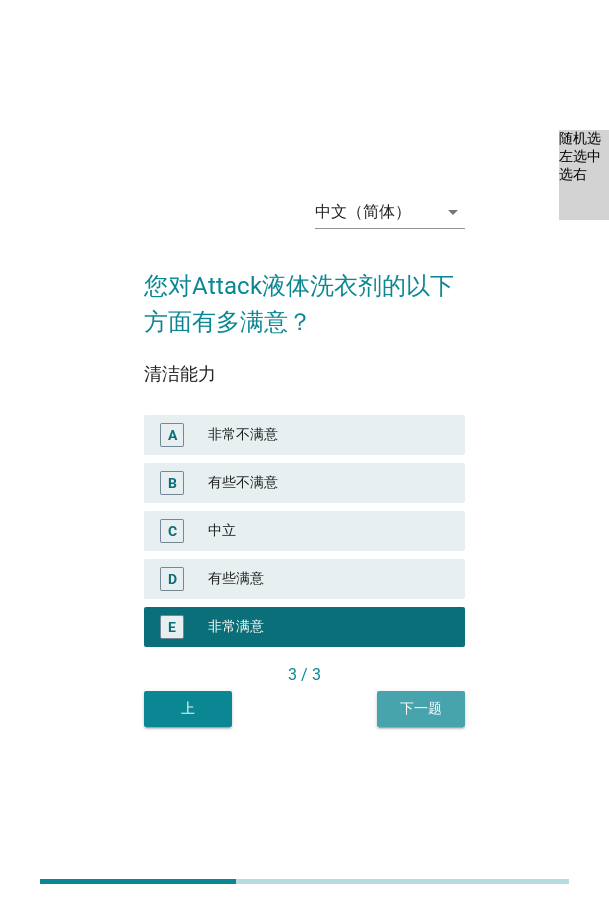 click on "下一题" at bounding box center (421, 708) 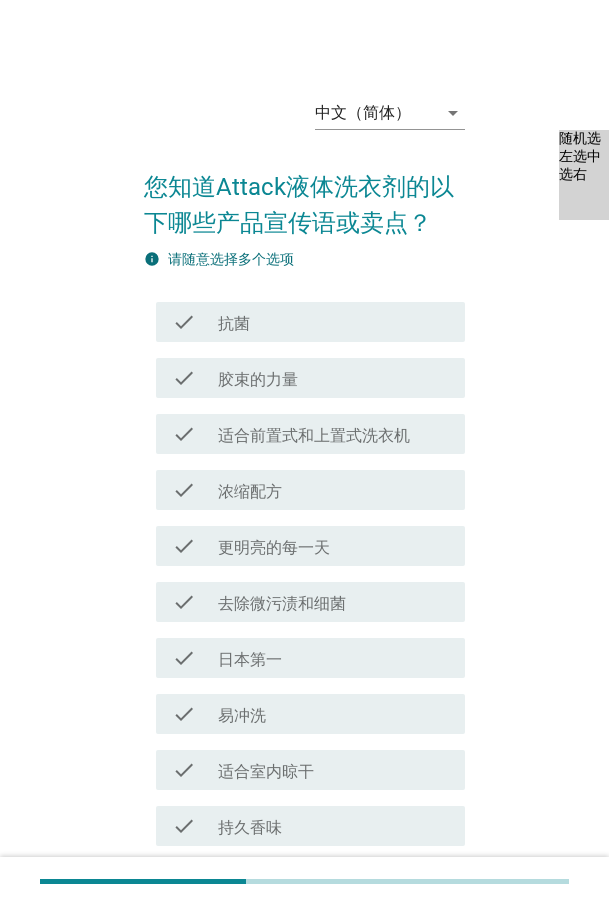 click on "胶束的力量" at bounding box center [258, 380] 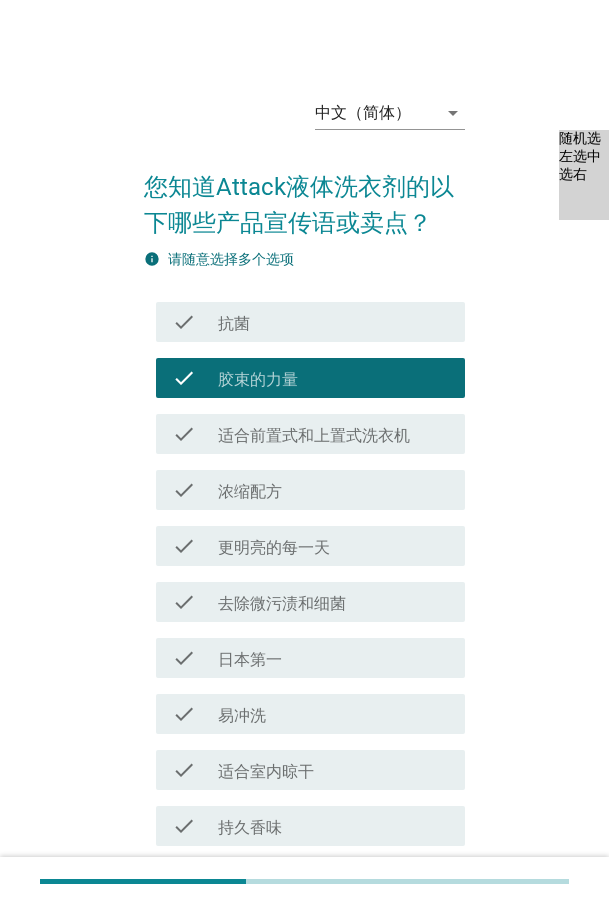 click on "抗菌" at bounding box center [234, 324] 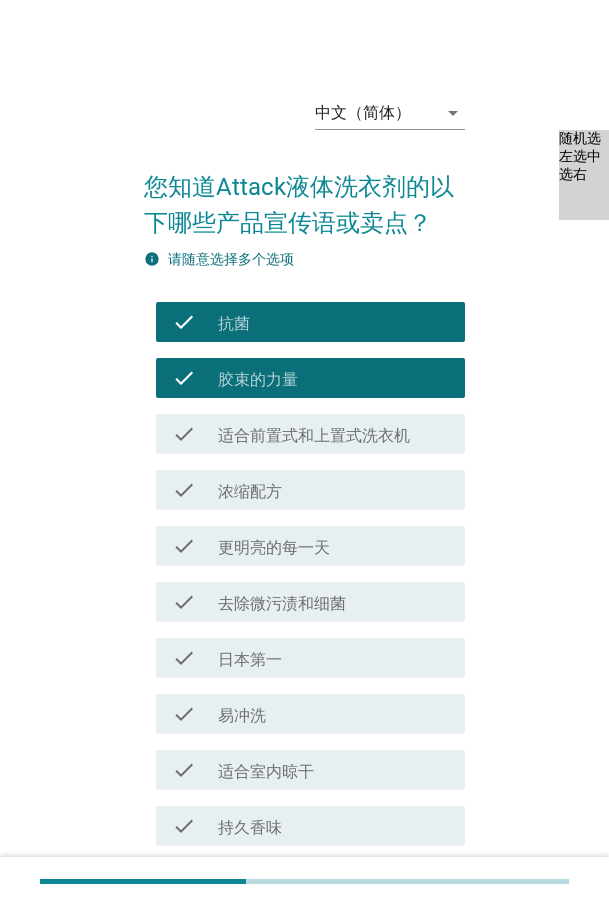 click on "去除微污渍和细菌" at bounding box center [282, 604] 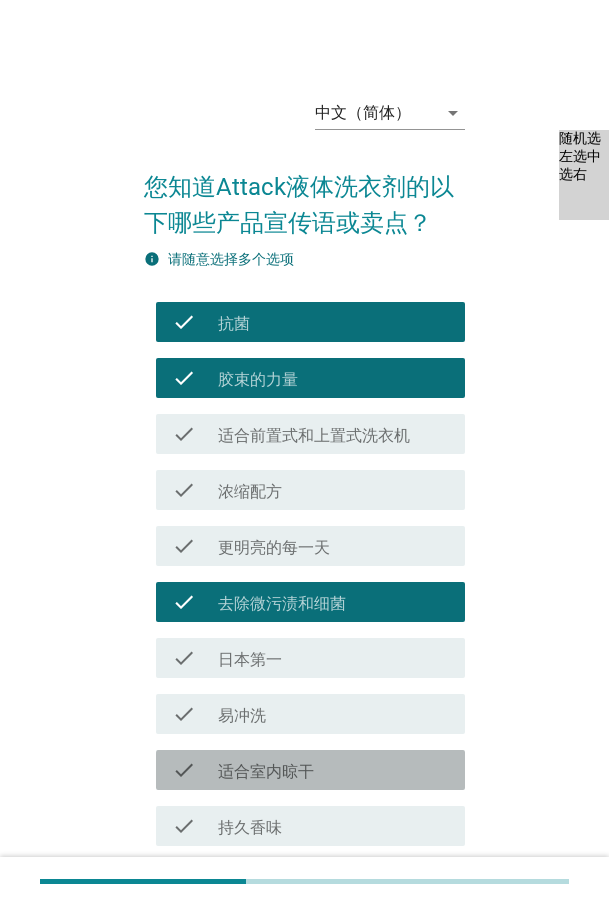 click on "适合室内晾干" at bounding box center [266, 772] 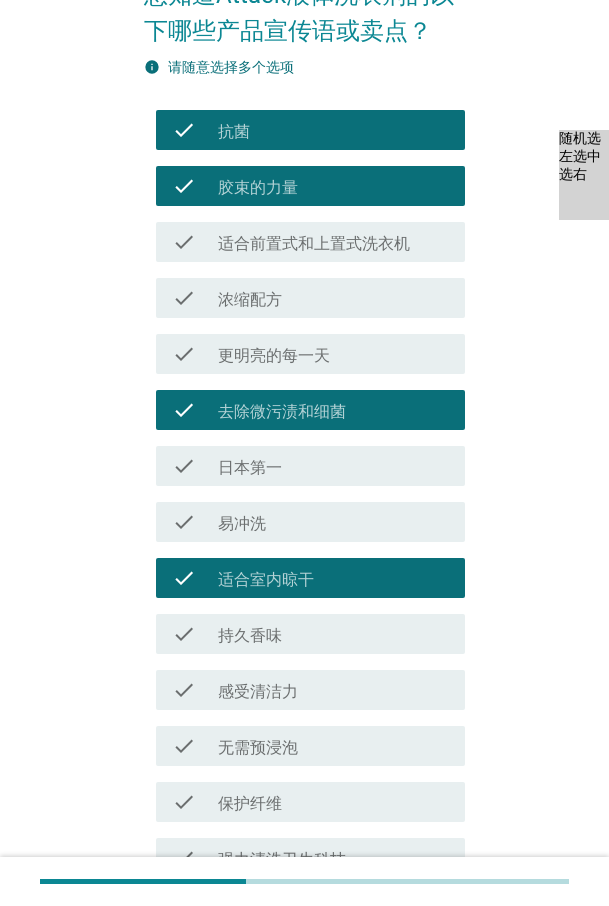 scroll, scrollTop: 200, scrollLeft: 0, axis: vertical 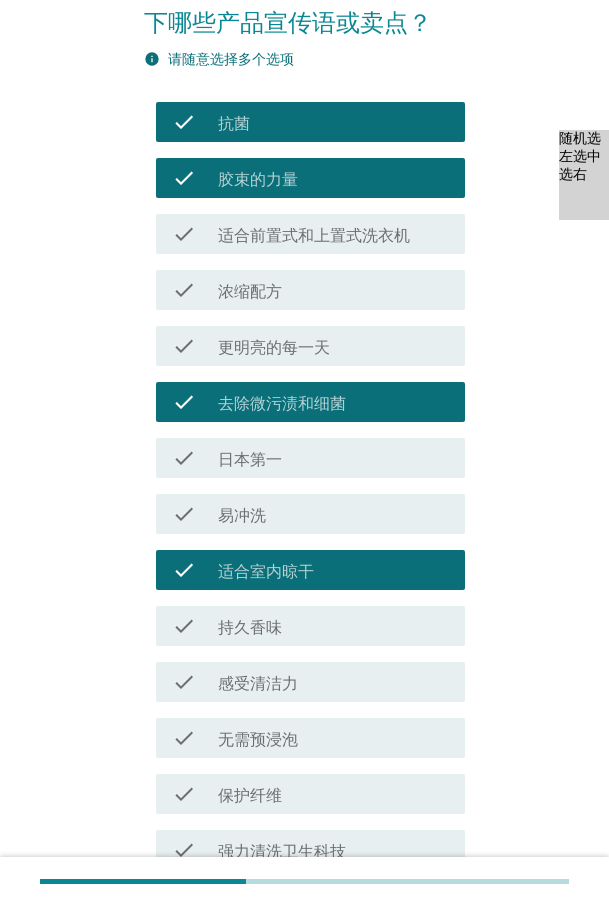 click on "适合室内晾干" at bounding box center [266, 572] 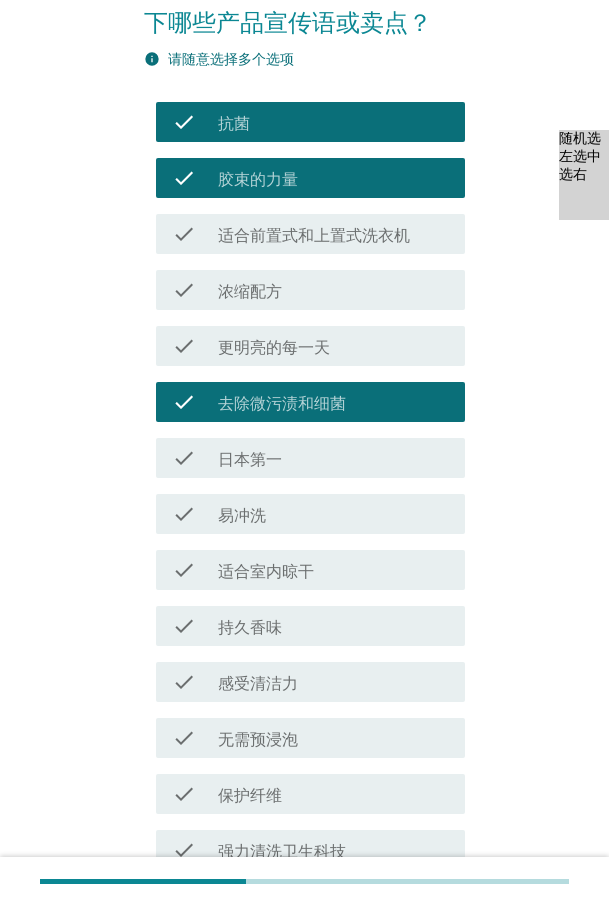 click on "check     check_box_outline_blank 持久香味" at bounding box center [310, 626] 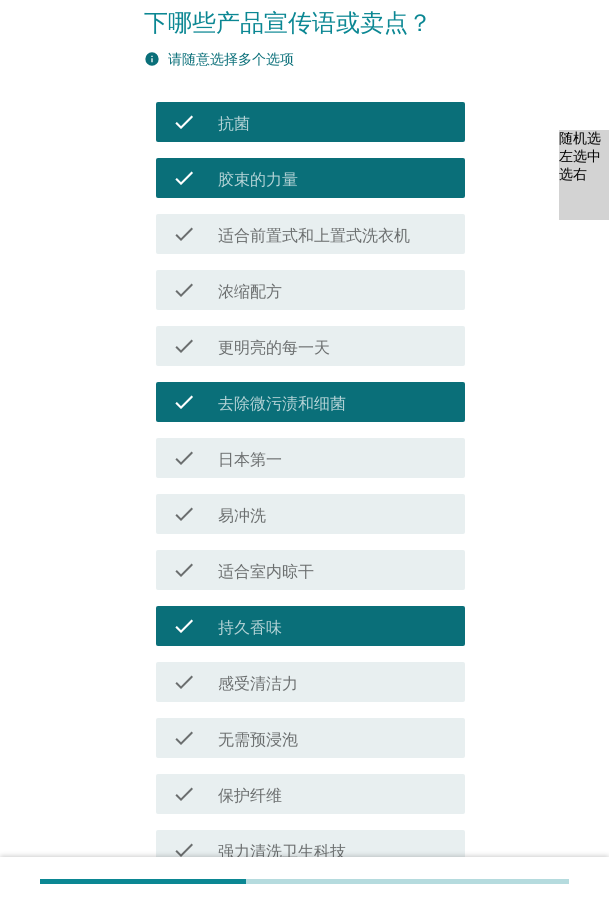 scroll, scrollTop: 400, scrollLeft: 0, axis: vertical 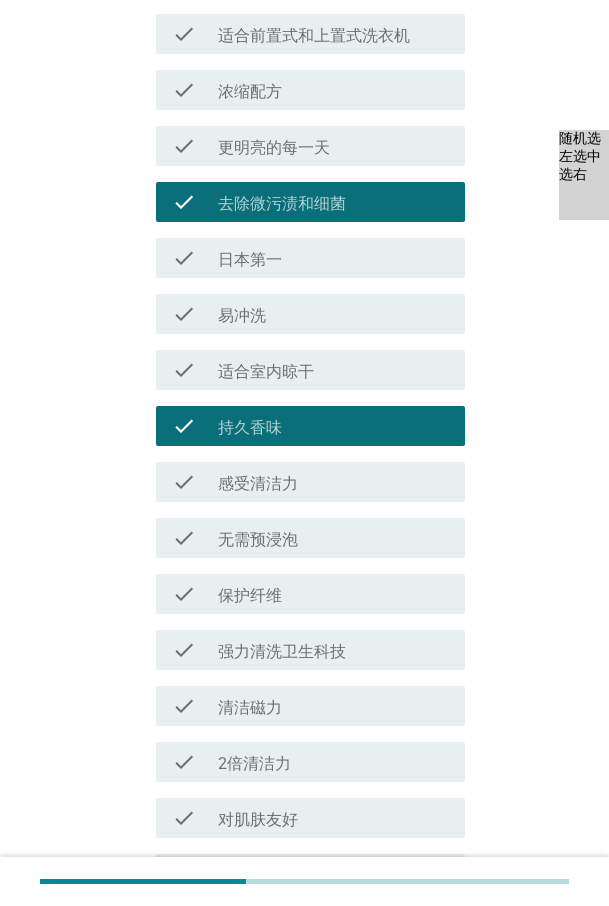click on "强力清洗卫生科技" at bounding box center (282, 652) 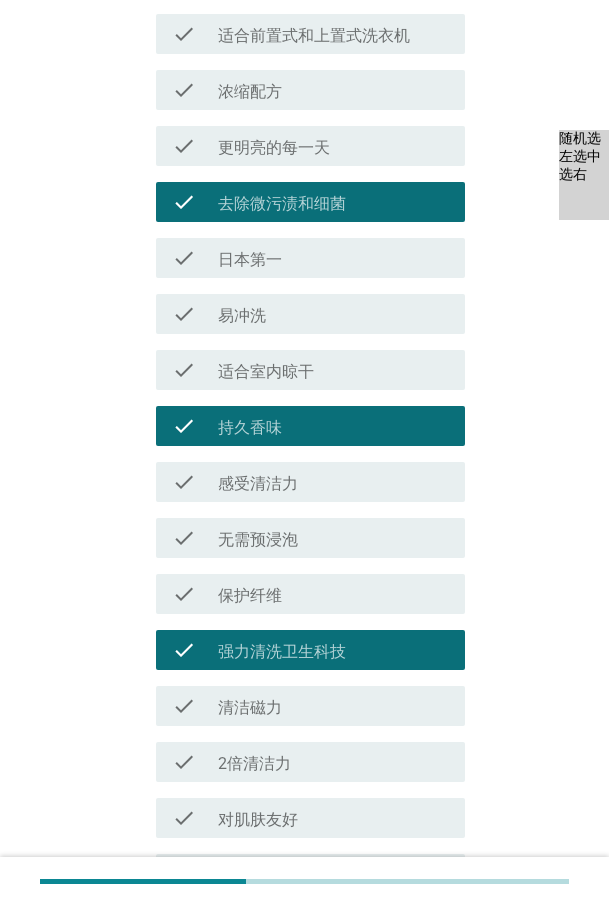 drag, startPoint x: 268, startPoint y: 703, endPoint x: 266, endPoint y: 716, distance: 13.152946 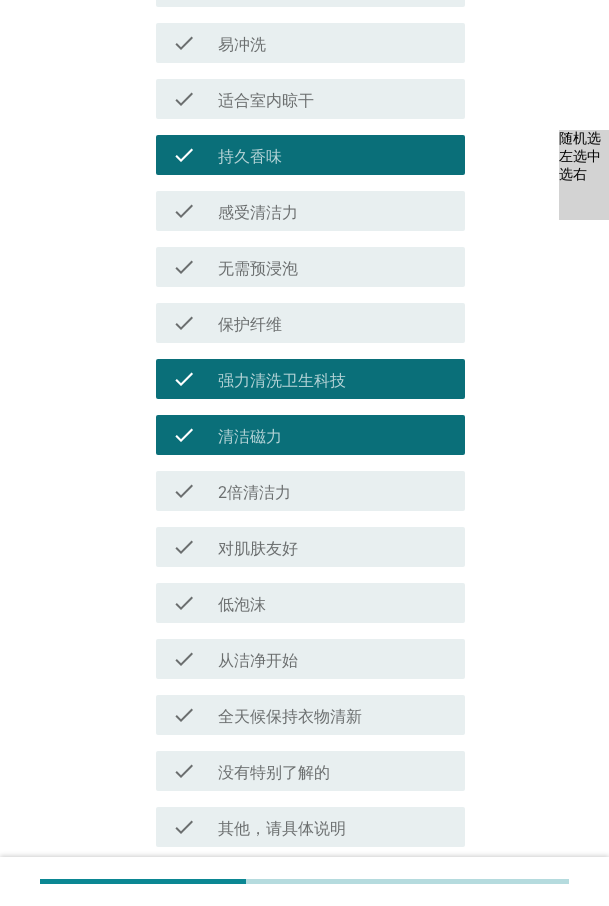 scroll, scrollTop: 700, scrollLeft: 0, axis: vertical 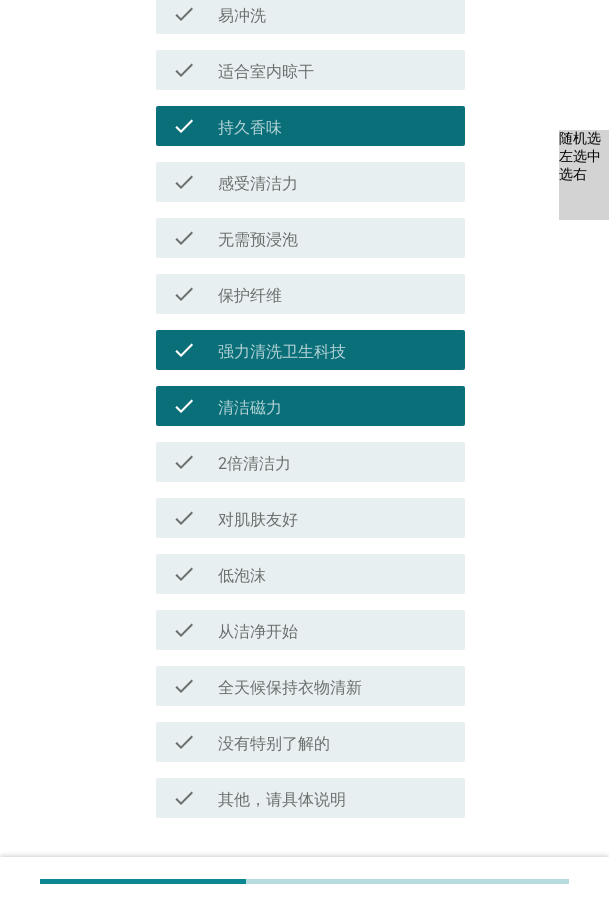 click on "从洁净开始" at bounding box center [258, 632] 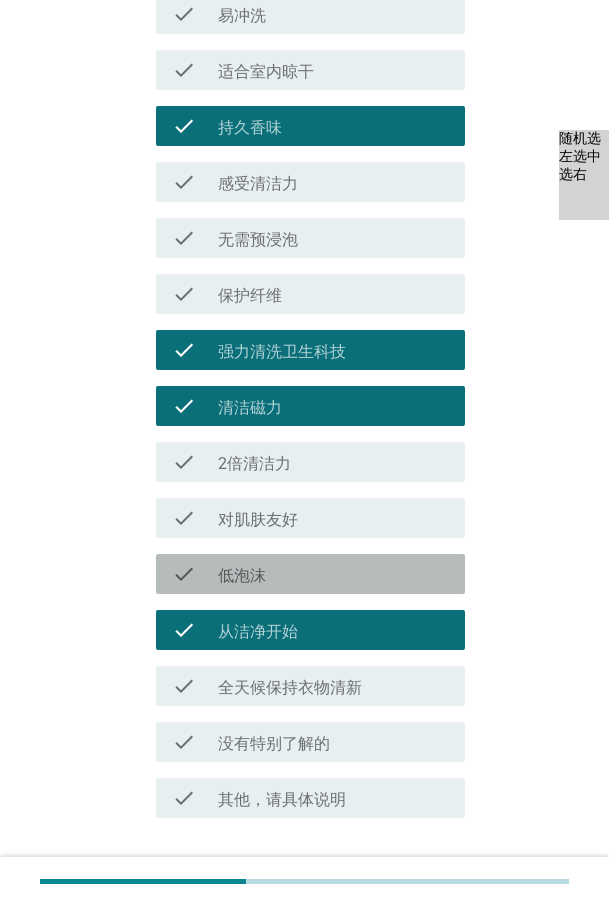 drag, startPoint x: 254, startPoint y: 573, endPoint x: 257, endPoint y: 708, distance: 135.03333 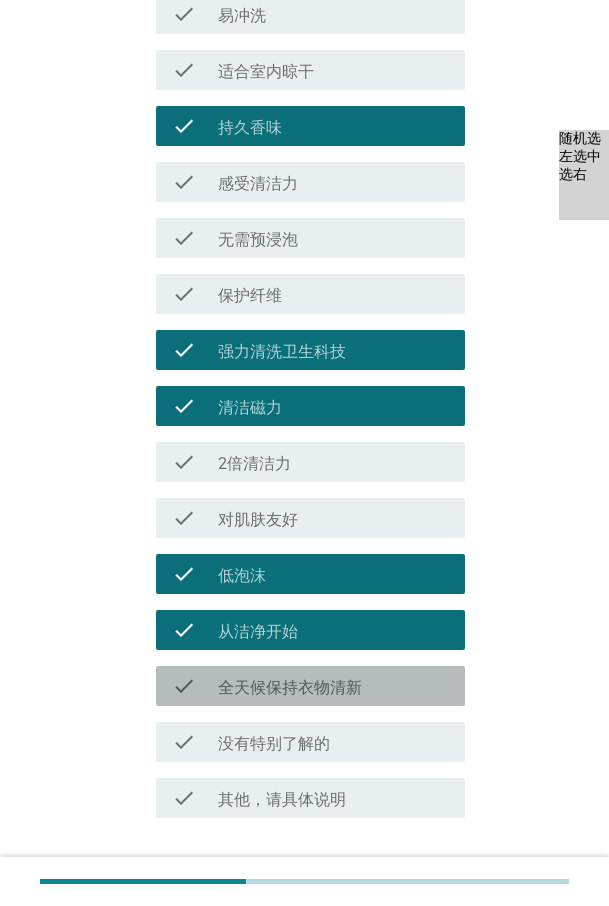 click on "check     check_box_outline_blank 全天候保持衣物清新" at bounding box center [310, 686] 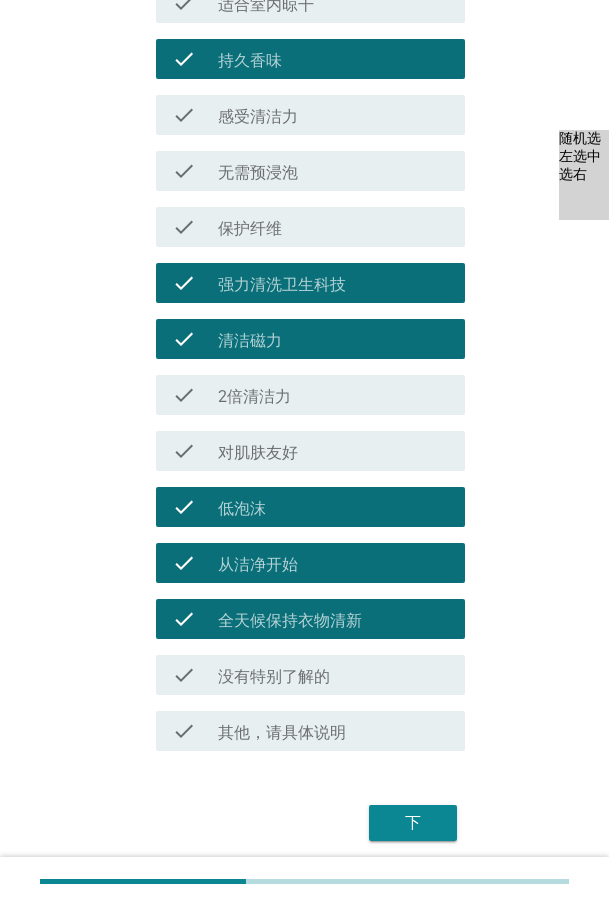 scroll, scrollTop: 837, scrollLeft: 0, axis: vertical 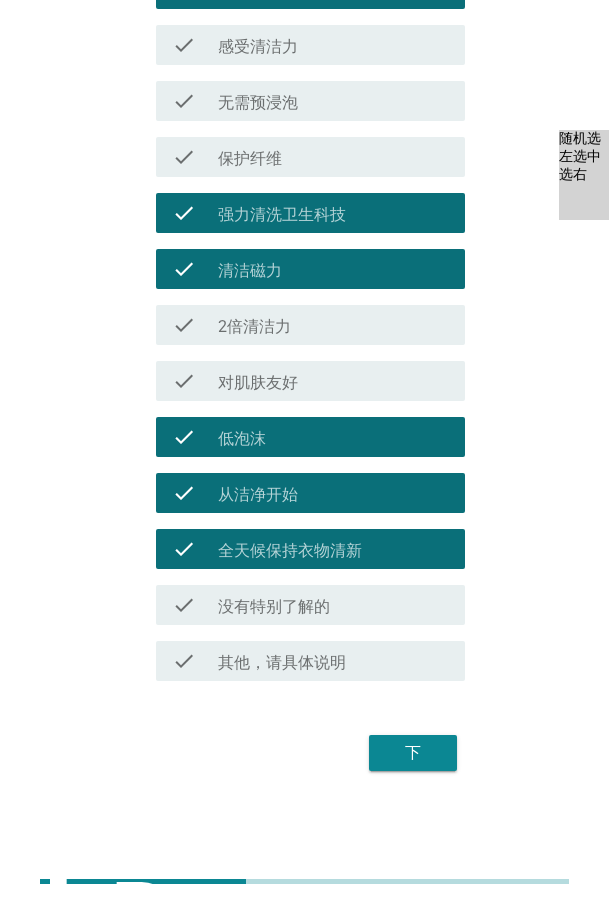 click on "下" at bounding box center (413, 753) 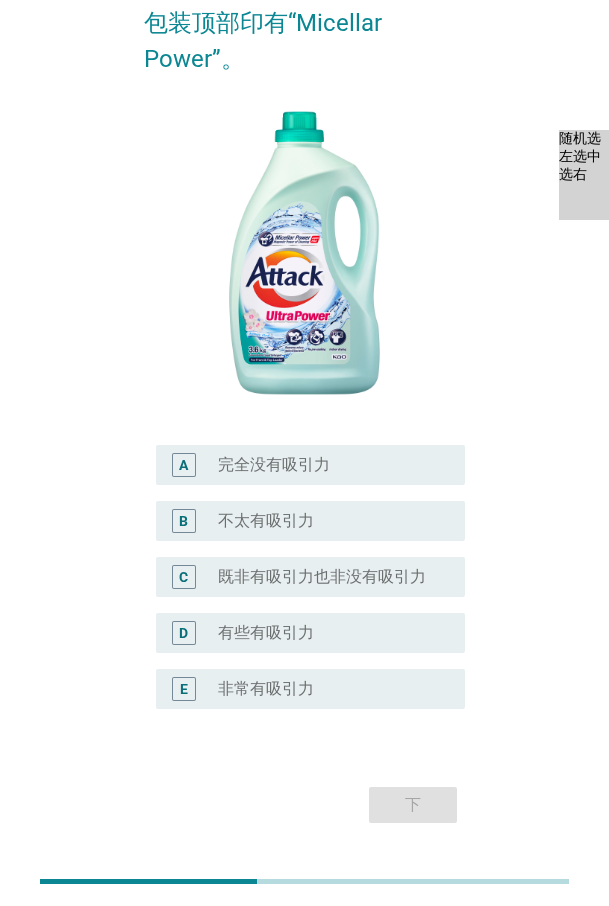 scroll, scrollTop: 300, scrollLeft: 0, axis: vertical 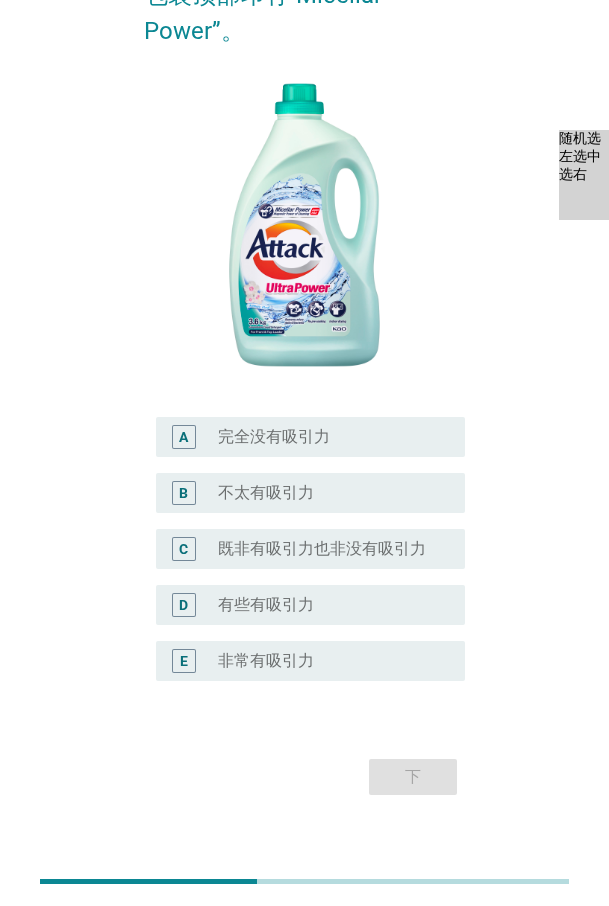 click on "非常有吸引力" at bounding box center (266, 661) 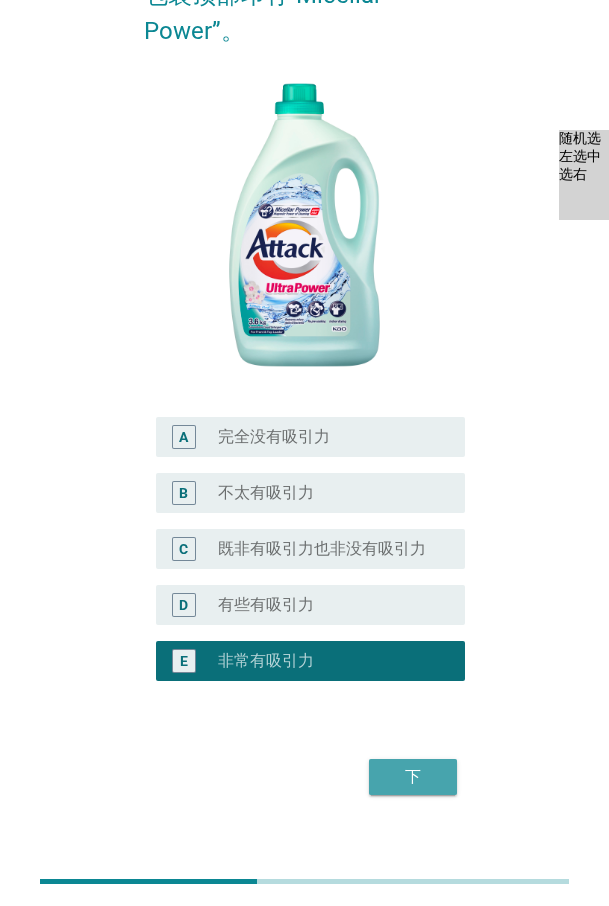 click on "下" at bounding box center [413, 777] 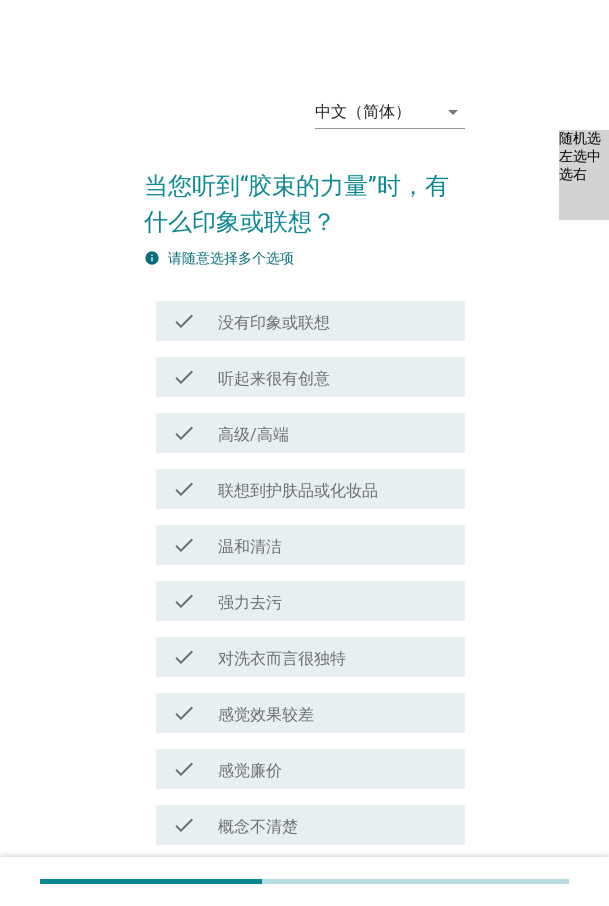 scroll, scrollTop: 0, scrollLeft: 0, axis: both 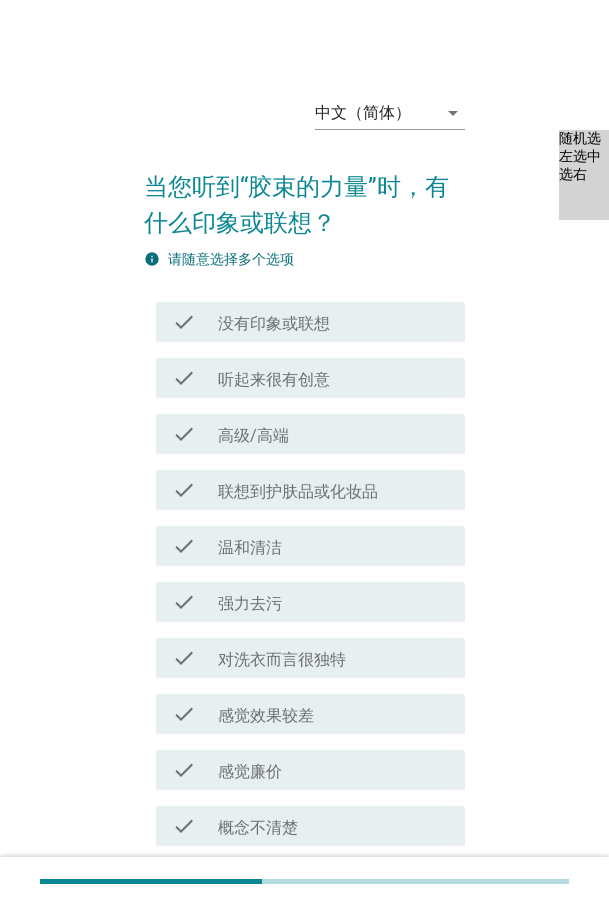 click on "听起来很有创意" at bounding box center (274, 380) 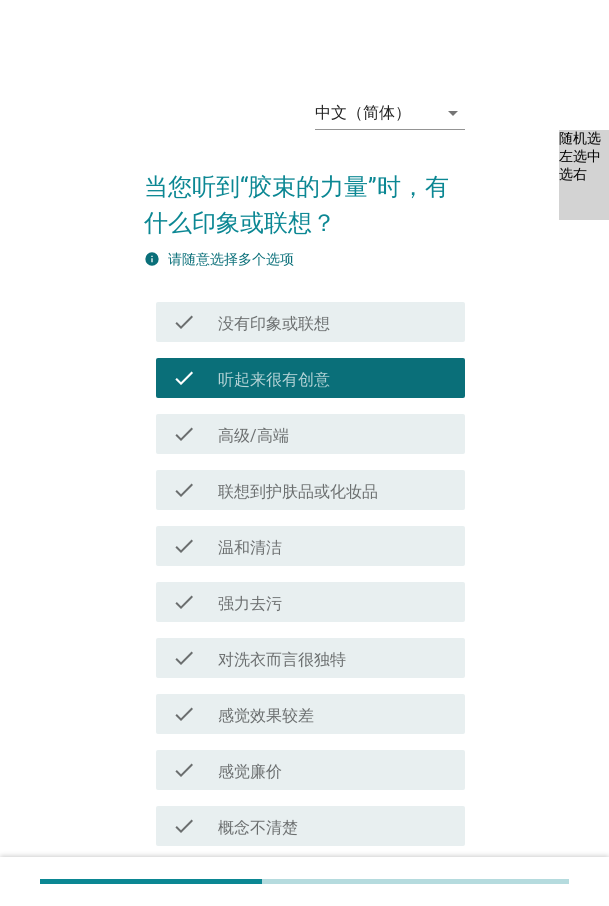 click on "联想到护肤品或化妆品" at bounding box center (298, 492) 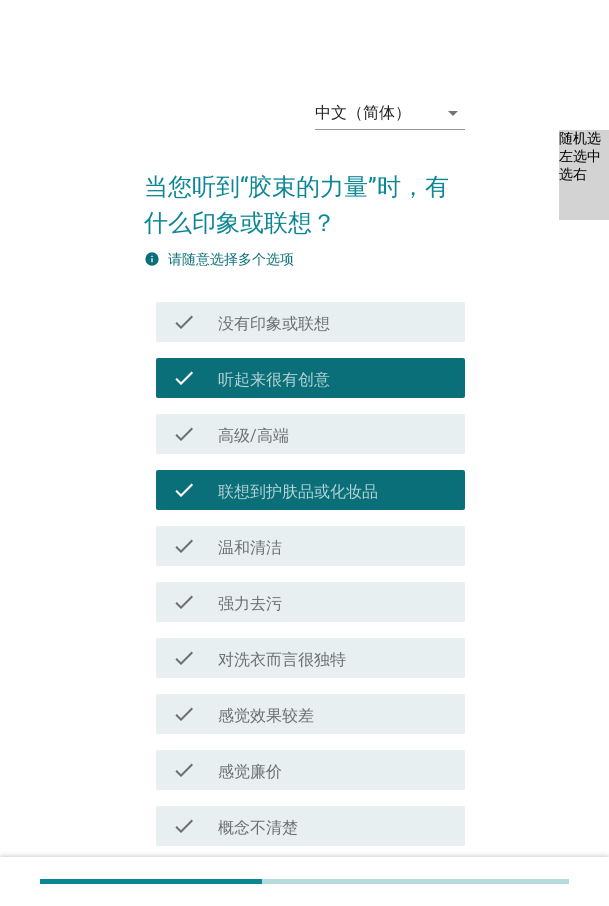 click on "温和清洁" at bounding box center (250, 548) 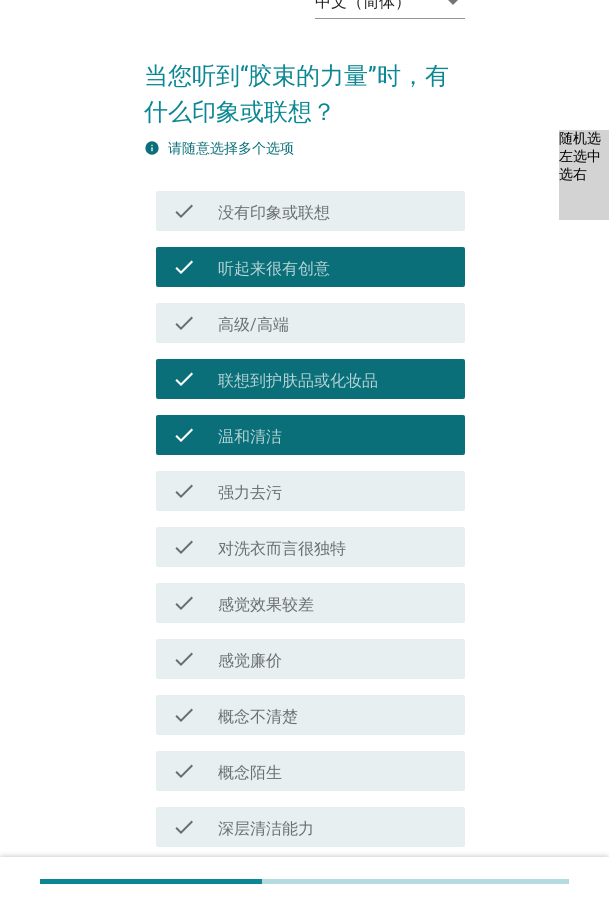 scroll, scrollTop: 300, scrollLeft: 0, axis: vertical 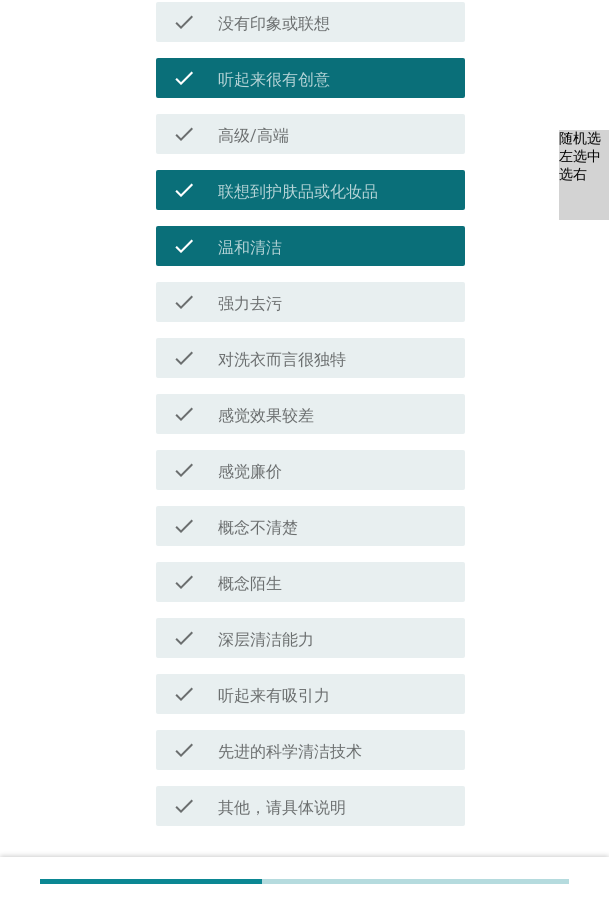 drag, startPoint x: 248, startPoint y: 293, endPoint x: 264, endPoint y: 412, distance: 120.070816 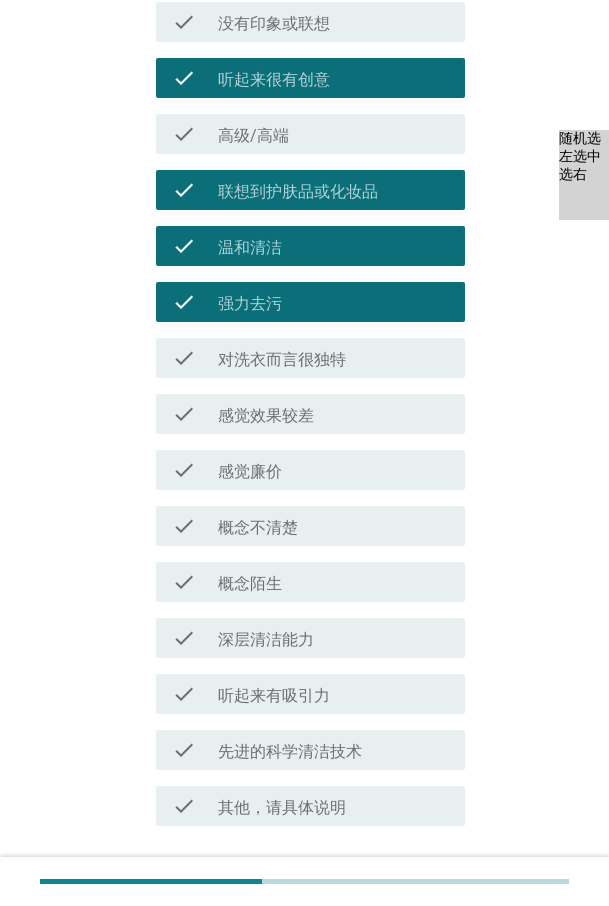 drag, startPoint x: 275, startPoint y: 696, endPoint x: 282, endPoint y: 663, distance: 33.734257 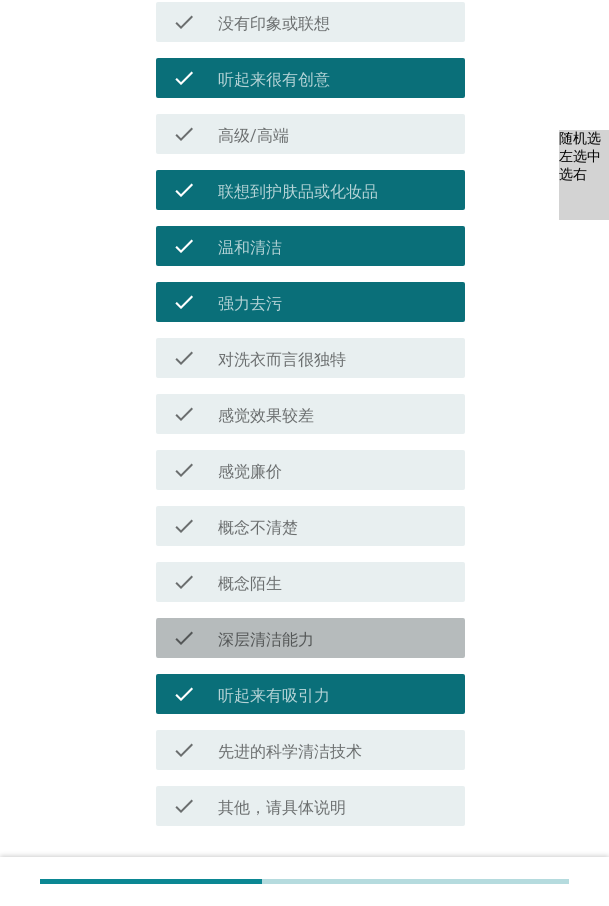 drag, startPoint x: 289, startPoint y: 629, endPoint x: 293, endPoint y: 736, distance: 107.07474 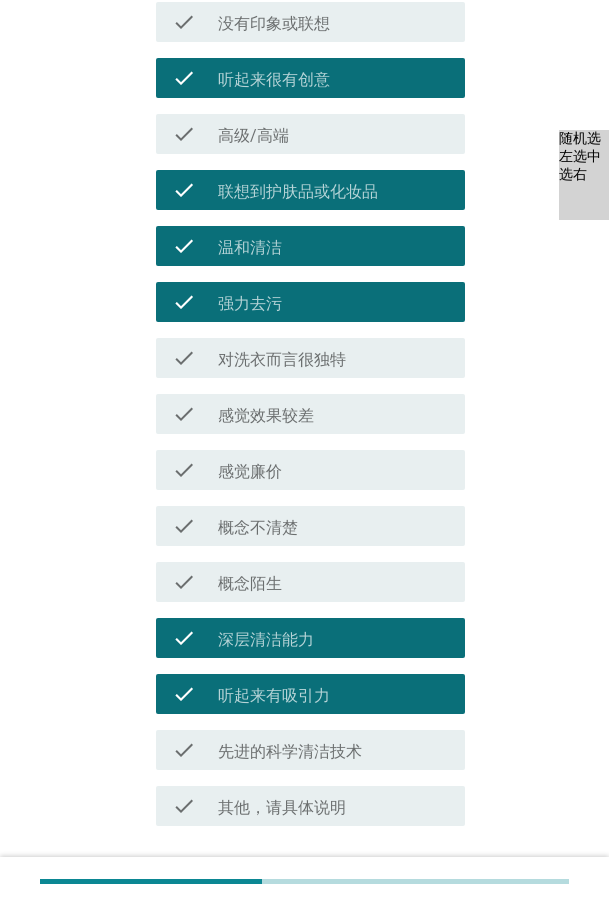 click on "先进的科学清洁技术" at bounding box center [290, 752] 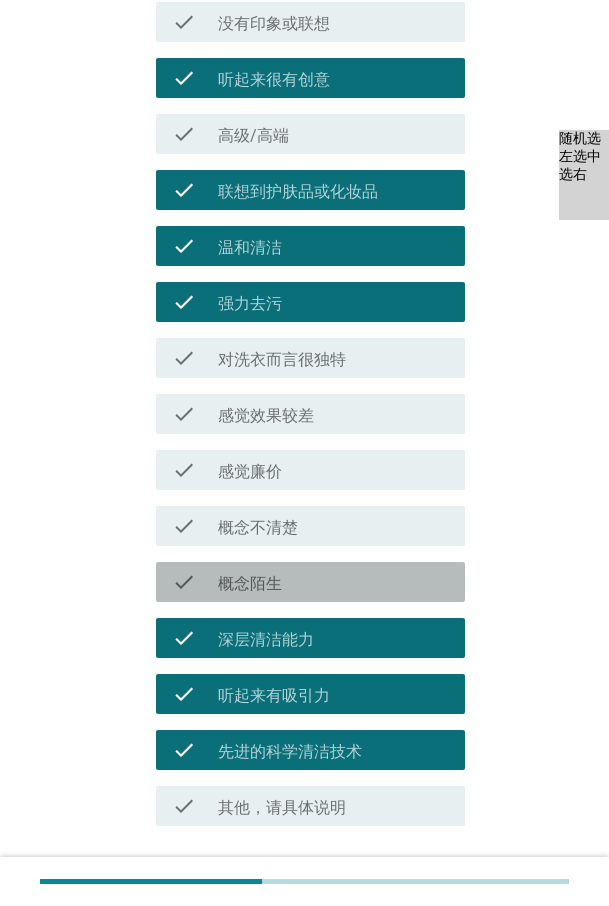 click on "概念陌生" at bounding box center (250, 584) 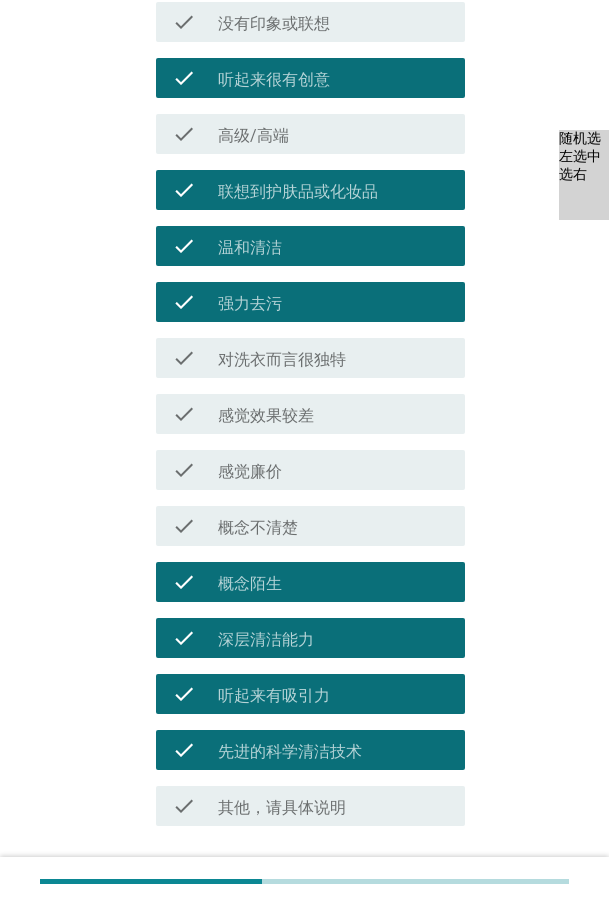 click on "概念陌生" at bounding box center [250, 584] 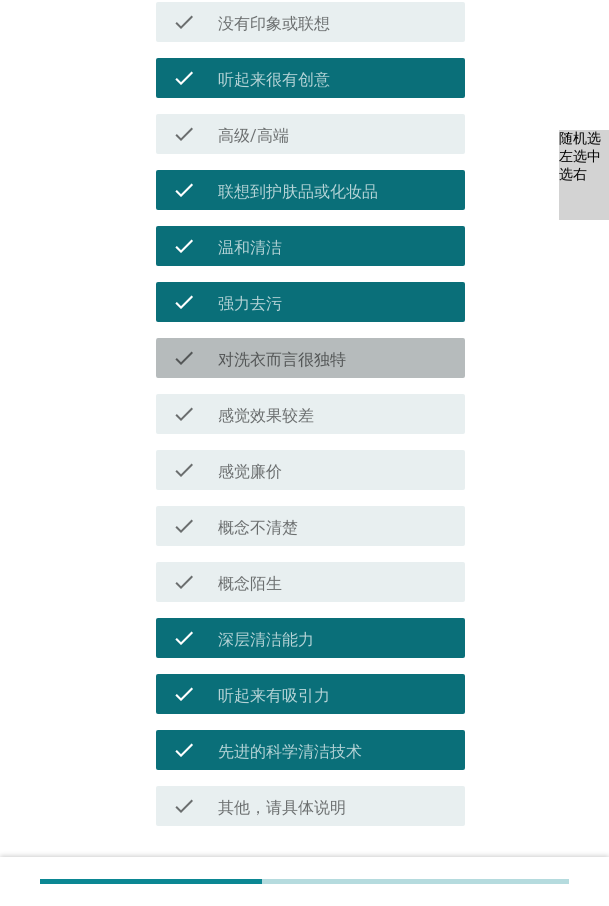 click on "对洗衣而言很独特" at bounding box center (282, 360) 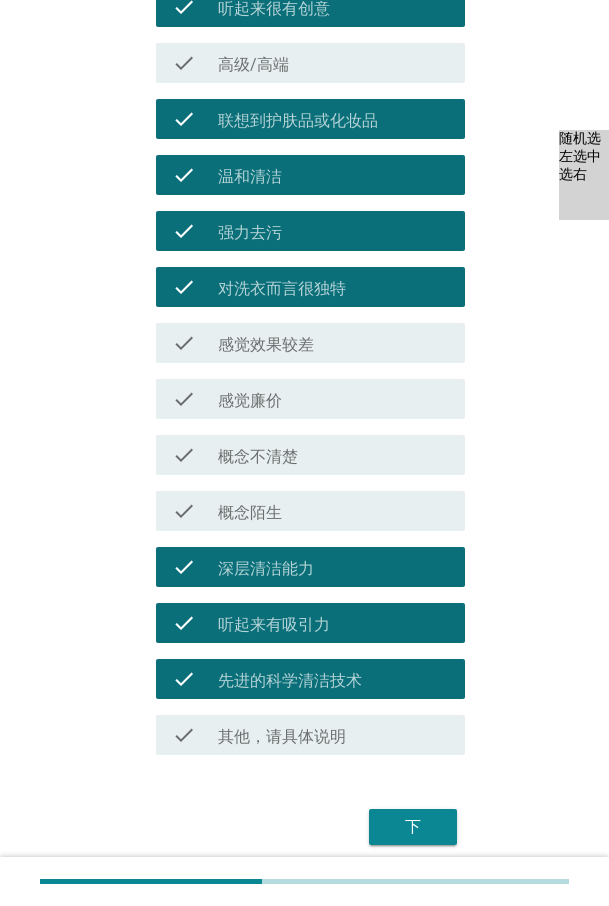 scroll, scrollTop: 445, scrollLeft: 0, axis: vertical 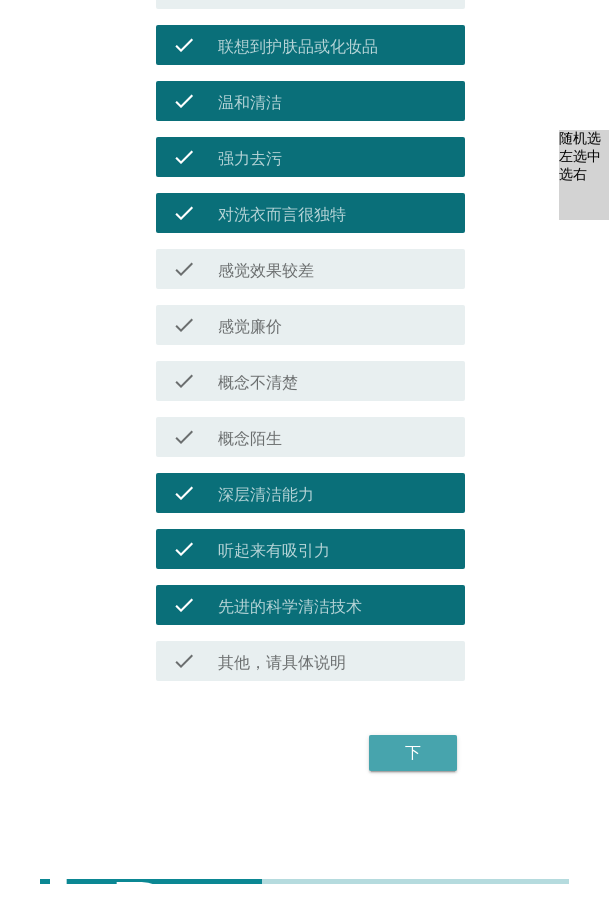 click on "下" at bounding box center (413, 753) 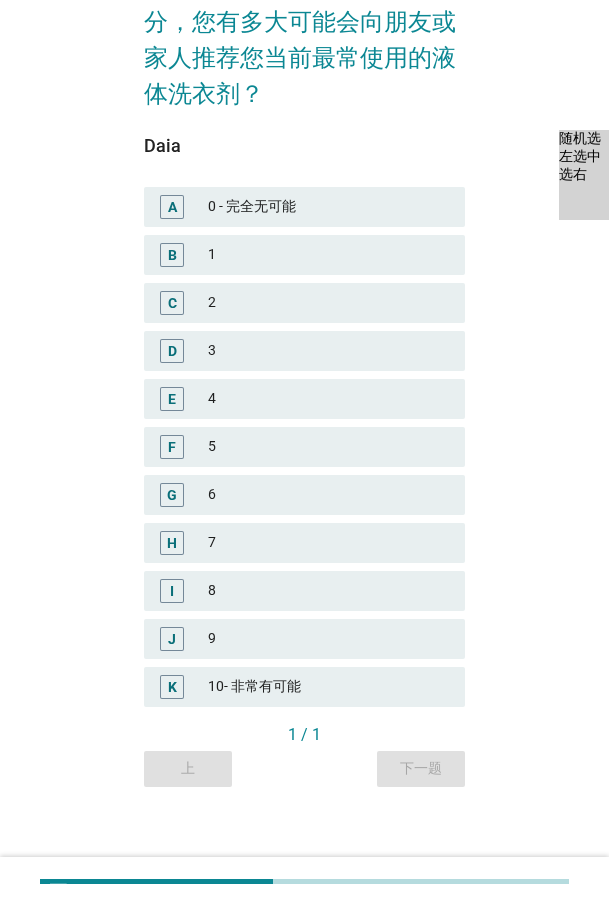 scroll, scrollTop: 211, scrollLeft: 0, axis: vertical 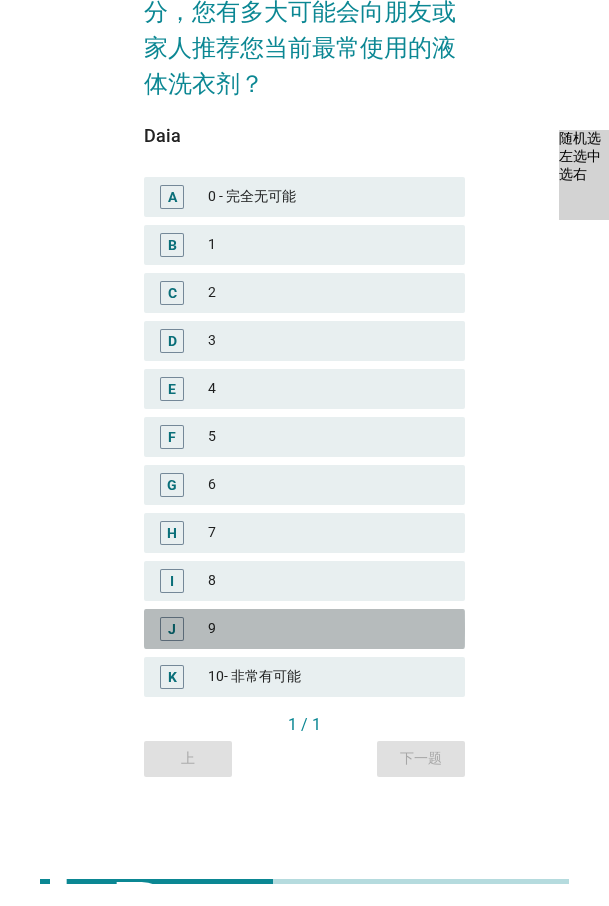 click on "9" at bounding box center [328, 629] 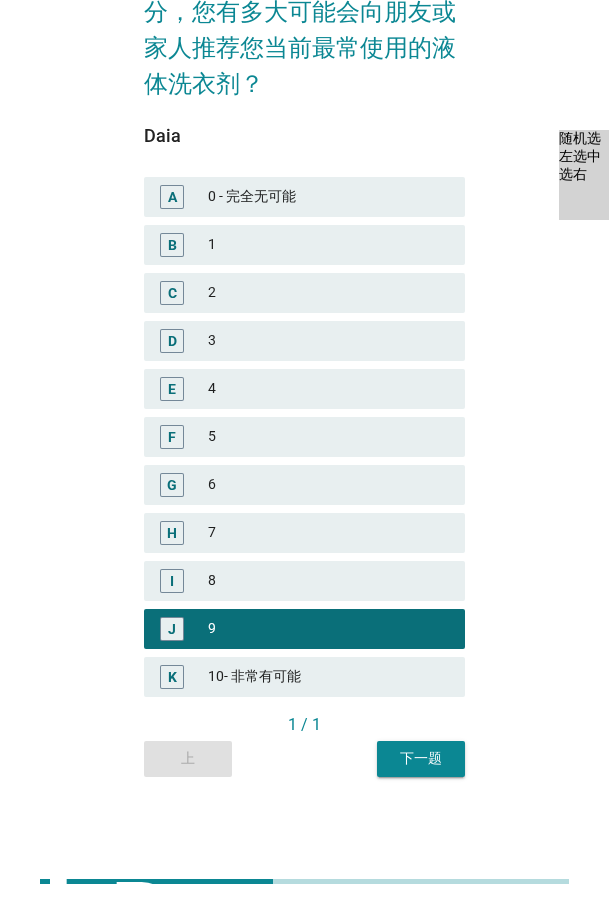 click on "下一题" at bounding box center [421, 758] 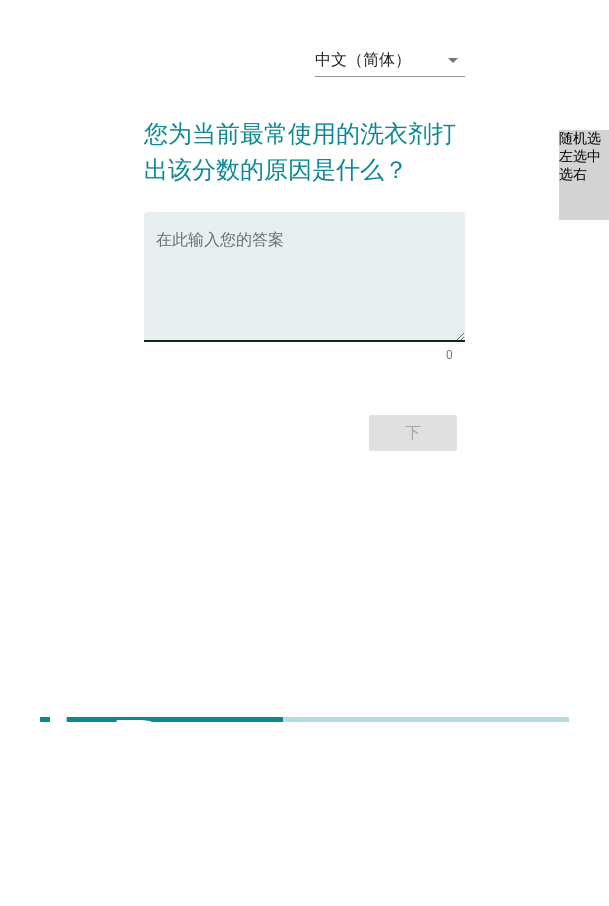 scroll, scrollTop: 0, scrollLeft: 0, axis: both 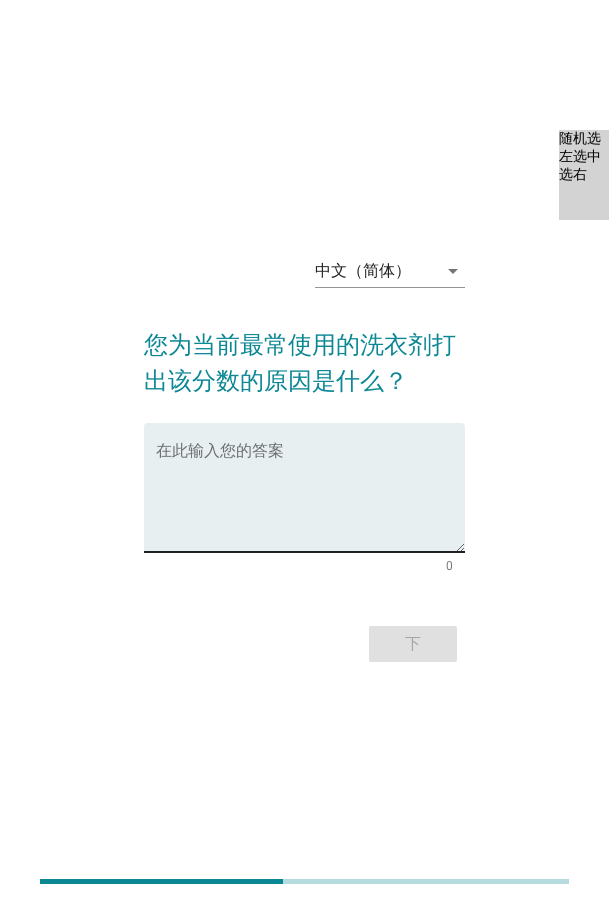 click at bounding box center (310, 499) 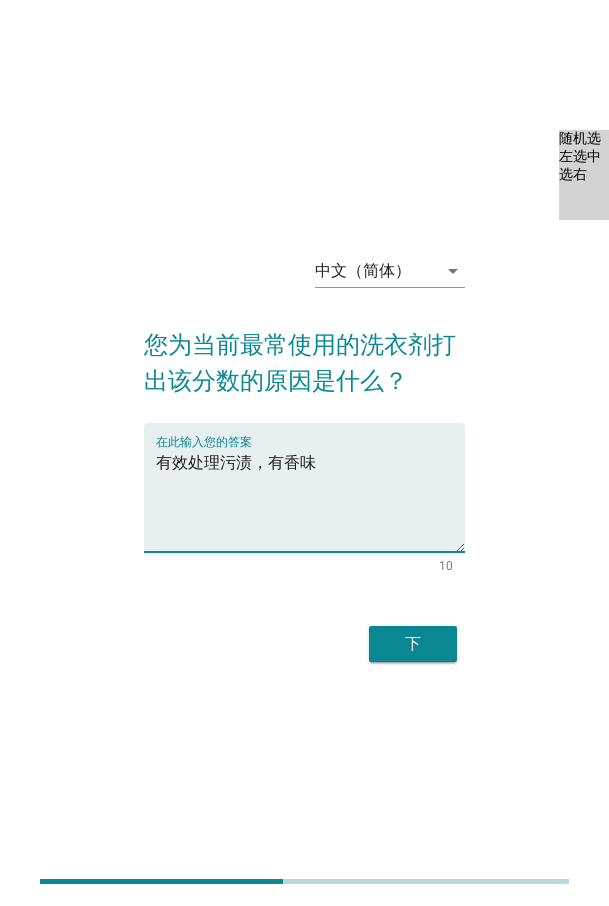 type on "有效处理污渍，有香味" 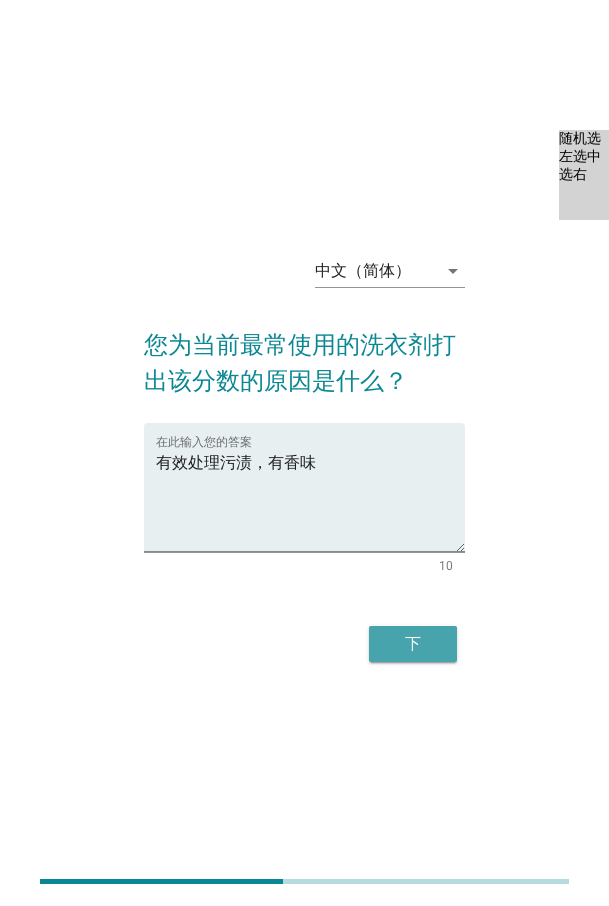 click on "下" at bounding box center (413, 644) 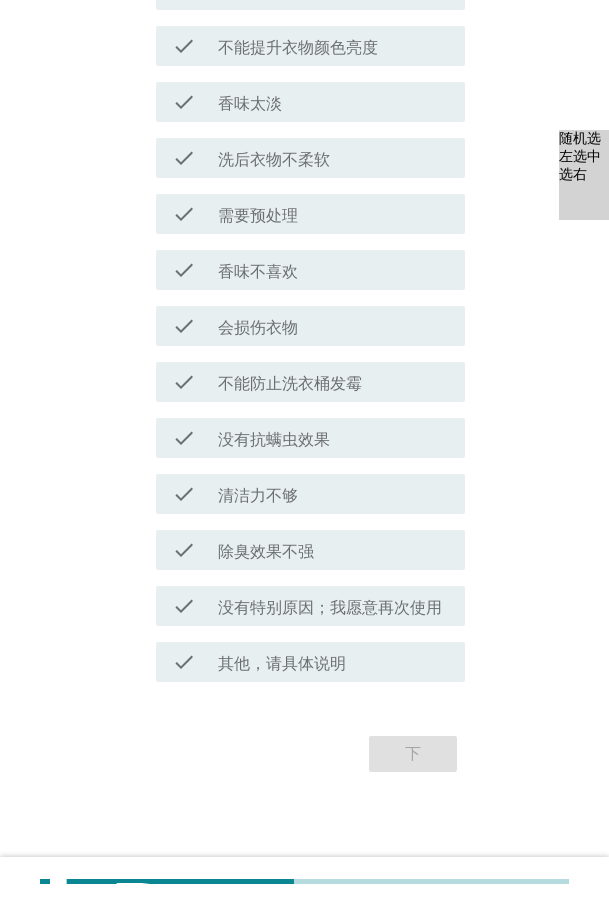 scroll, scrollTop: 781, scrollLeft: 0, axis: vertical 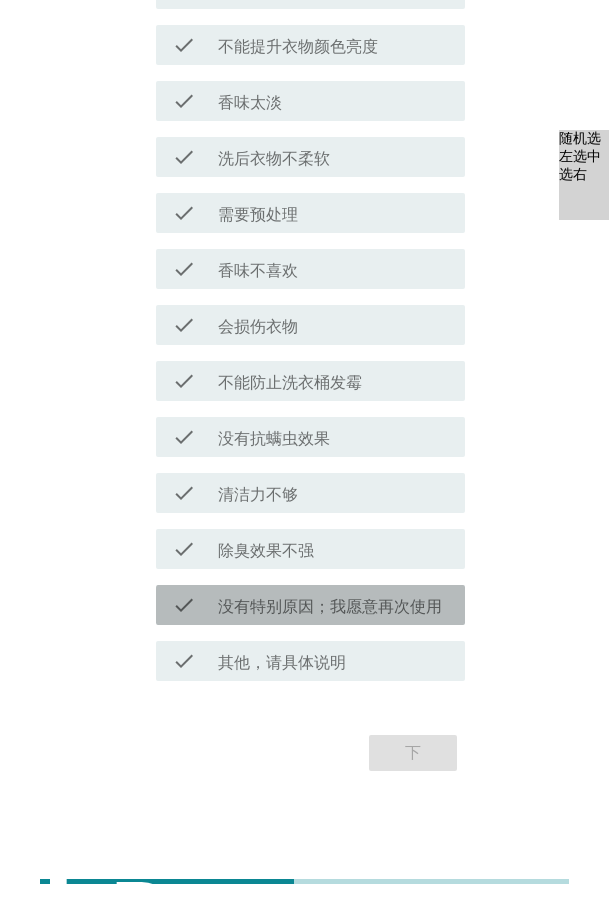 click on "没有特别原因；我愿意再次使用" at bounding box center (330, 607) 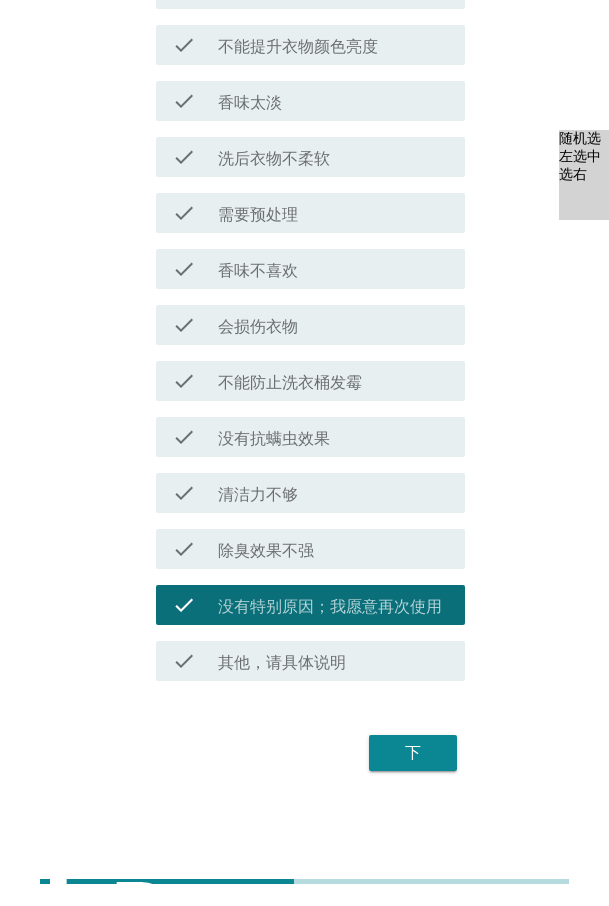 click on "下" at bounding box center [413, 753] 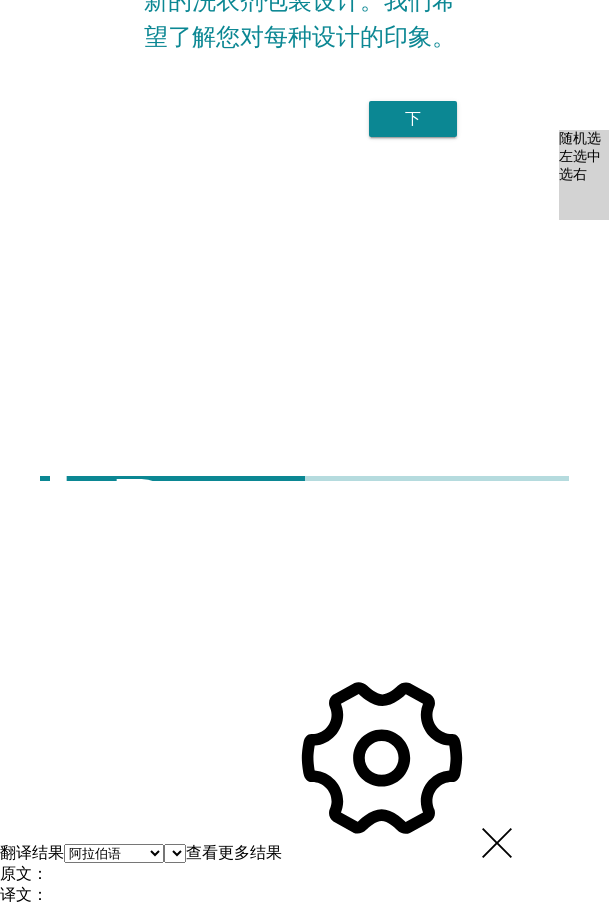 scroll, scrollTop: 0, scrollLeft: 0, axis: both 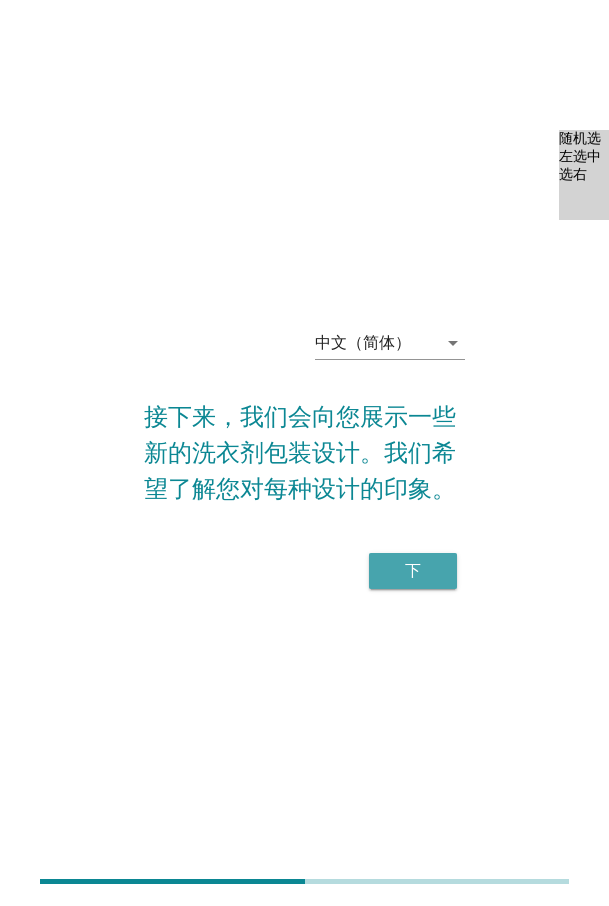 click on "下" at bounding box center [413, 571] 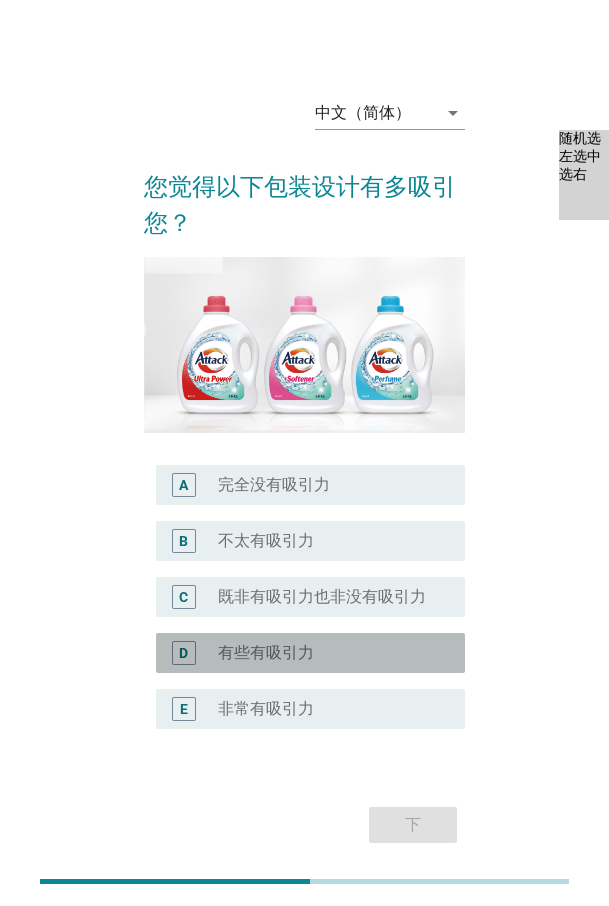 click on "有些有吸引力" at bounding box center (266, 653) 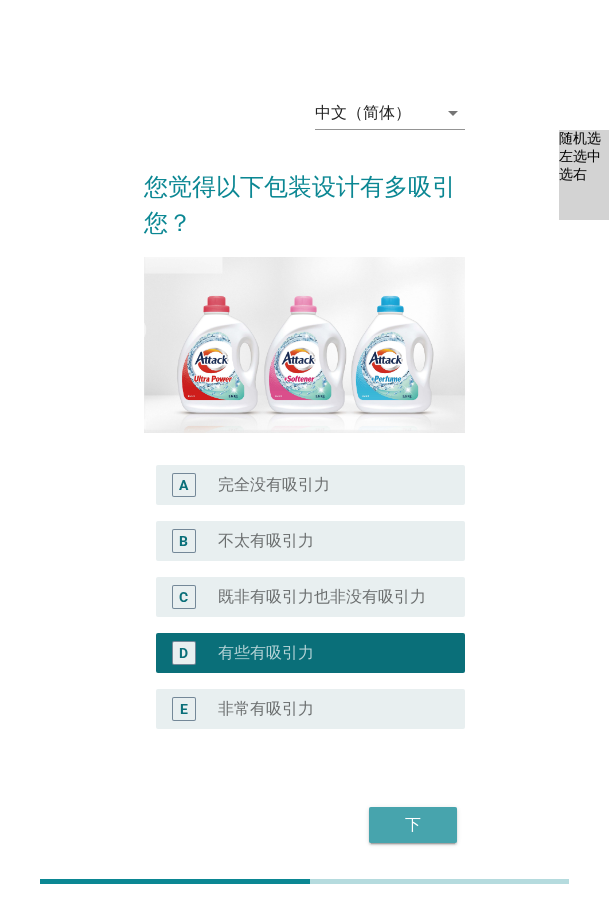 click on "下" at bounding box center (413, 825) 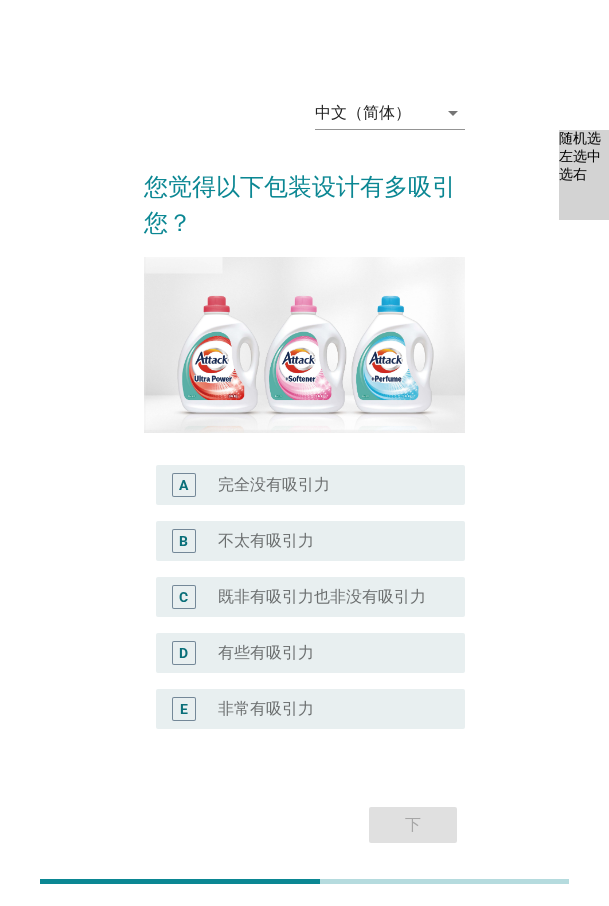 click on "非常有吸引力" at bounding box center [266, 709] 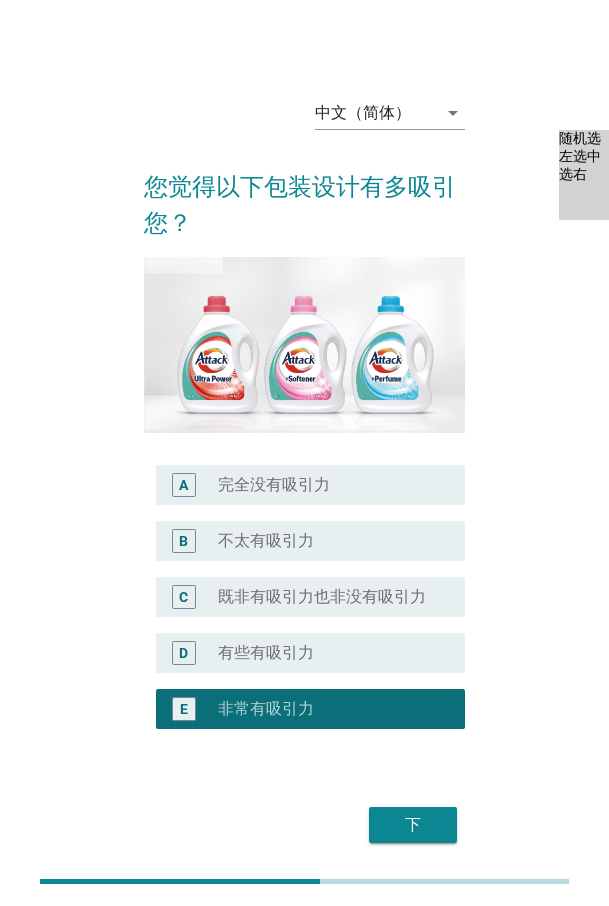 click on "下" at bounding box center [413, 825] 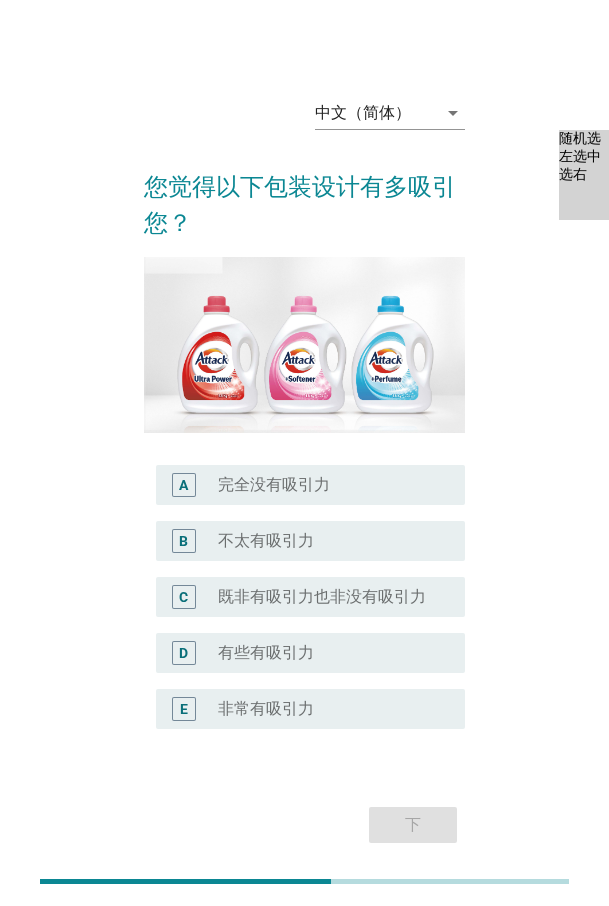 drag, startPoint x: 270, startPoint y: 703, endPoint x: 317, endPoint y: 736, distance: 57.428215 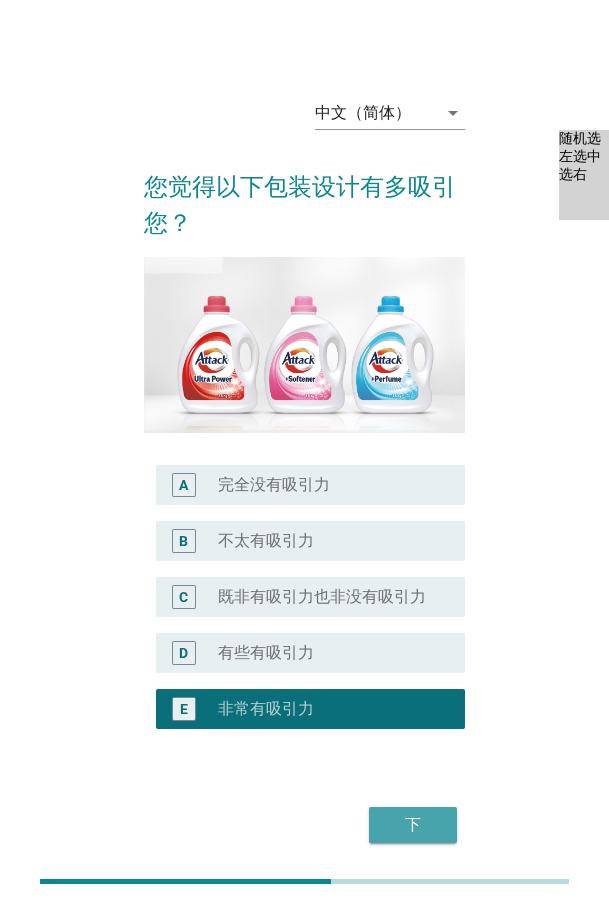 click on "下" at bounding box center [413, 825] 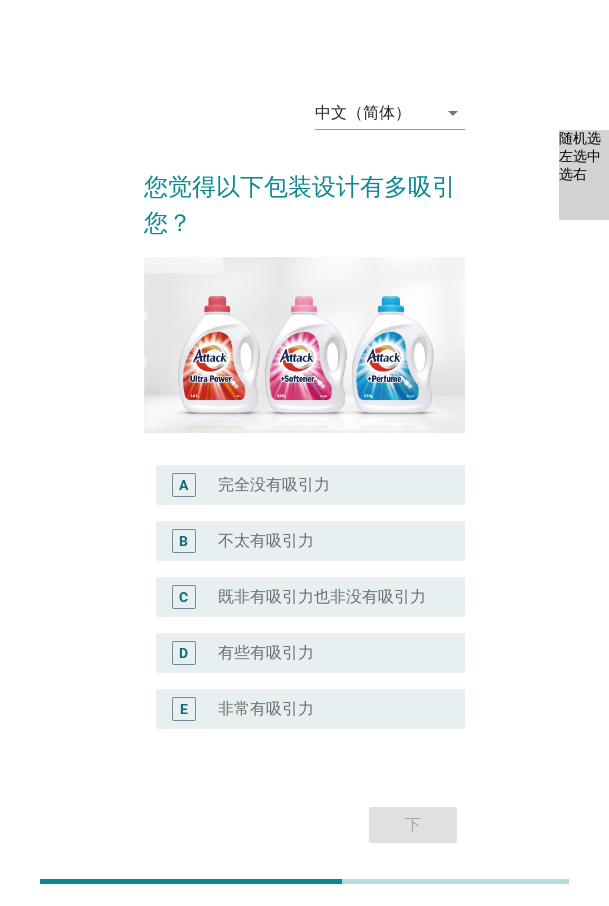 click on "有些有吸引力" at bounding box center [266, 653] 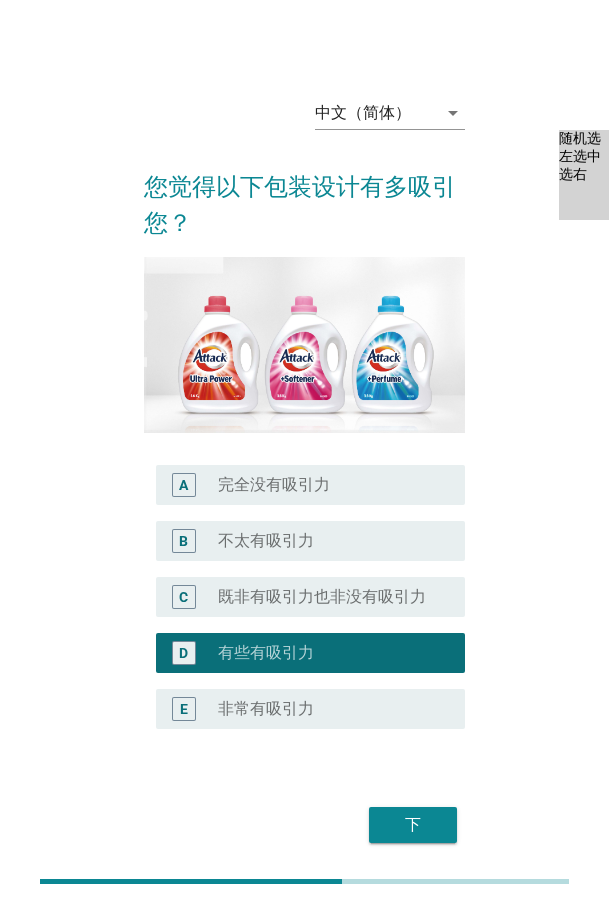click on "下" at bounding box center [413, 825] 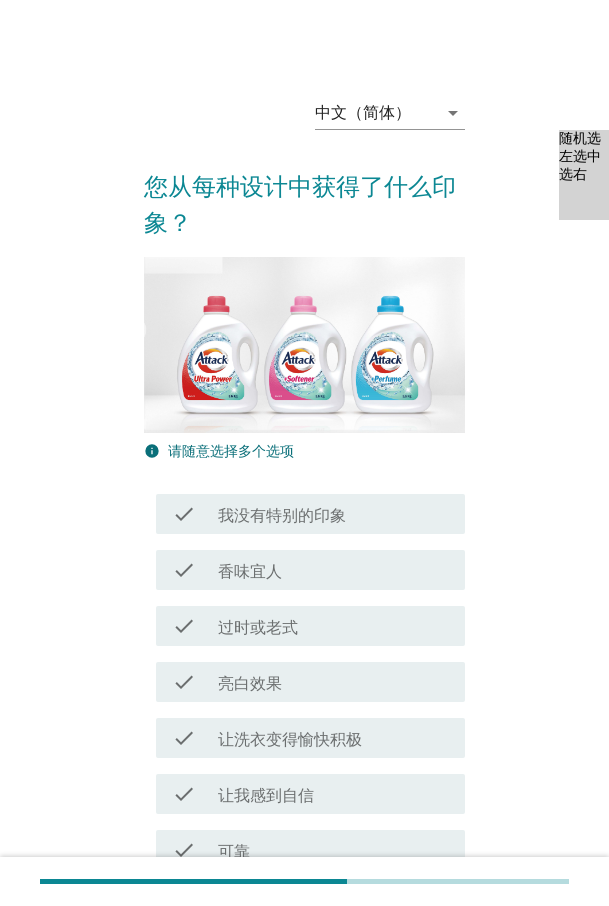 drag, startPoint x: 292, startPoint y: 572, endPoint x: 293, endPoint y: 583, distance: 11.045361 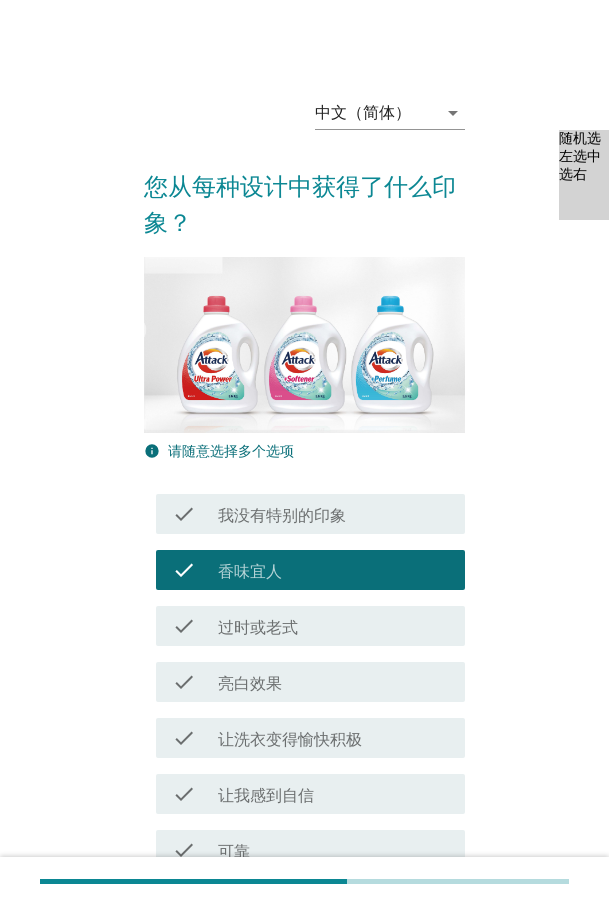 click on "check_box_outline_blank 亮白效果" at bounding box center (333, 682) 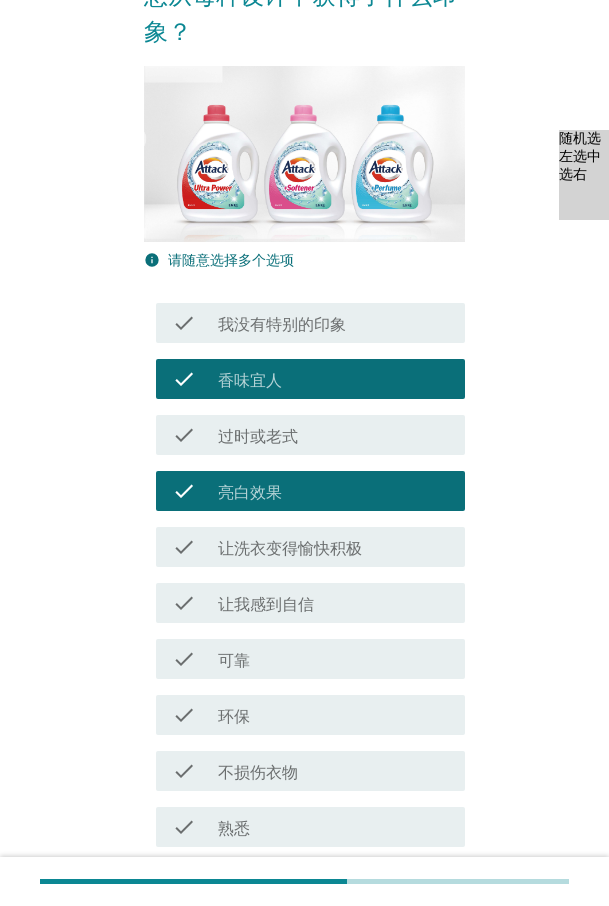 scroll, scrollTop: 200, scrollLeft: 0, axis: vertical 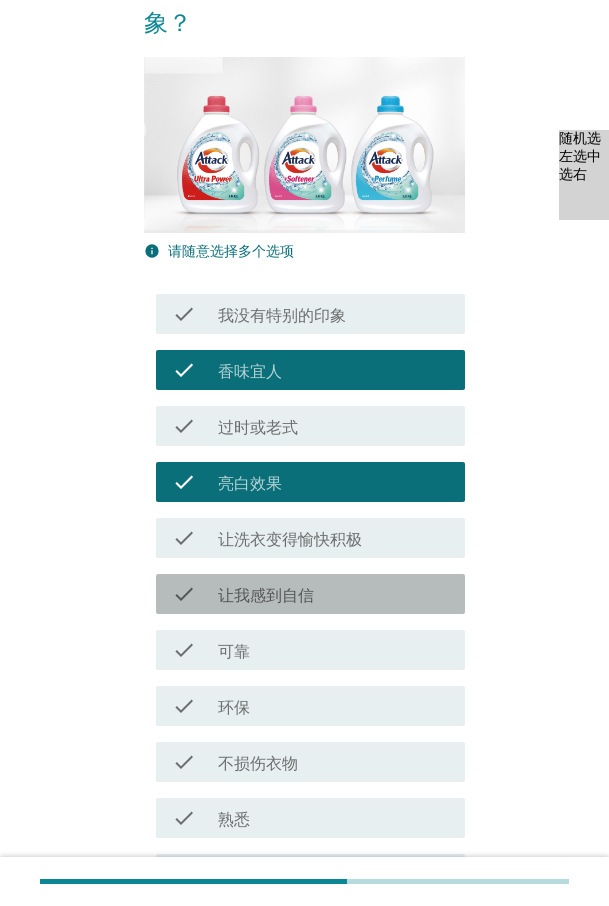drag, startPoint x: 270, startPoint y: 593, endPoint x: 281, endPoint y: 662, distance: 69.87131 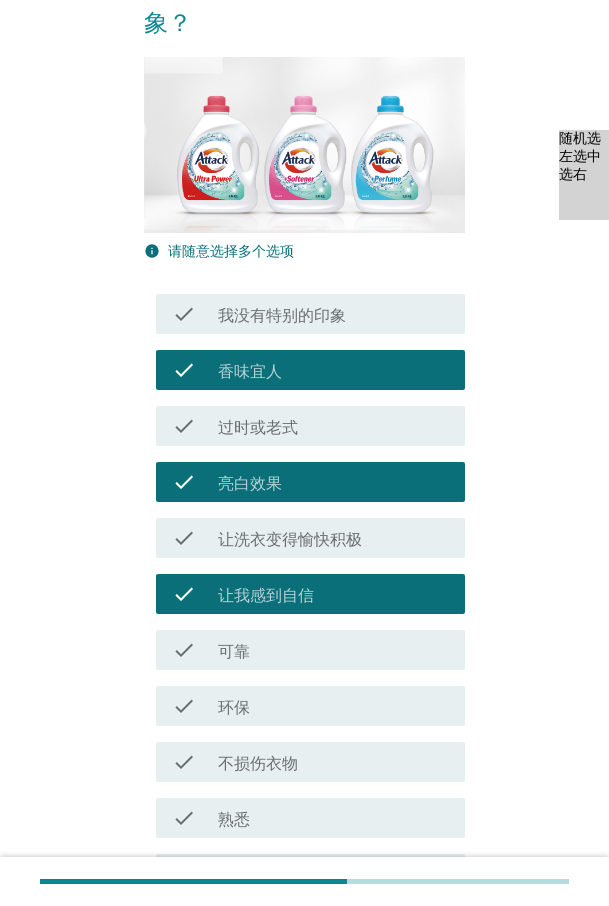 click on "check     check_box_outline_blank 可靠" at bounding box center (310, 650) 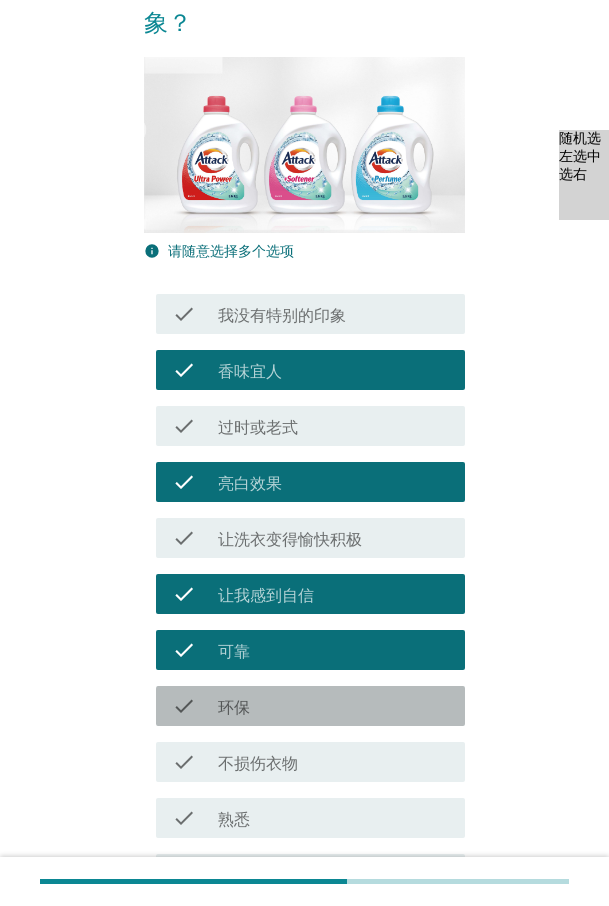 click on "check_box_outline_blank 环保" at bounding box center [333, 706] 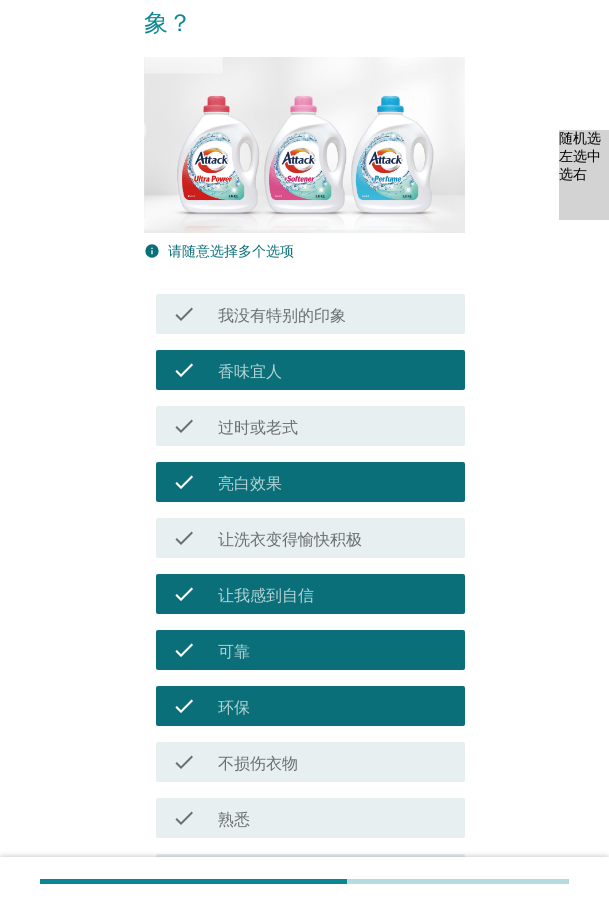 click on "不损伤衣物" at bounding box center (258, 764) 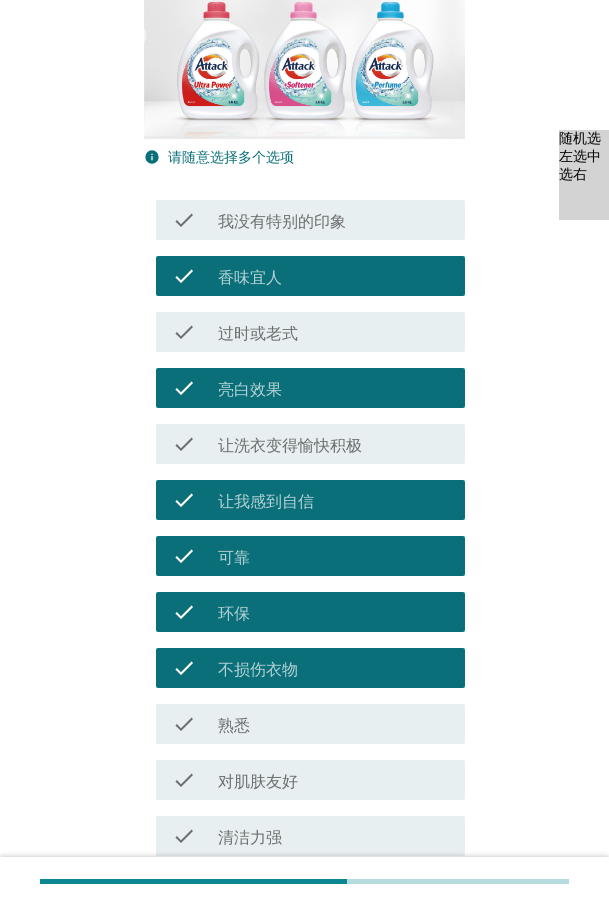 scroll, scrollTop: 500, scrollLeft: 0, axis: vertical 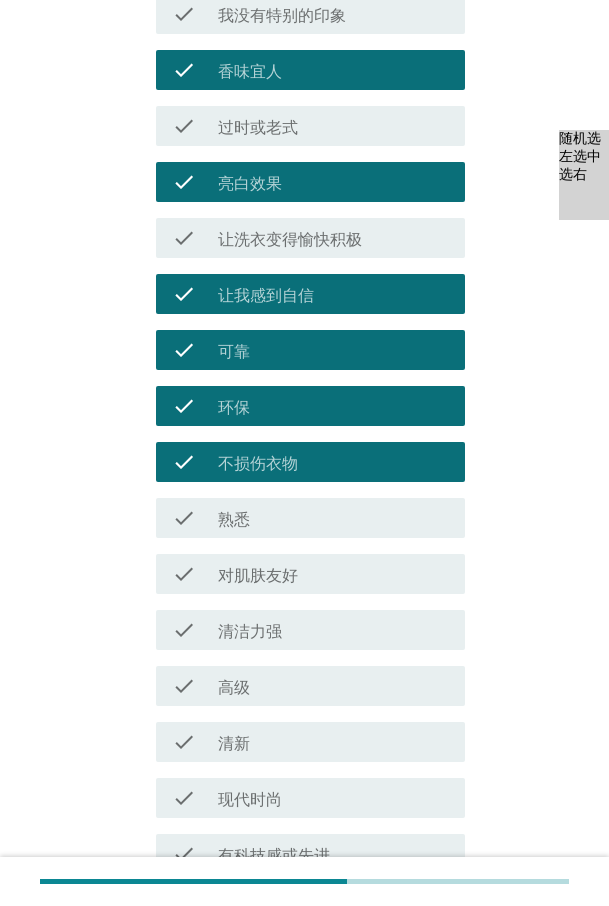 click on "check_box_outline_blank 高级" at bounding box center [333, 686] 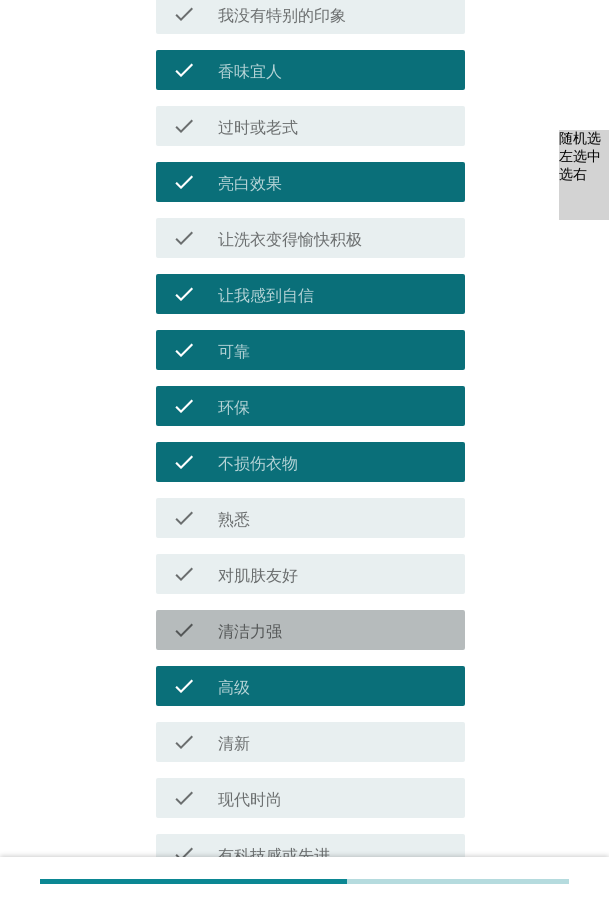 drag, startPoint x: 262, startPoint y: 633, endPoint x: 265, endPoint y: 590, distance: 43.104523 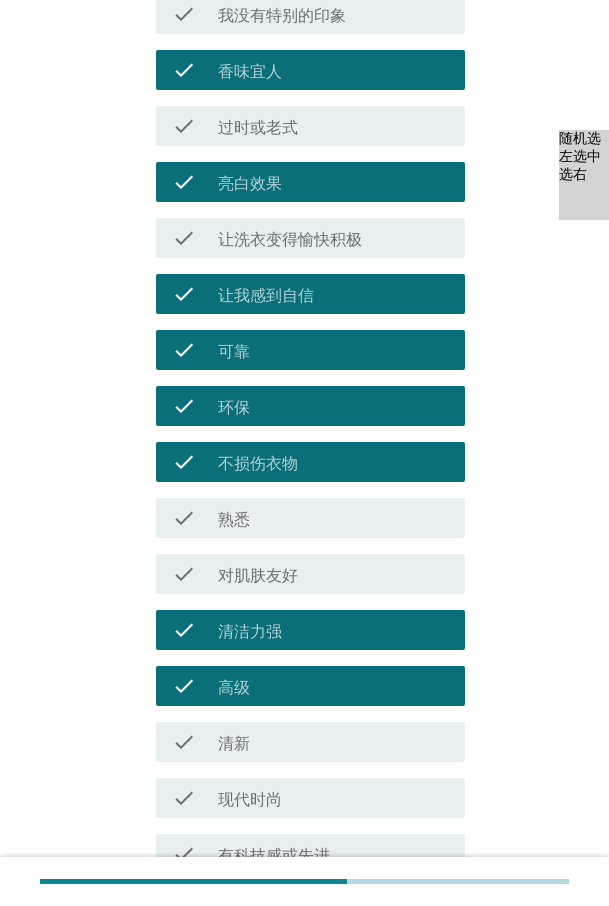 click on "熟悉" at bounding box center [234, 520] 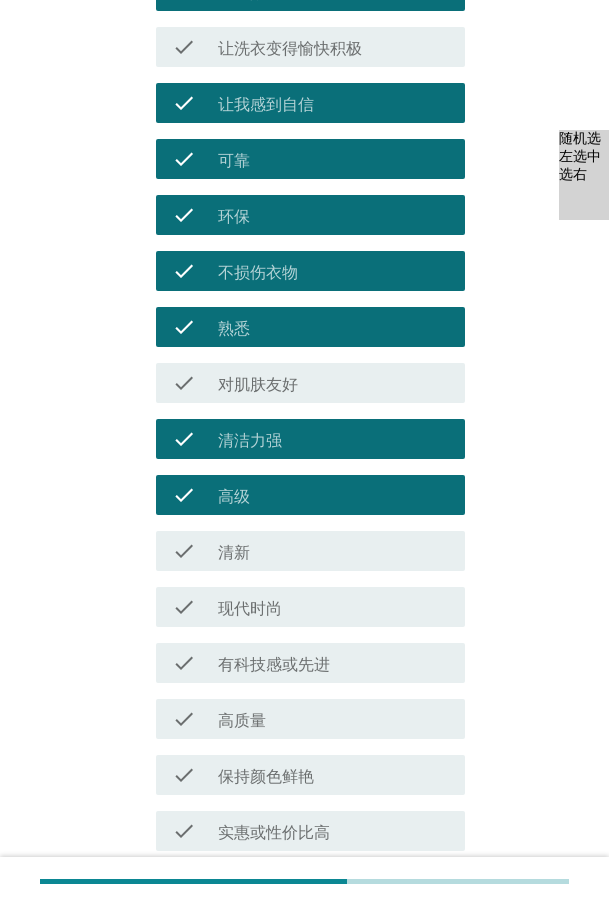 scroll, scrollTop: 700, scrollLeft: 0, axis: vertical 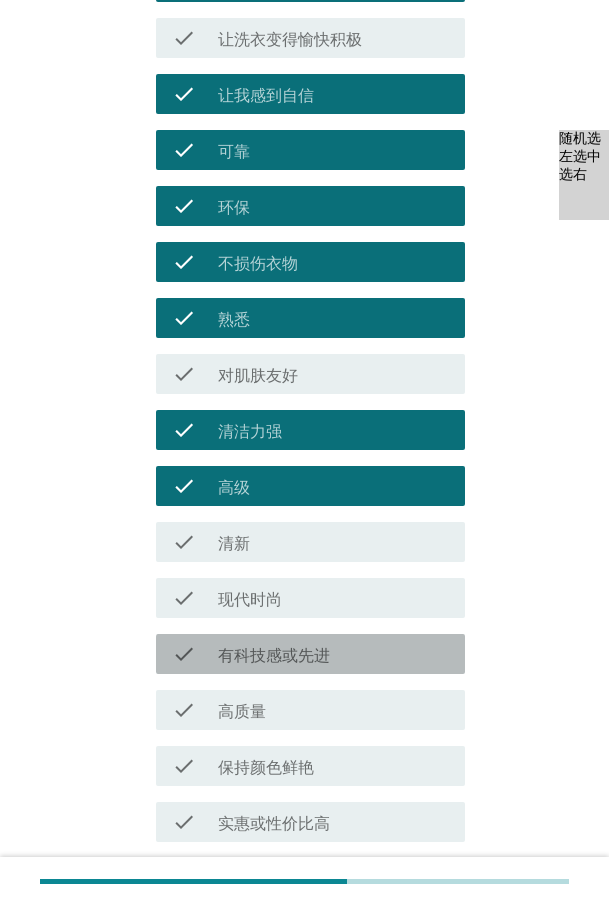 click on "有科技感或先进" at bounding box center (274, 656) 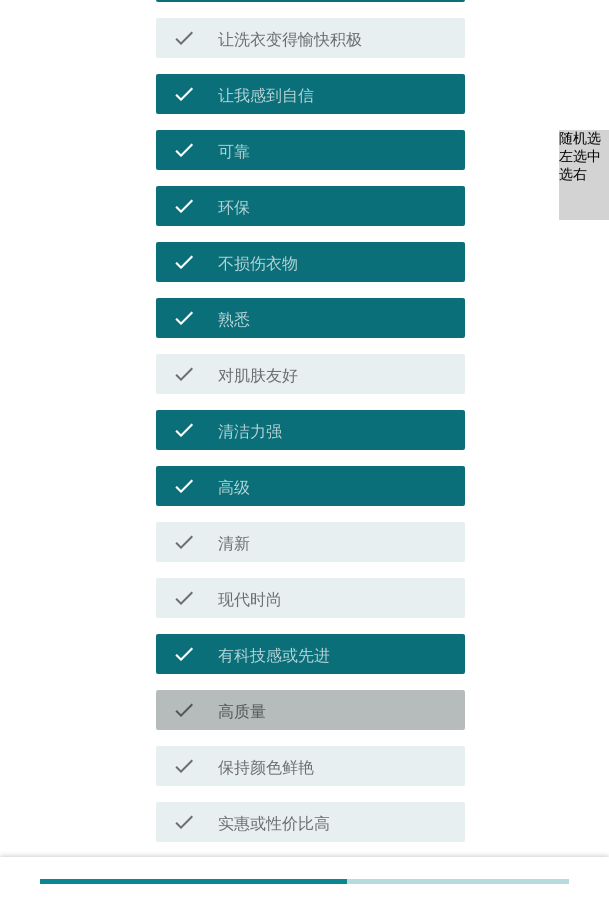 click on "高质量" at bounding box center (242, 712) 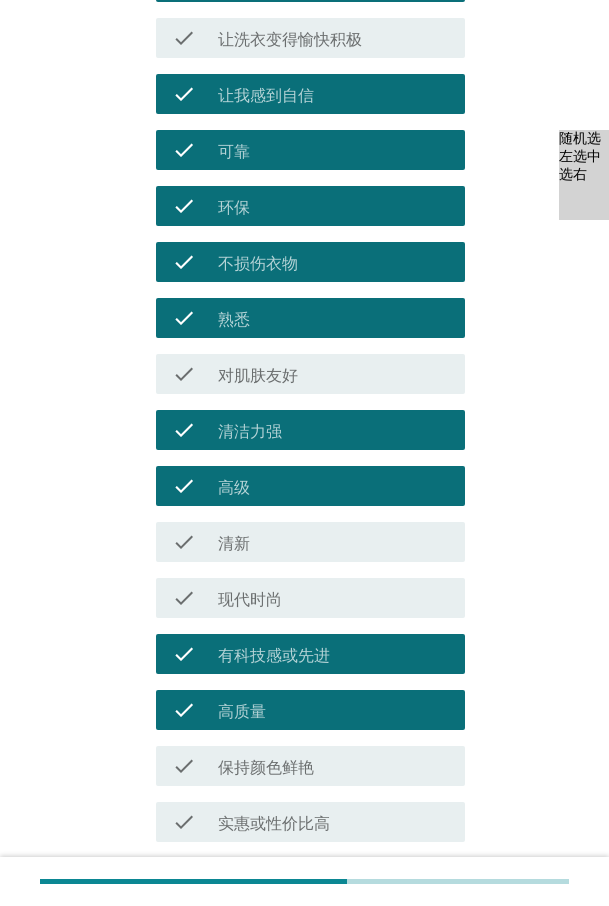 click on "保持颜色鲜艳" at bounding box center (266, 768) 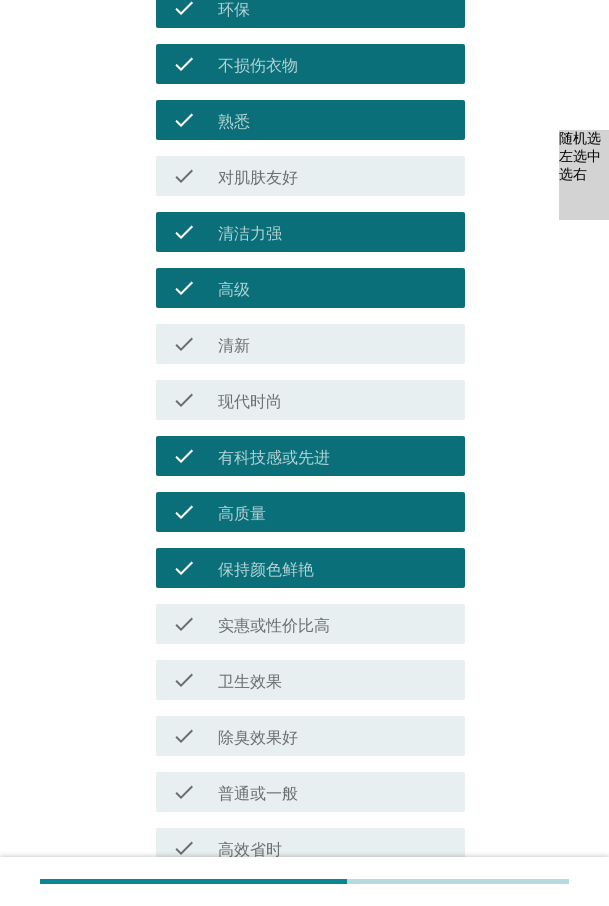 scroll, scrollTop: 900, scrollLeft: 0, axis: vertical 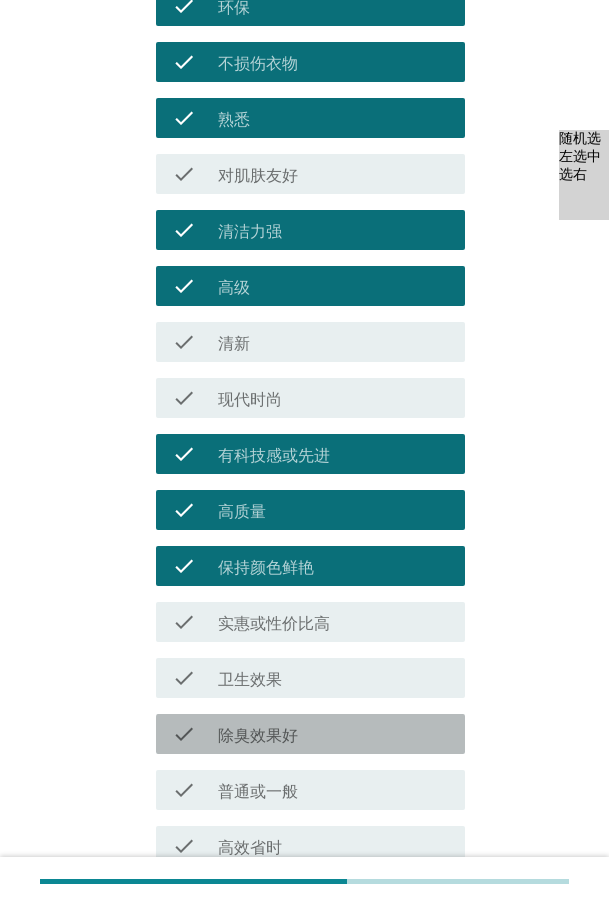 click on "除臭效果好" at bounding box center (258, 736) 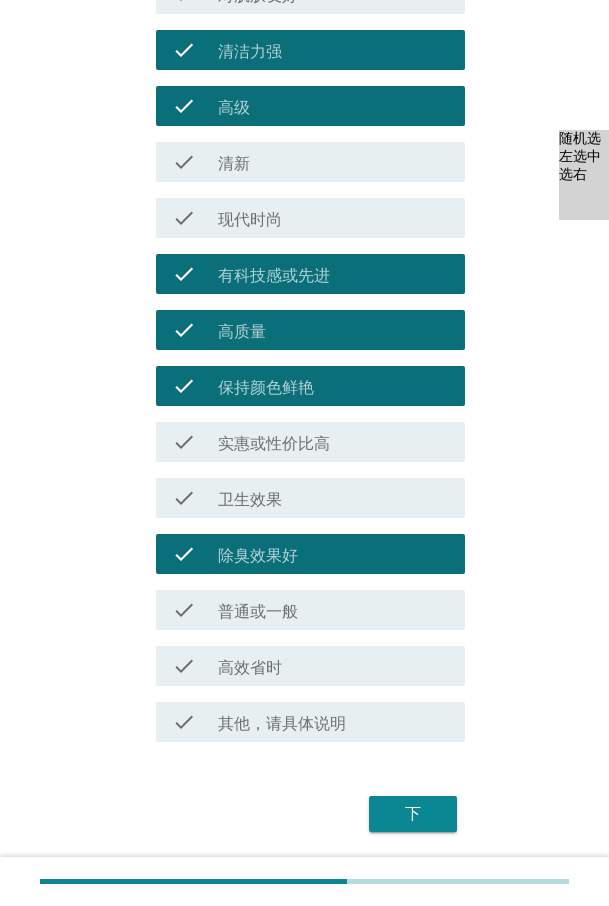 scroll, scrollTop: 1100, scrollLeft: 0, axis: vertical 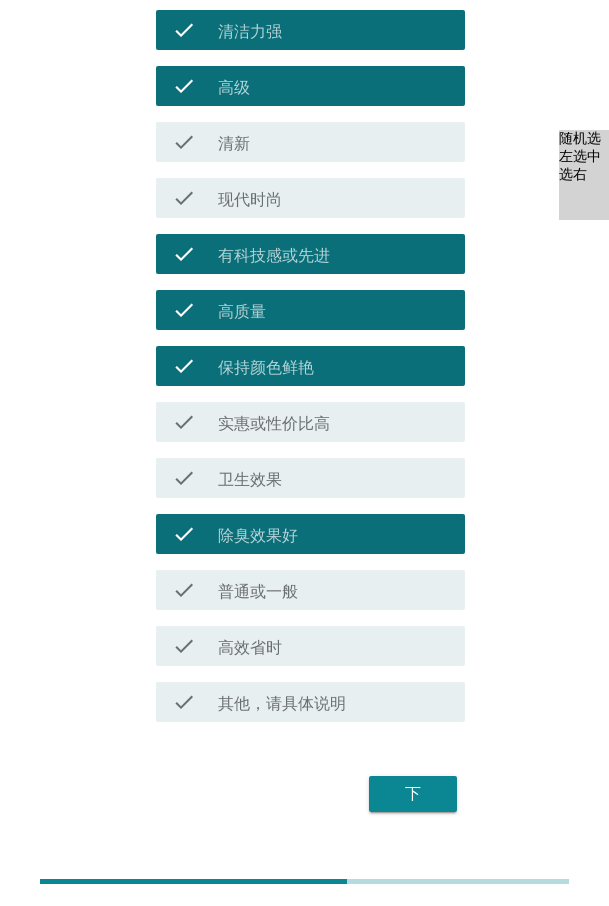 click on "下" at bounding box center (413, 794) 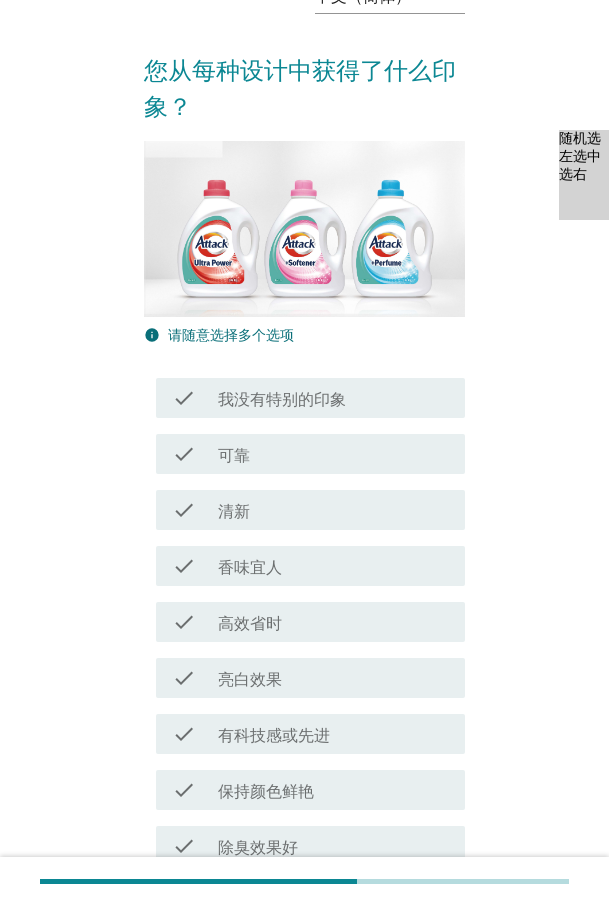 scroll, scrollTop: 300, scrollLeft: 0, axis: vertical 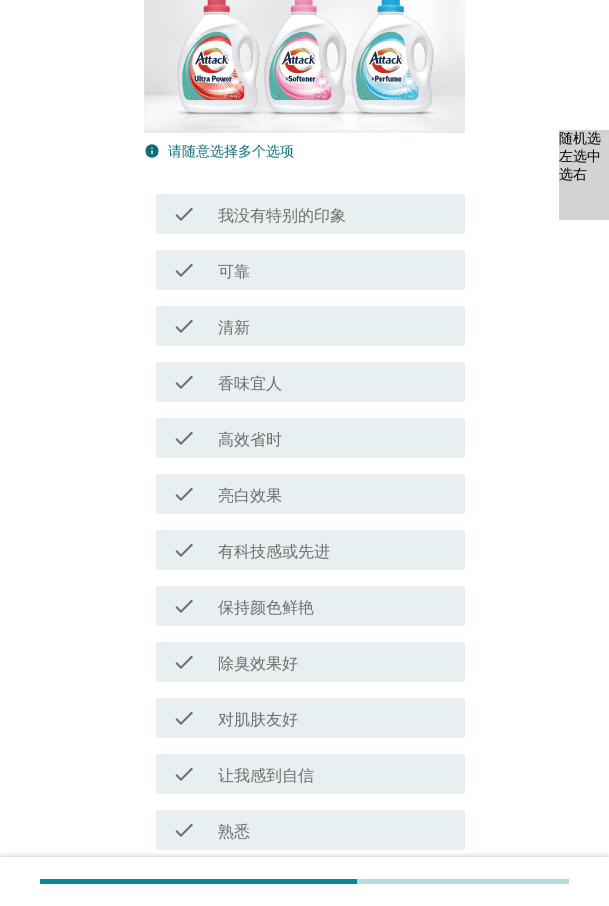 drag, startPoint x: 246, startPoint y: 271, endPoint x: 249, endPoint y: 292, distance: 21.213203 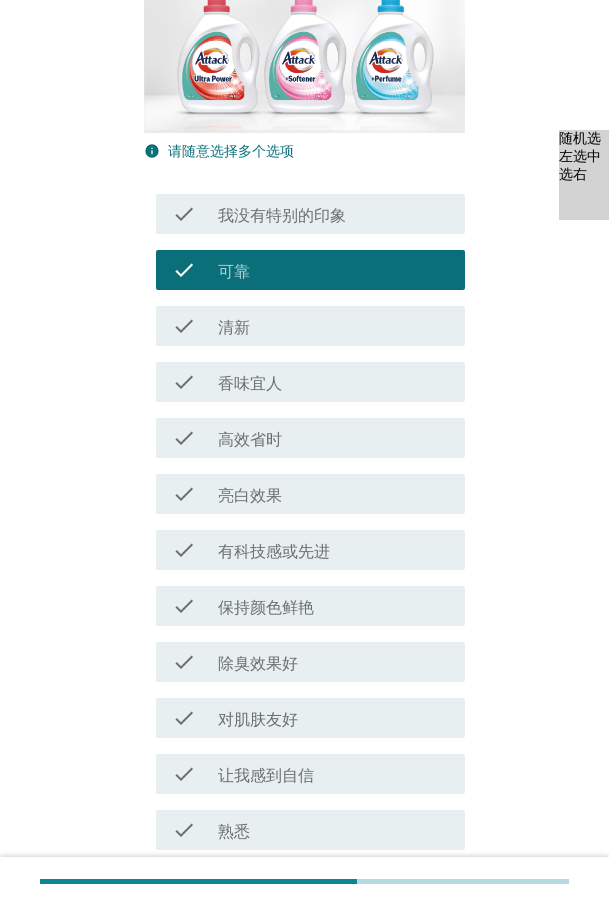 click on "check_box_outline_blank 清新" at bounding box center (333, 326) 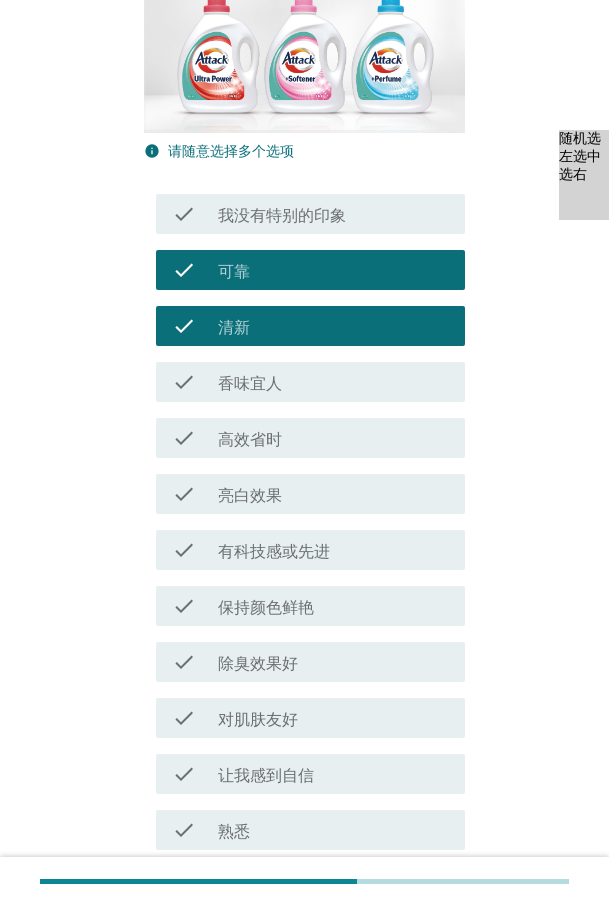 click on "保持颜色鲜艳" at bounding box center [266, 608] 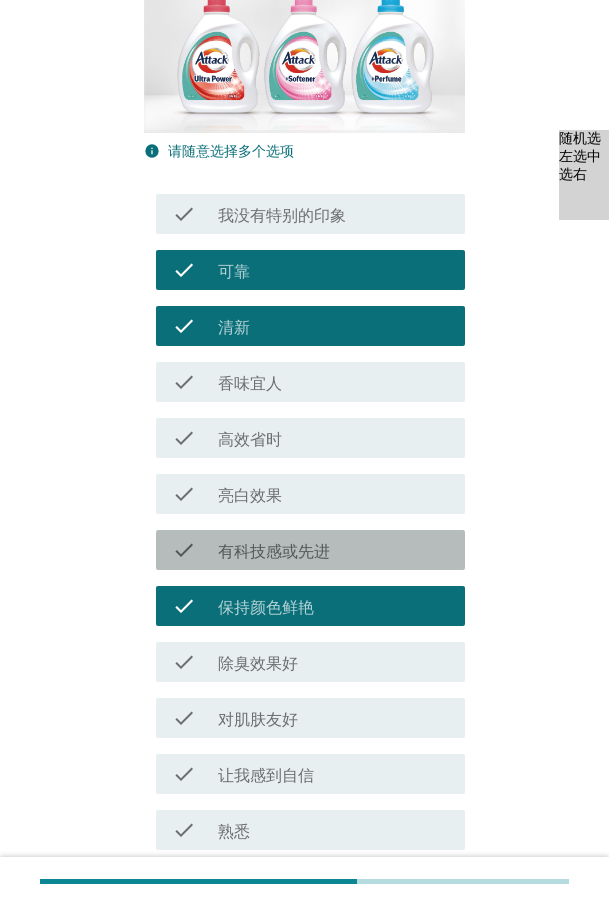 drag, startPoint x: 263, startPoint y: 549, endPoint x: 247, endPoint y: 432, distance: 118.08895 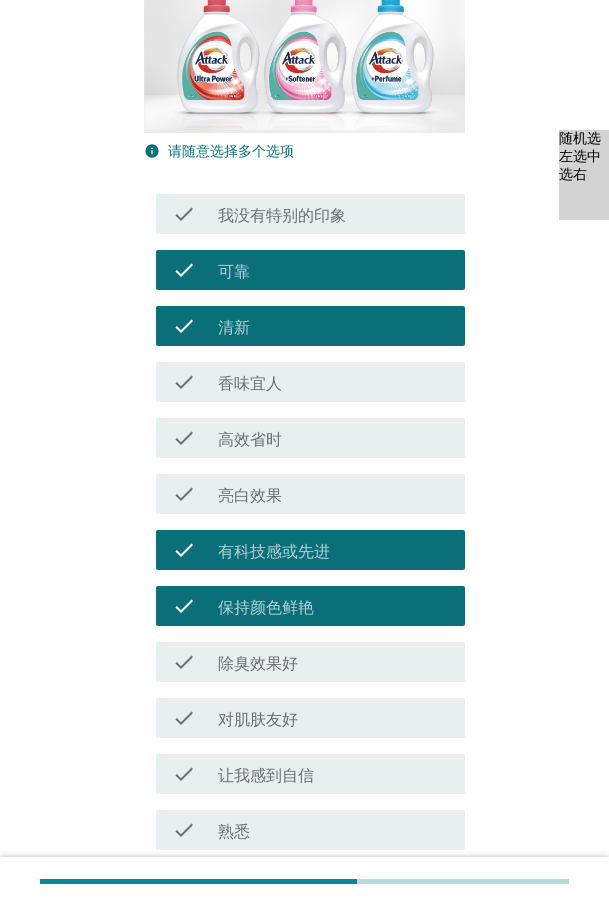 click on "check     check_box_outline_blank 高效省时" at bounding box center (310, 438) 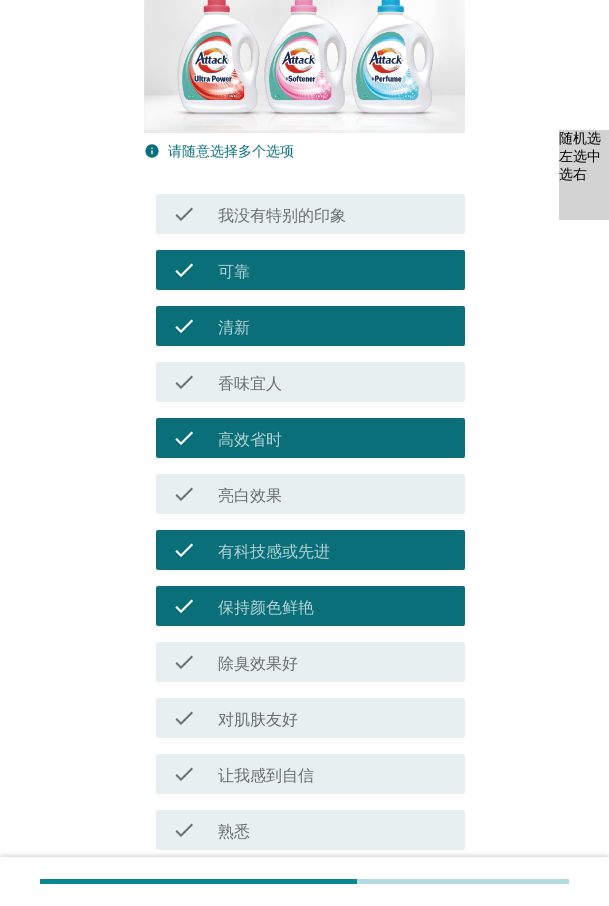 click on "香味宜人" at bounding box center (250, 384) 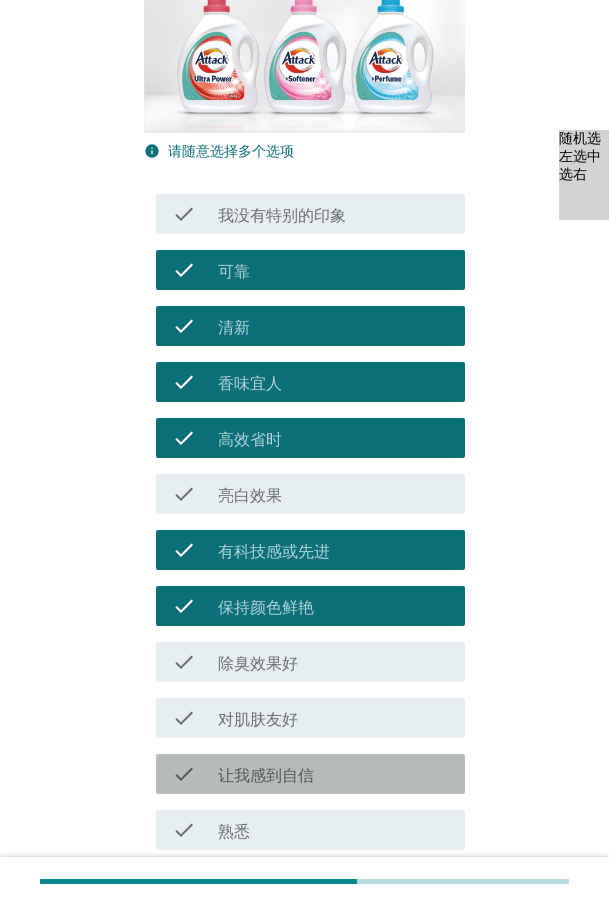 click on "让我感到自信" at bounding box center [266, 776] 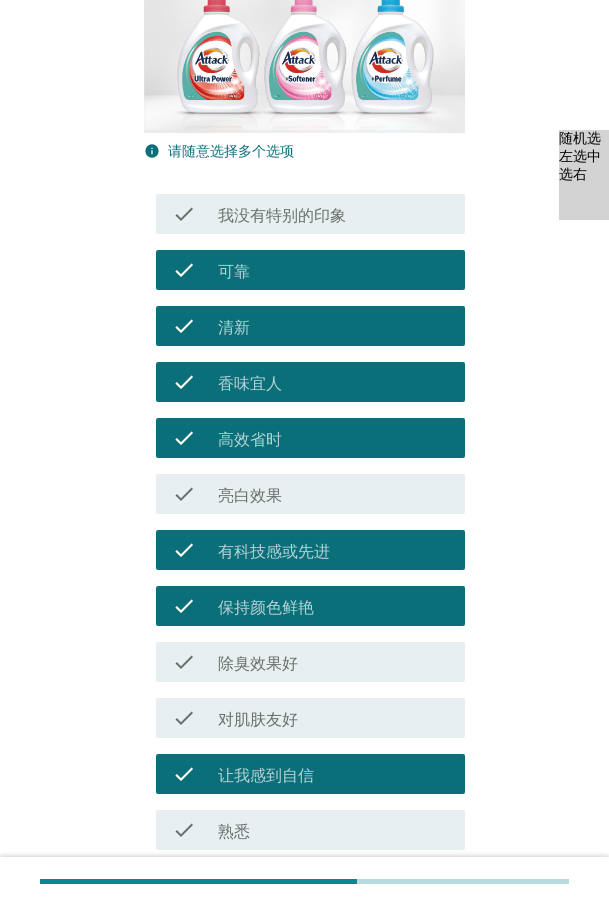 click on "对肌肤友好" at bounding box center [258, 720] 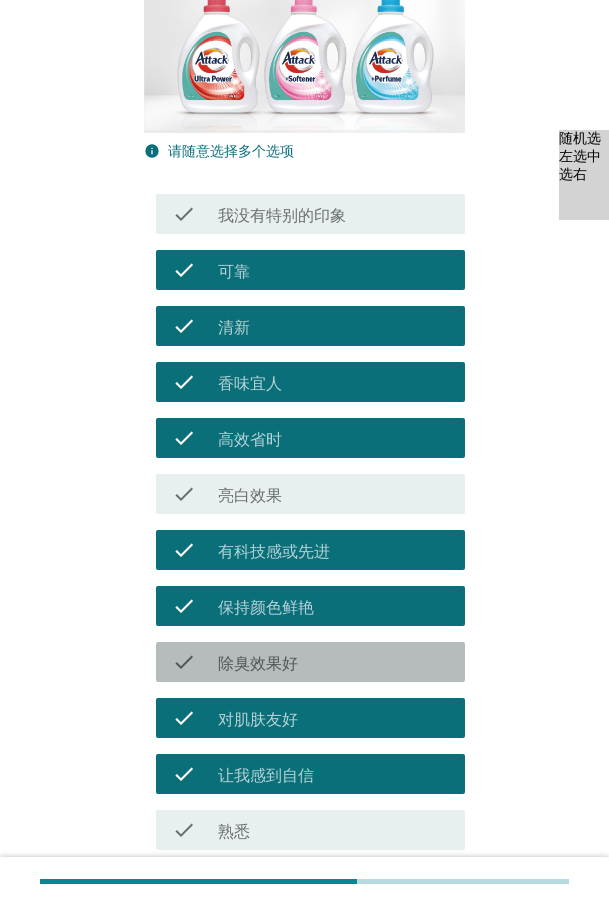 click on "除臭效果好" at bounding box center (258, 664) 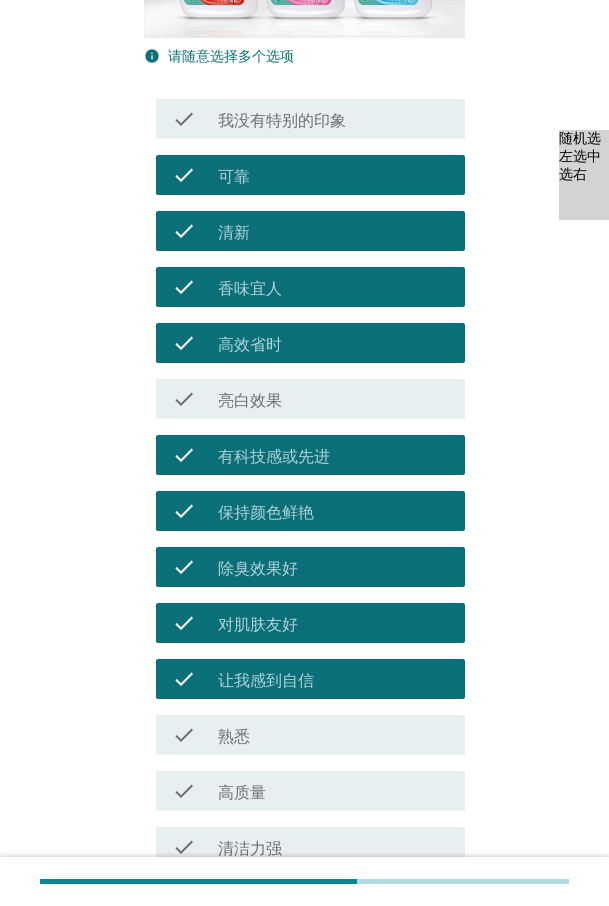 scroll, scrollTop: 700, scrollLeft: 0, axis: vertical 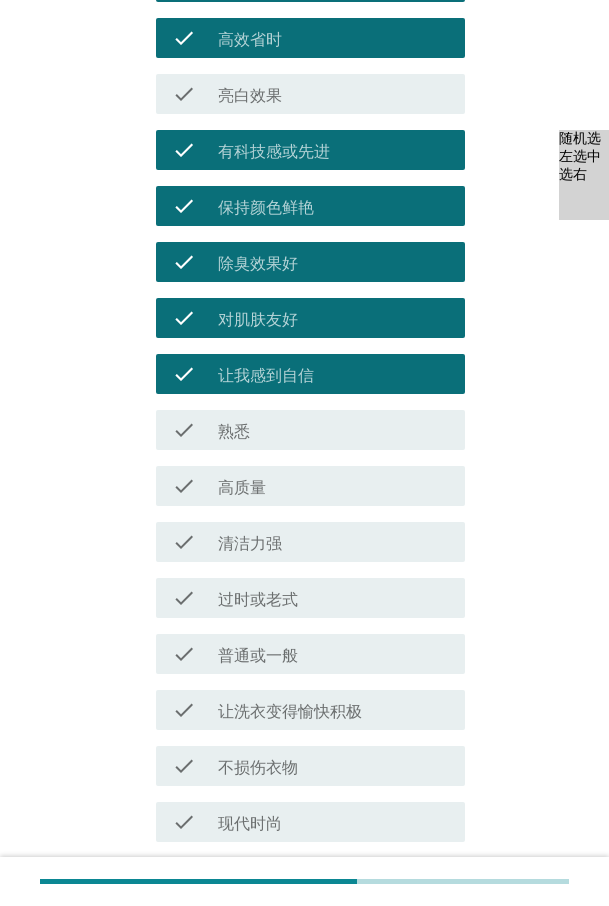 drag, startPoint x: 245, startPoint y: 544, endPoint x: 251, endPoint y: 477, distance: 67.26812 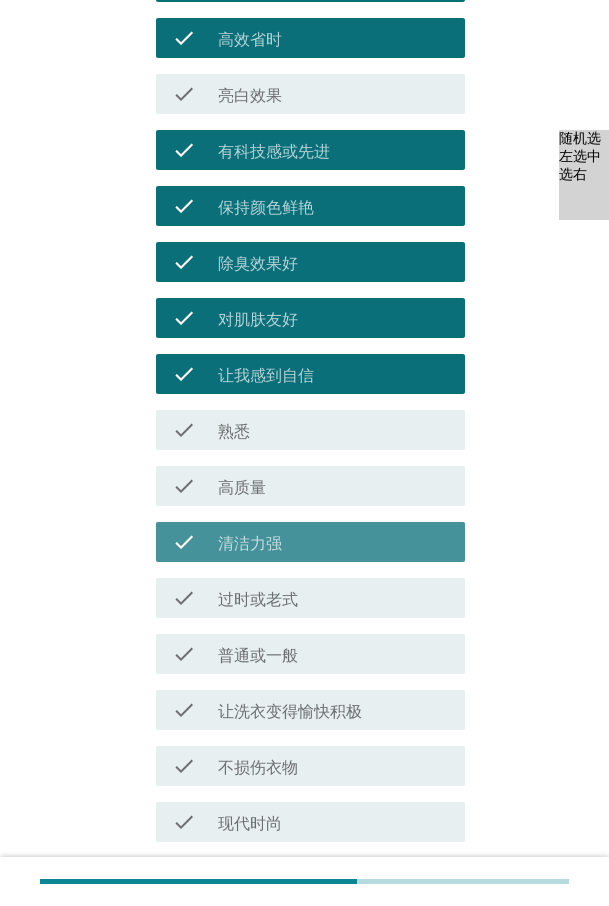 click on "check_box_outline_blank 高质量" at bounding box center (333, 486) 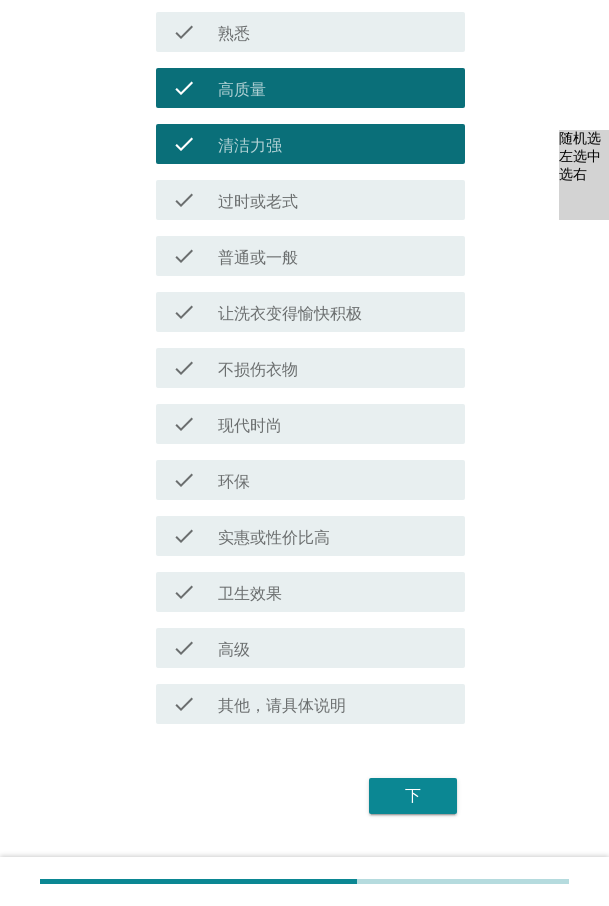 scroll, scrollTop: 1100, scrollLeft: 0, axis: vertical 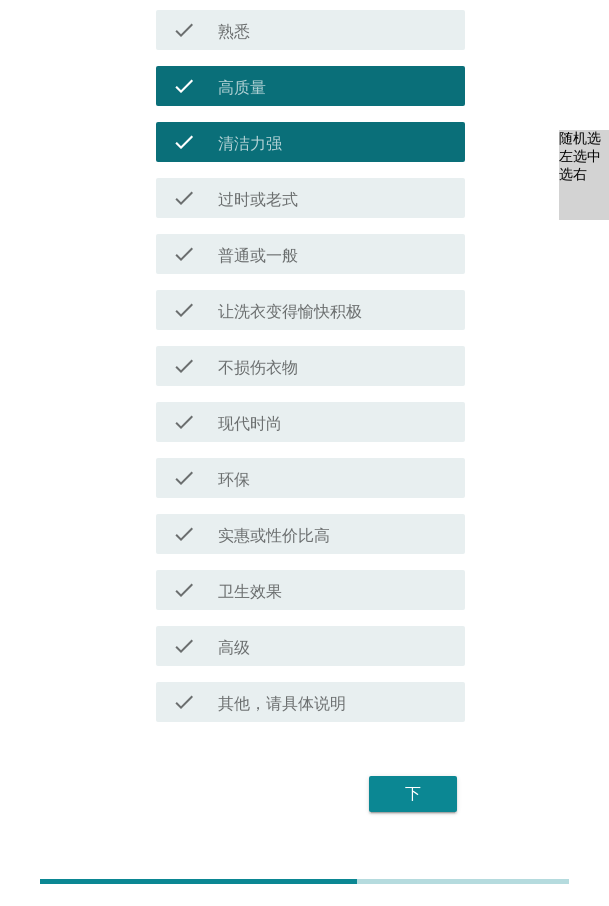 click on "现代时尚" at bounding box center [250, 424] 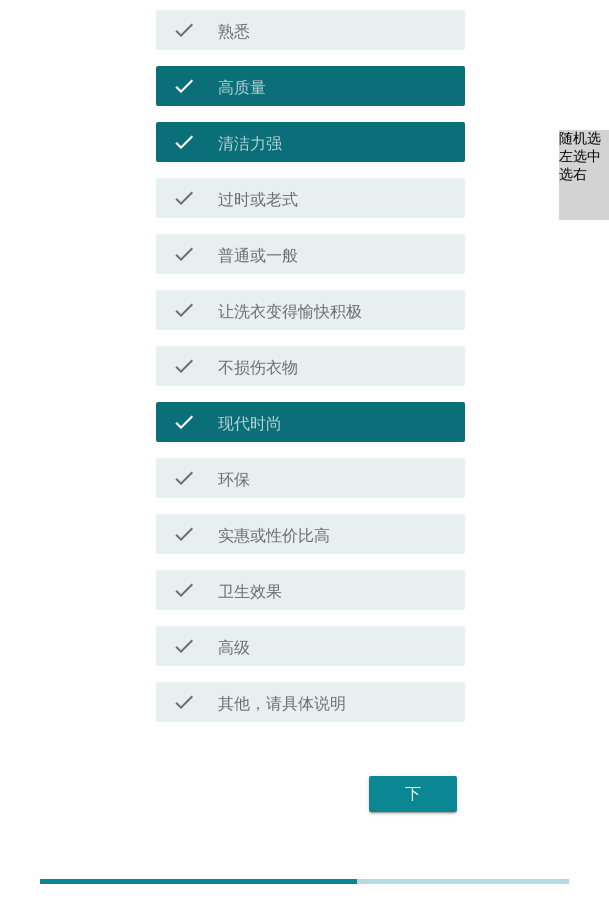 click on "check     check_box_outline_blank 环保" at bounding box center (310, 478) 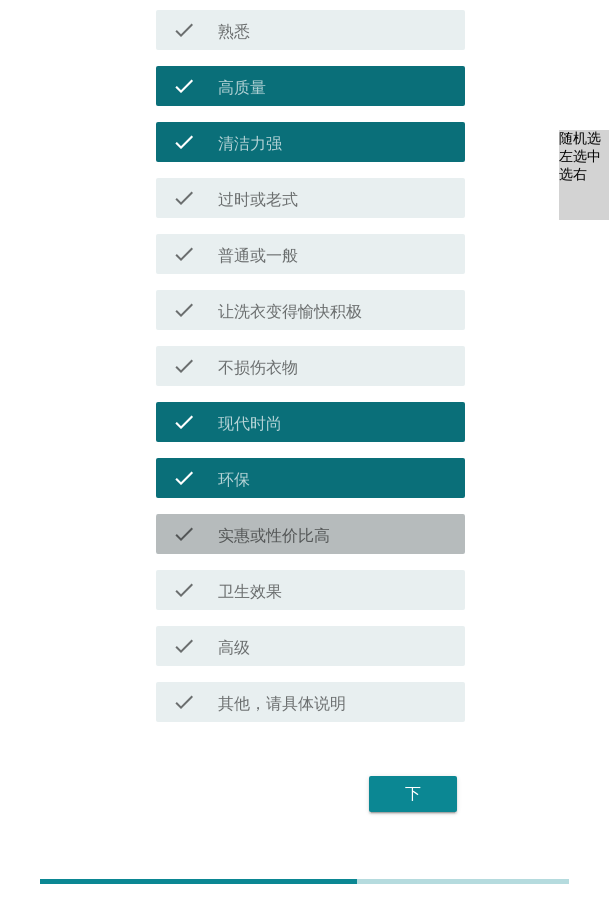 drag, startPoint x: 252, startPoint y: 541, endPoint x: 252, endPoint y: 586, distance: 45 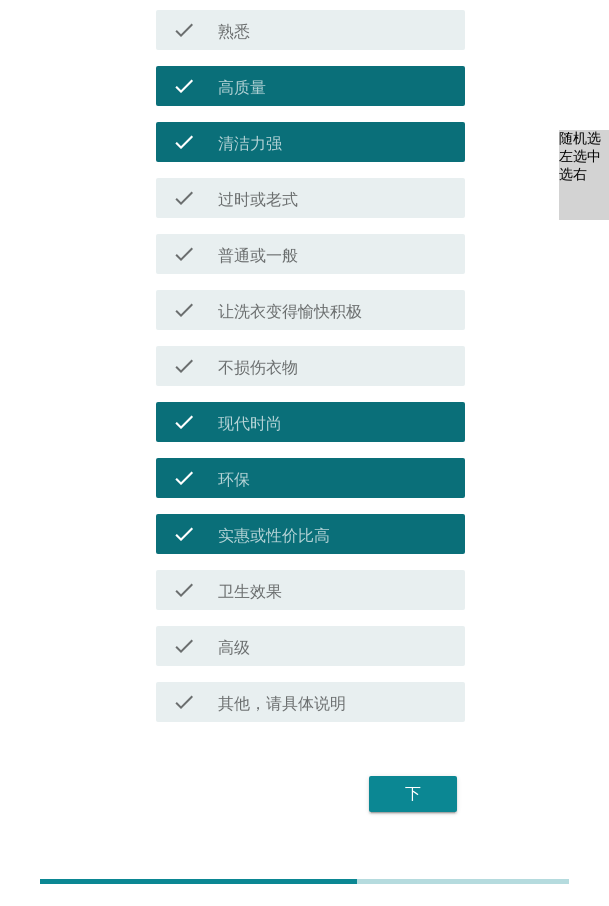 drag, startPoint x: 251, startPoint y: 594, endPoint x: 268, endPoint y: 646, distance: 54.708317 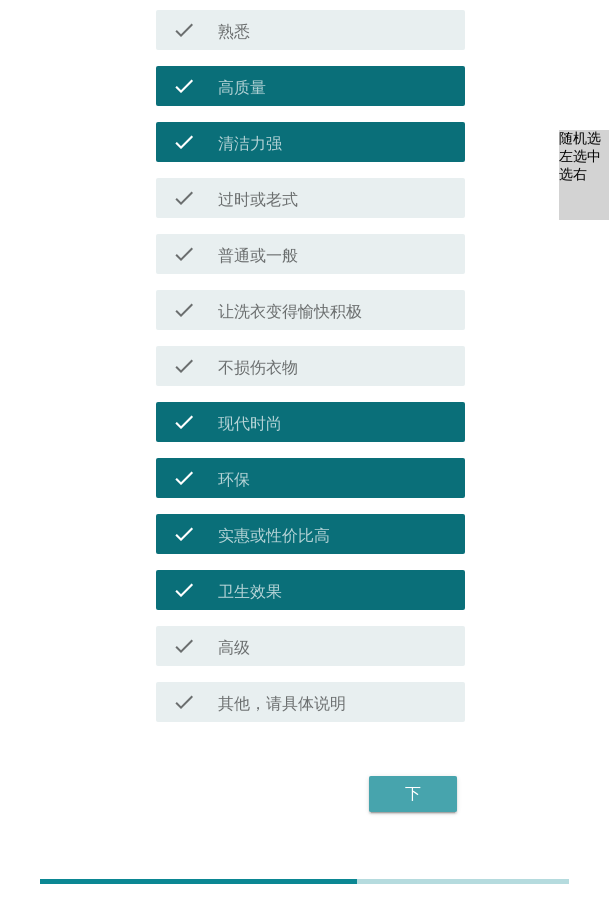 click on "下" at bounding box center [413, 794] 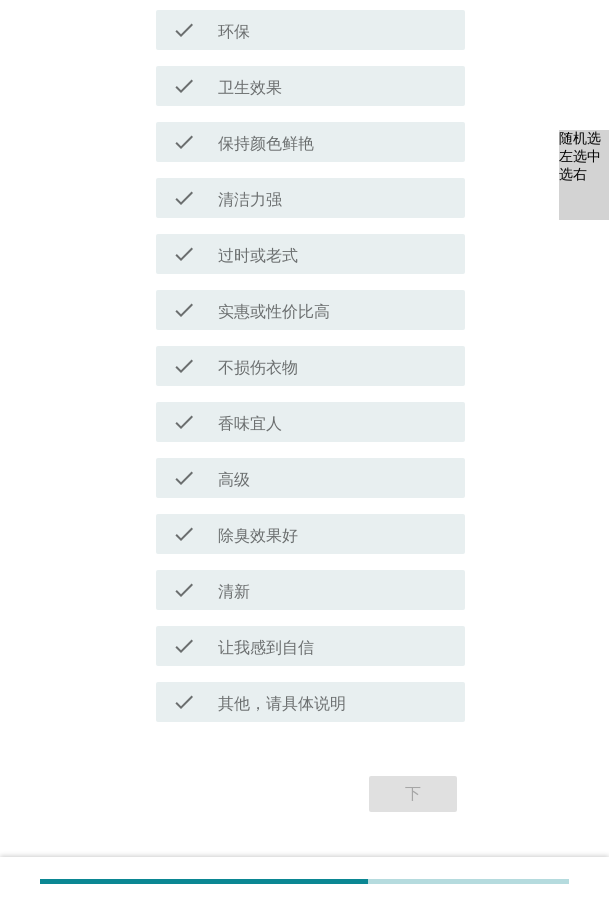 scroll, scrollTop: 0, scrollLeft: 0, axis: both 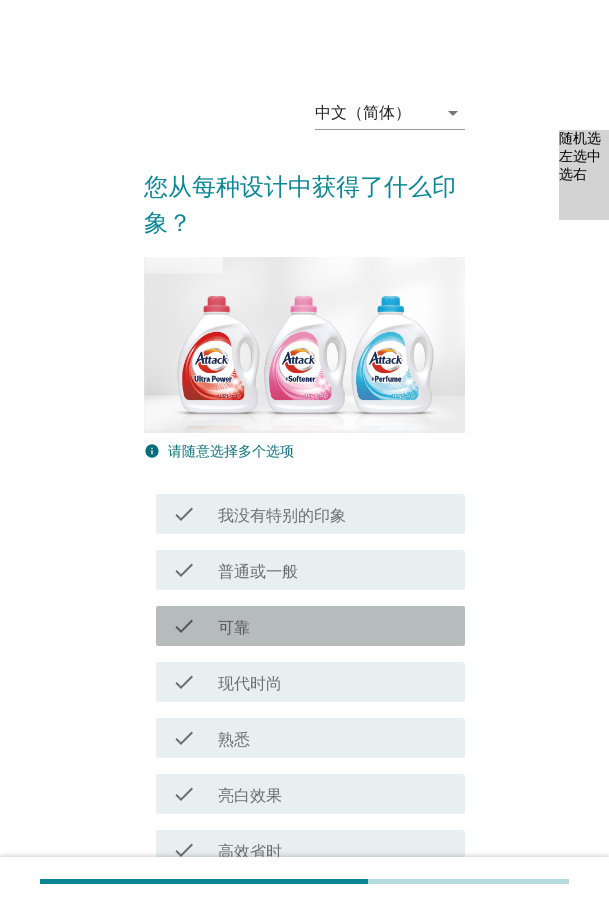 click on "check_box_outline_blank 可靠" at bounding box center (333, 626) 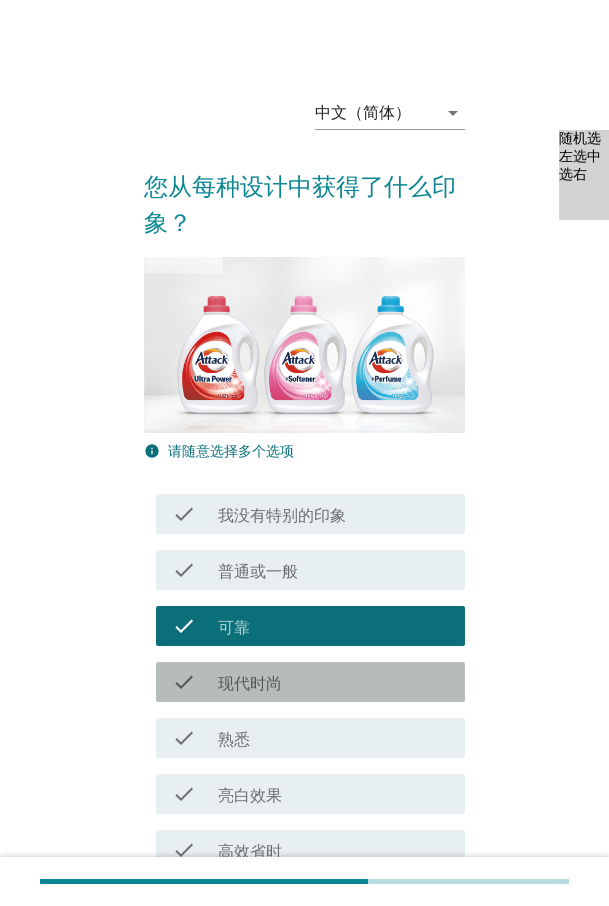 click on "现代时尚" at bounding box center [250, 684] 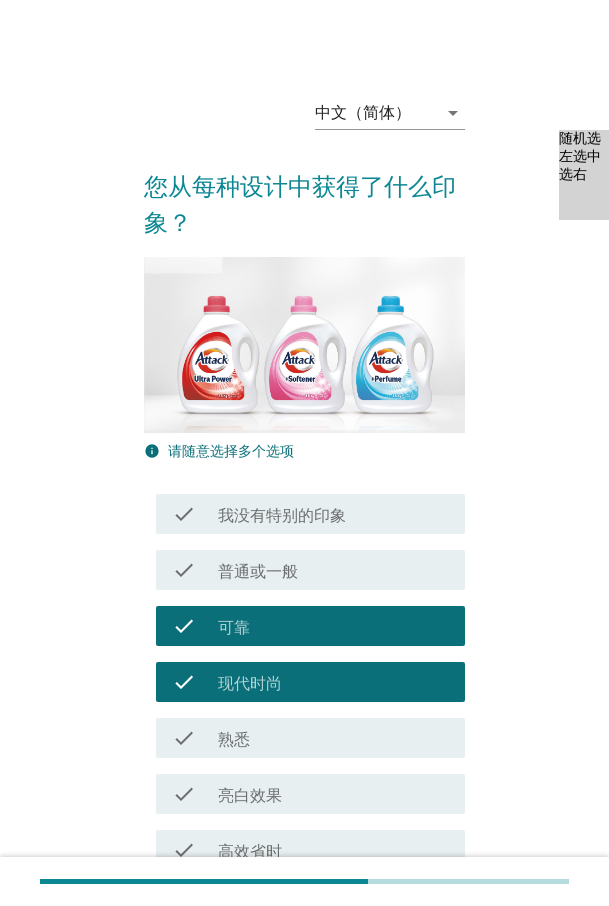 click on "亮白效果" at bounding box center [250, 796] 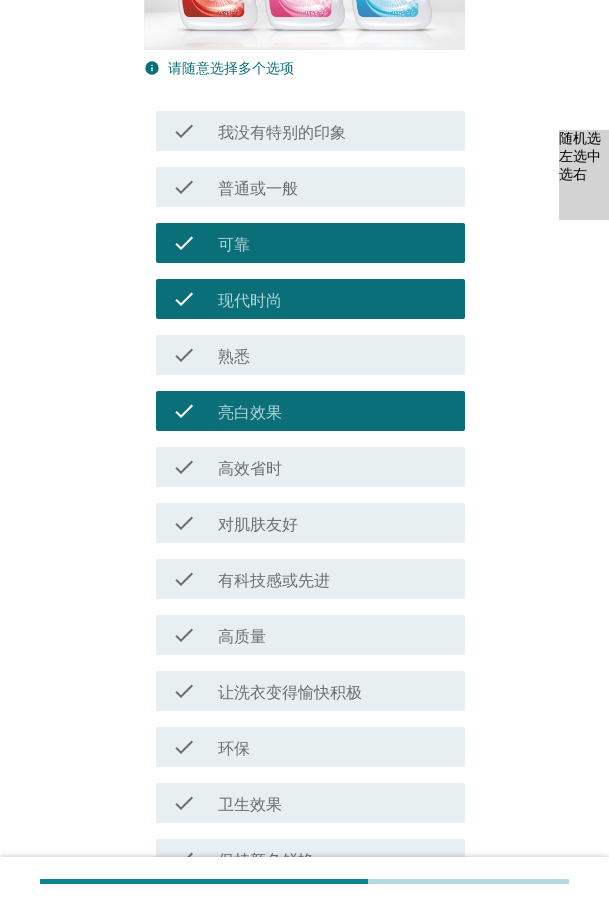 scroll, scrollTop: 400, scrollLeft: 0, axis: vertical 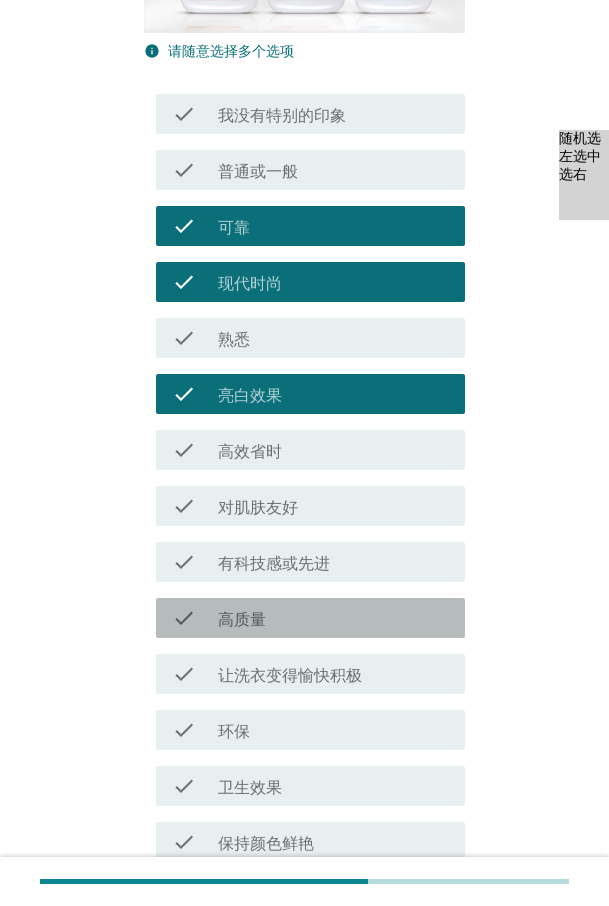 drag, startPoint x: 252, startPoint y: 601, endPoint x: 252, endPoint y: 612, distance: 11 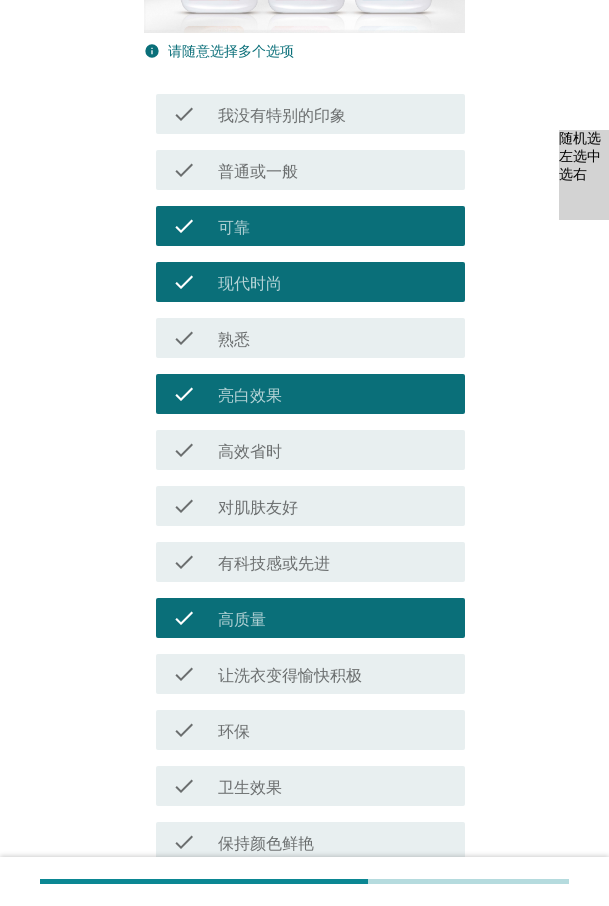 click on "让洗衣变得愉快积极" at bounding box center [290, 676] 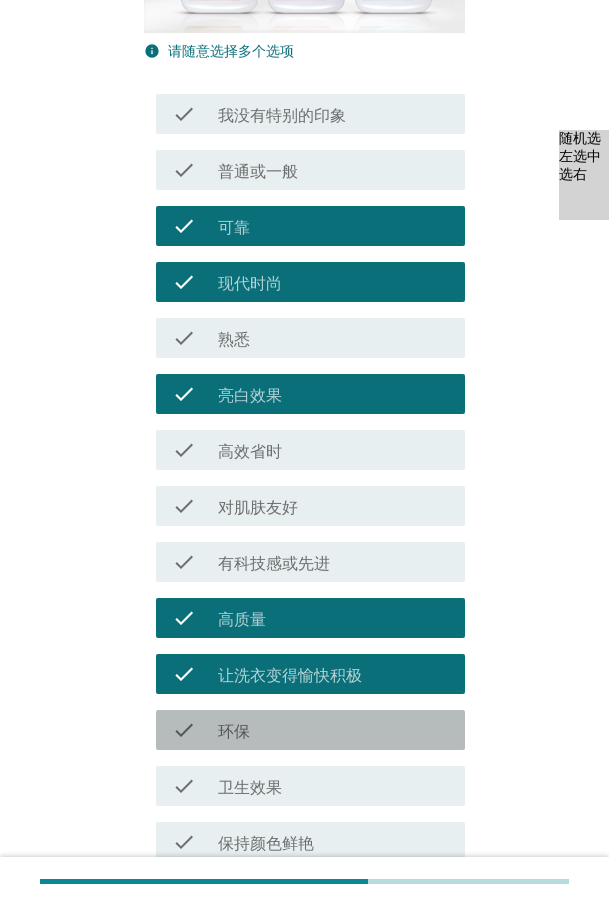 click on "环保" at bounding box center [234, 732] 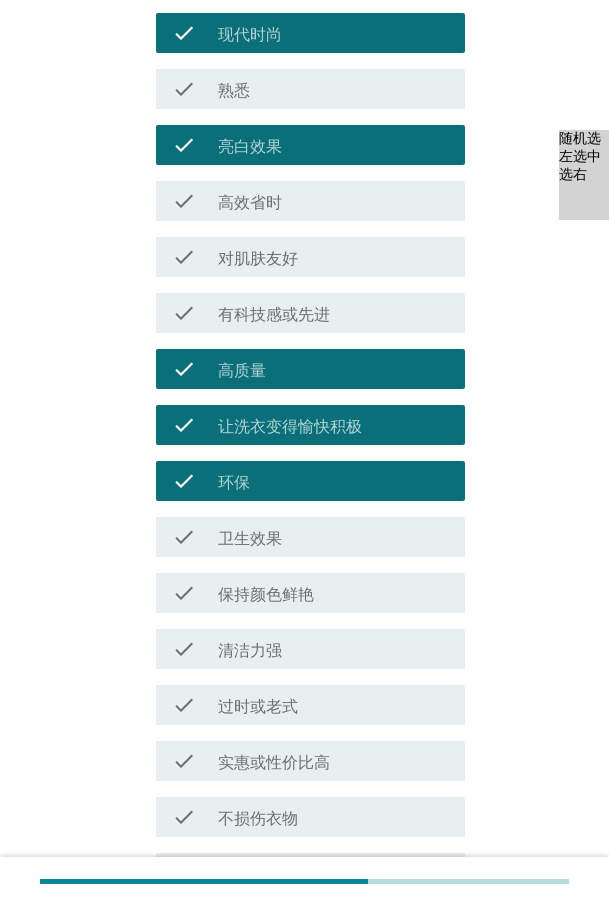 scroll, scrollTop: 700, scrollLeft: 0, axis: vertical 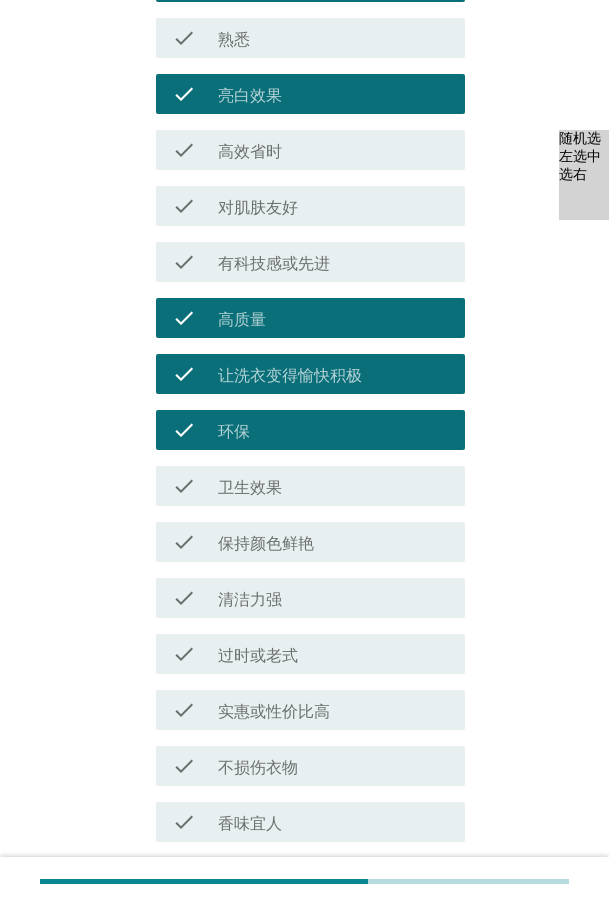 click on "实惠或性价比高" at bounding box center [274, 712] 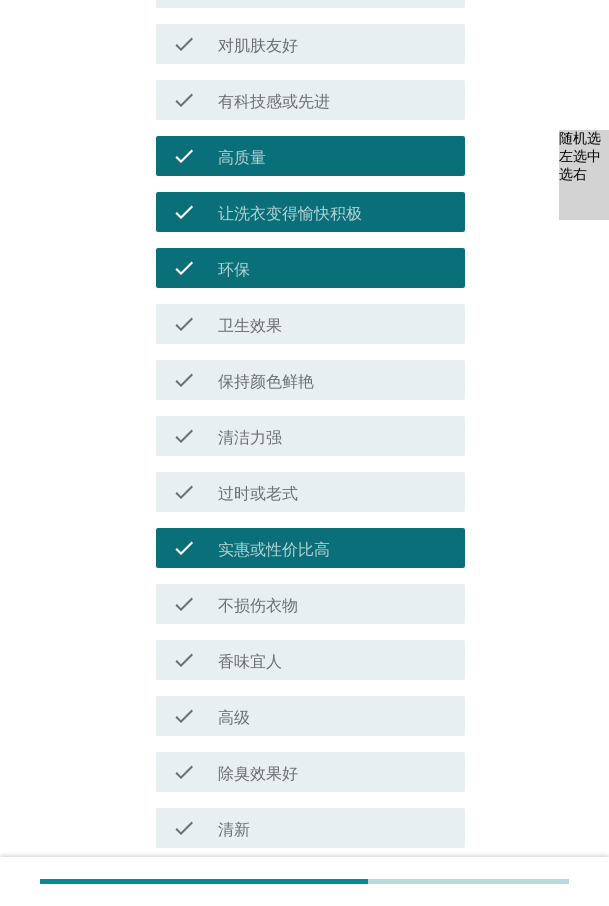 scroll, scrollTop: 900, scrollLeft: 0, axis: vertical 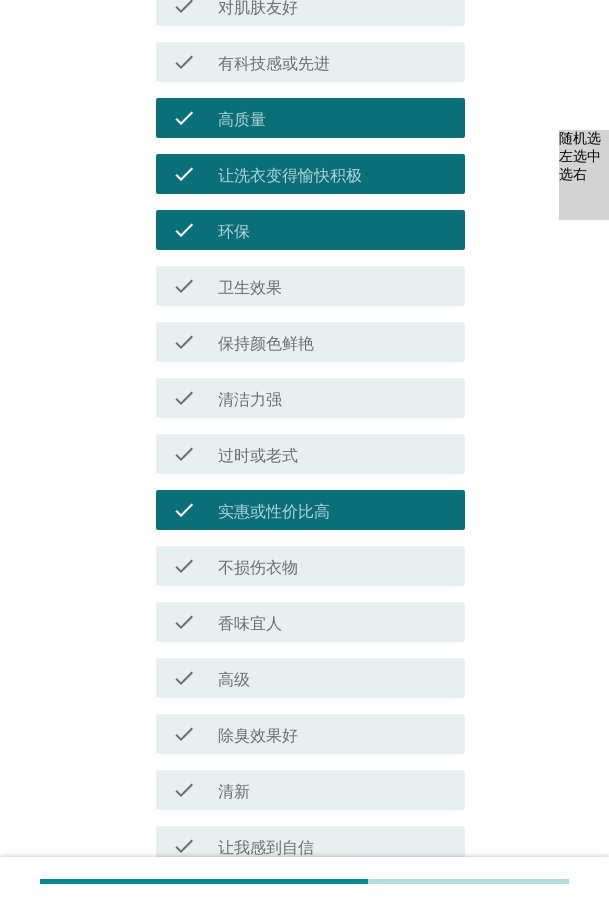 click on "香味宜人" at bounding box center [250, 624] 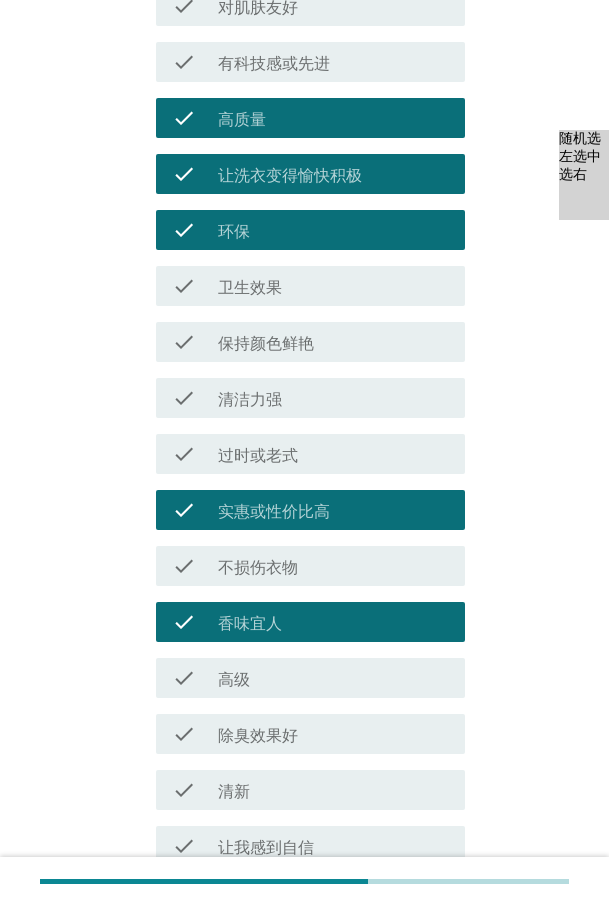 click on "除臭效果好" at bounding box center [258, 736] 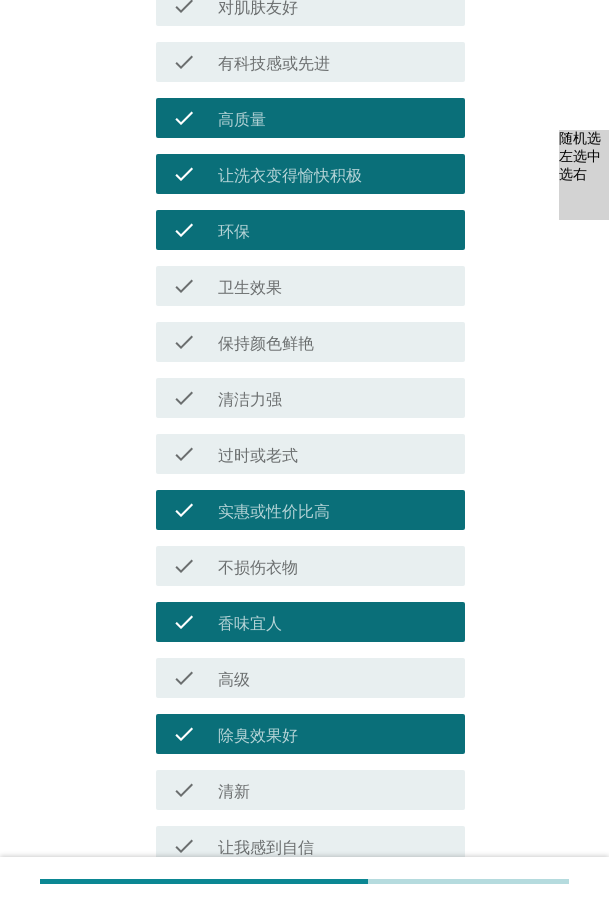click on "check_box_outline_blank 清新" at bounding box center [333, 790] 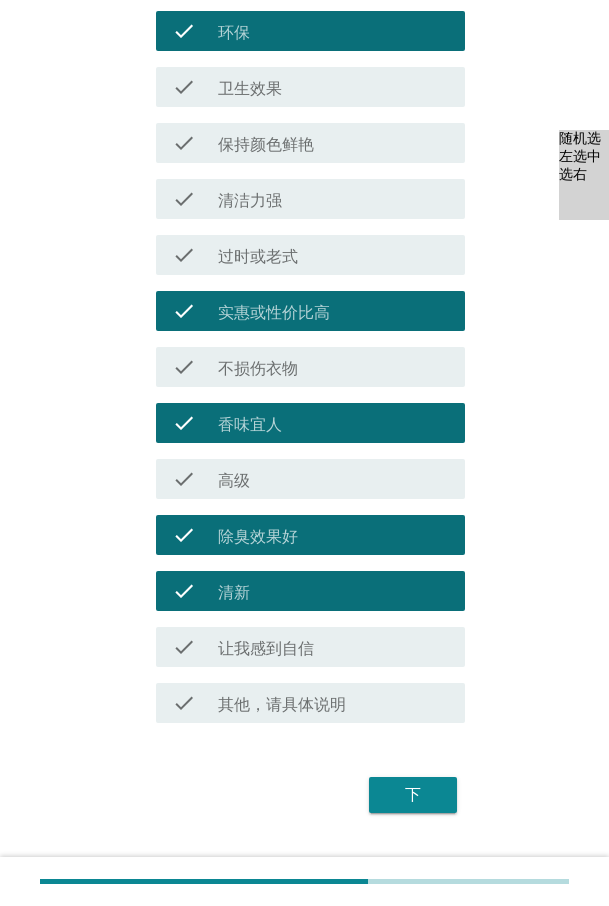 scroll, scrollTop: 1100, scrollLeft: 0, axis: vertical 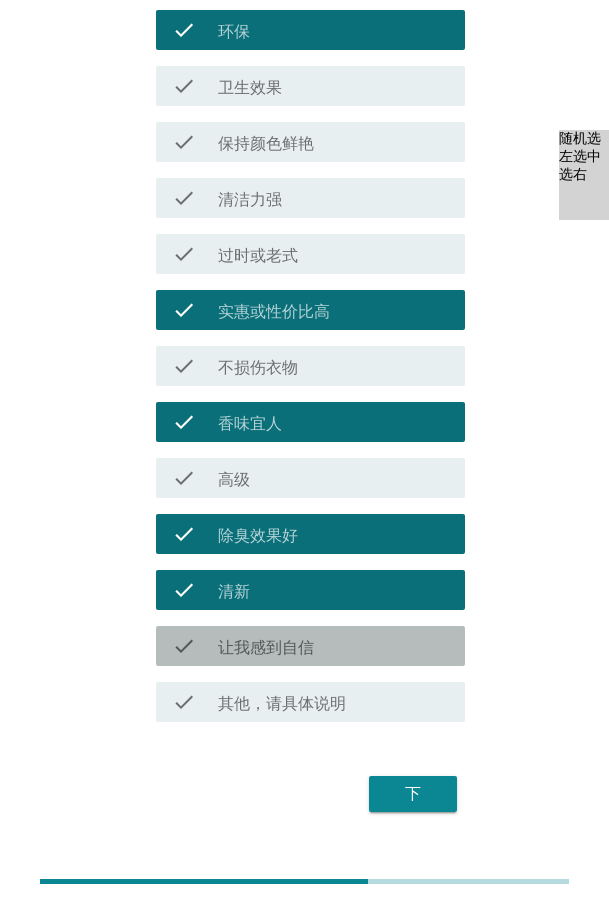 click on "让我感到自信" at bounding box center [266, 648] 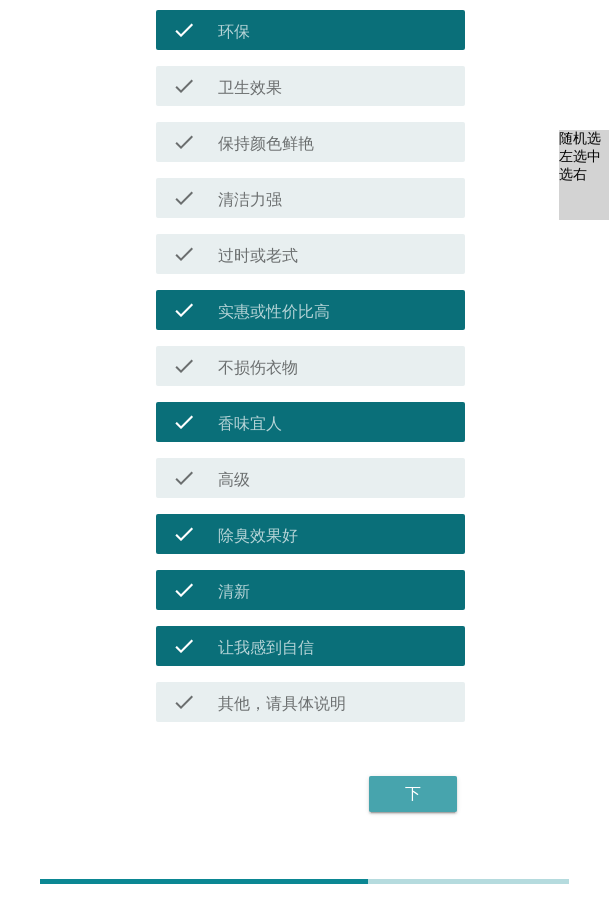 click on "下" at bounding box center (413, 794) 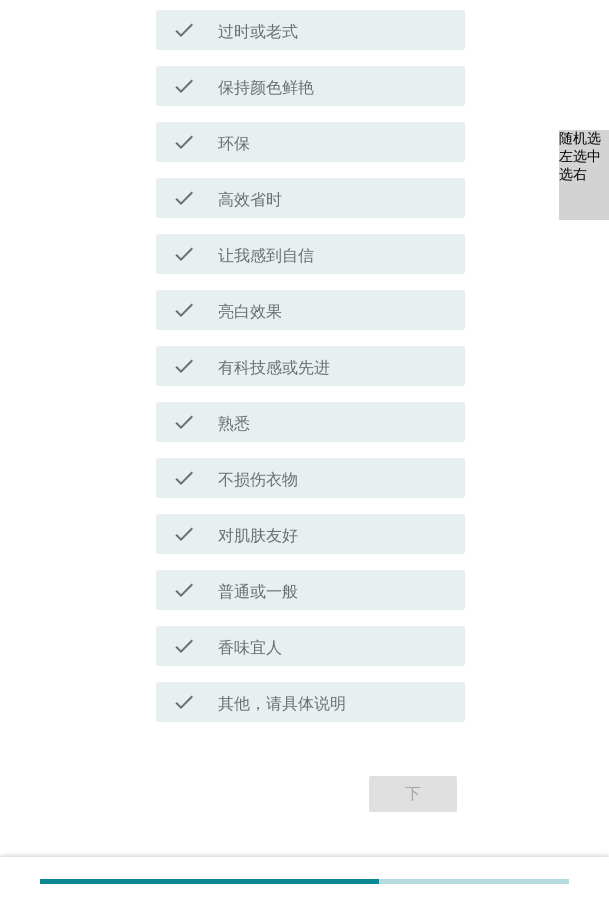 scroll, scrollTop: 0, scrollLeft: 0, axis: both 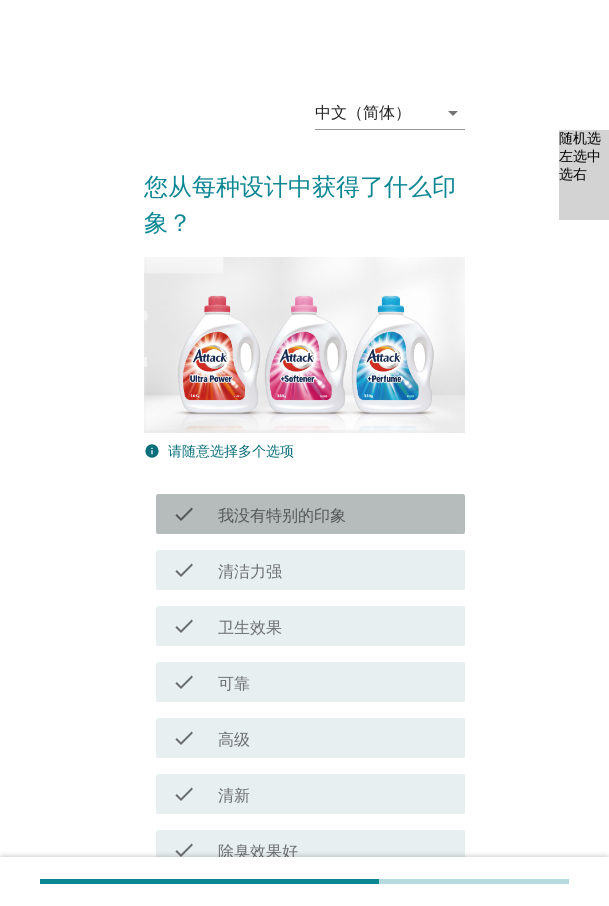 click on "check_box_outline_blank 我没有特别的印象" at bounding box center (333, 514) 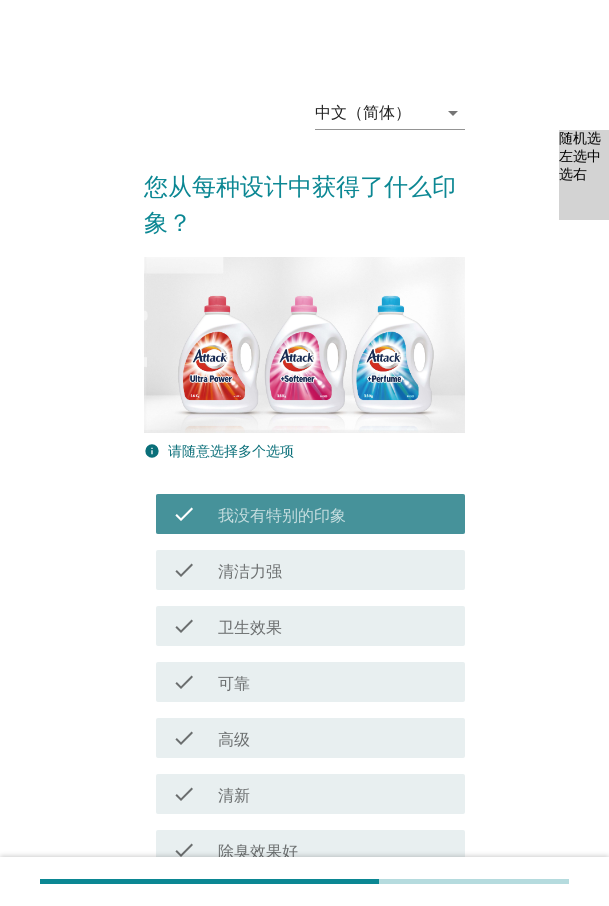 drag, startPoint x: 275, startPoint y: 513, endPoint x: 280, endPoint y: 553, distance: 40.311287 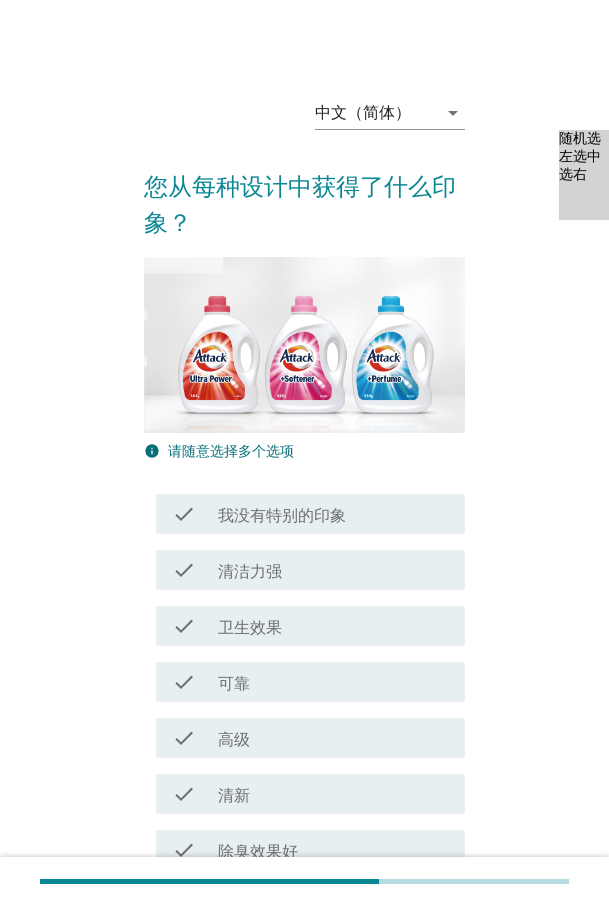 drag, startPoint x: 280, startPoint y: 567, endPoint x: 276, endPoint y: 590, distance: 23.345236 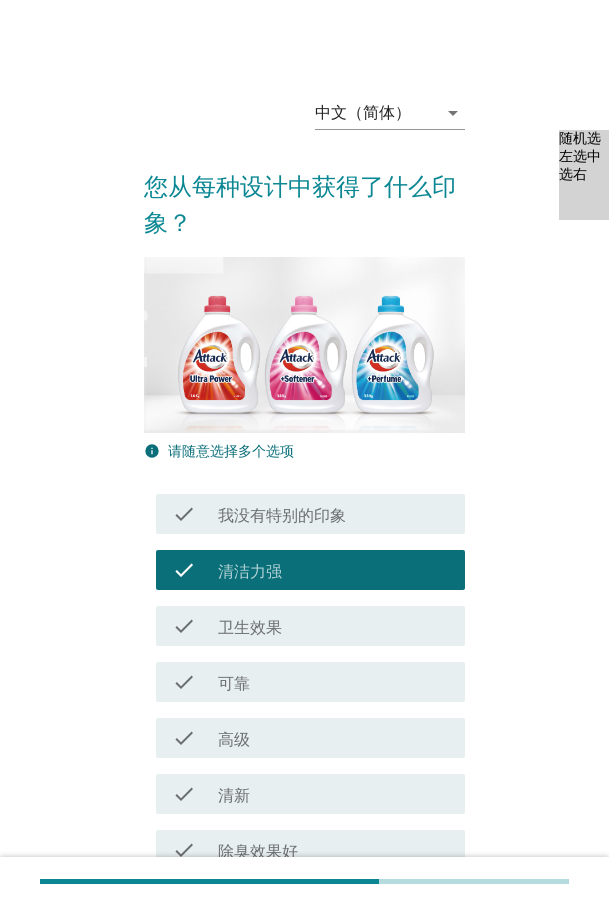 click on "check     check_box_outline_blank 可靠" at bounding box center [310, 682] 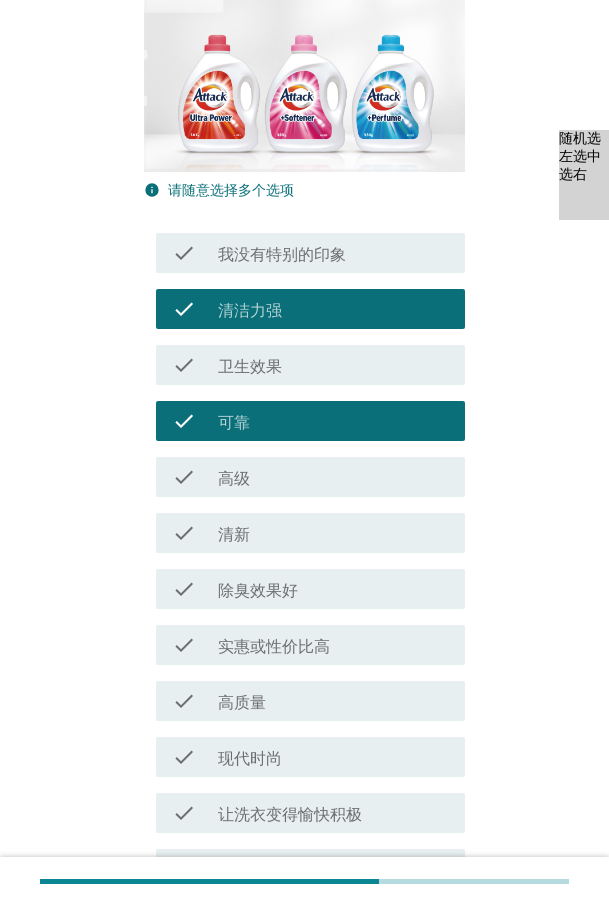 scroll, scrollTop: 200, scrollLeft: 0, axis: vertical 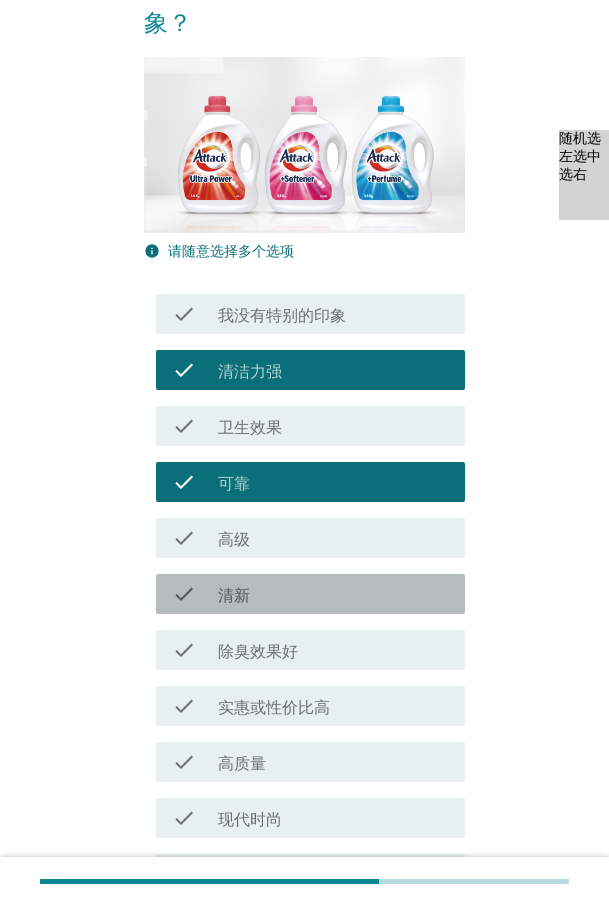drag, startPoint x: 263, startPoint y: 584, endPoint x: 258, endPoint y: 631, distance: 47.26521 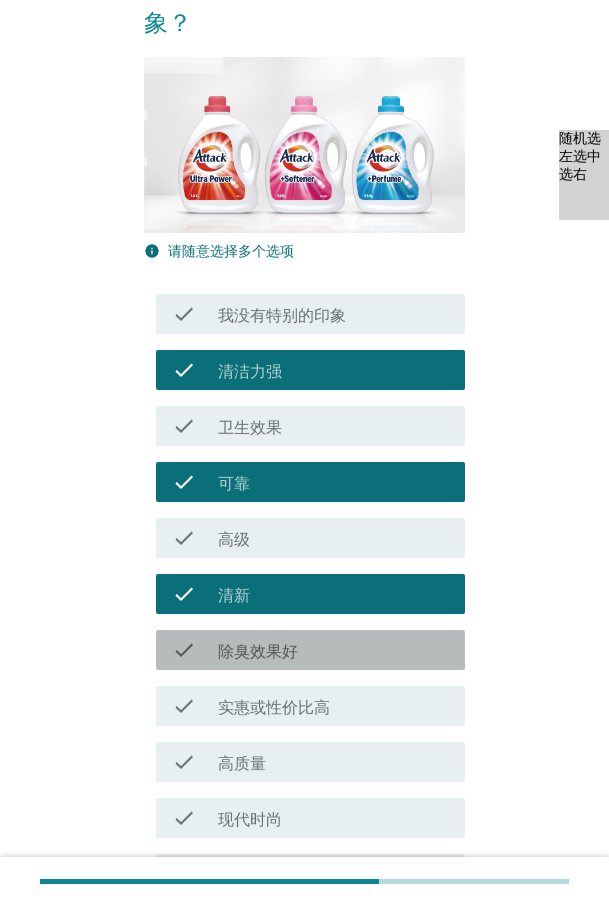 drag, startPoint x: 258, startPoint y: 644, endPoint x: 258, endPoint y: 702, distance: 58 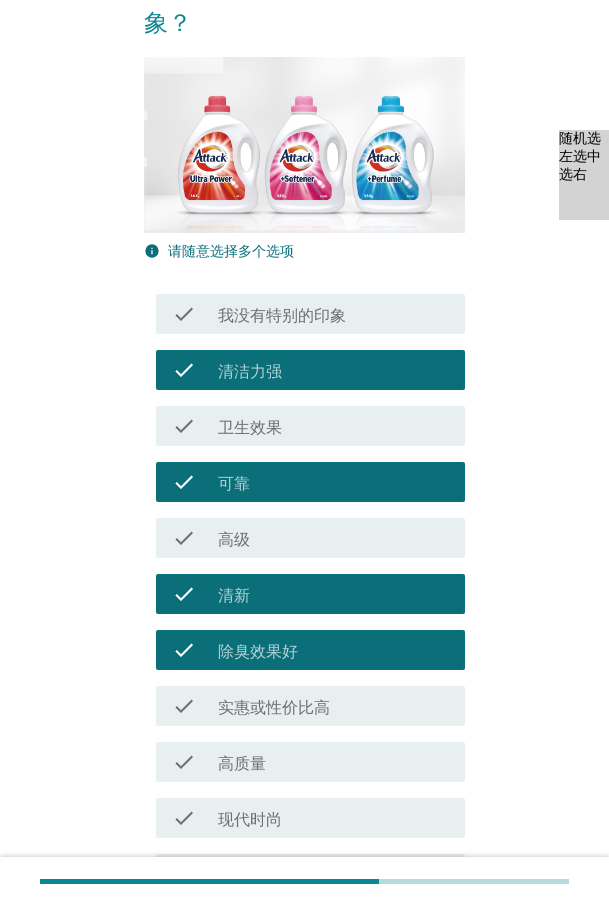 click on "高质量" at bounding box center (242, 764) 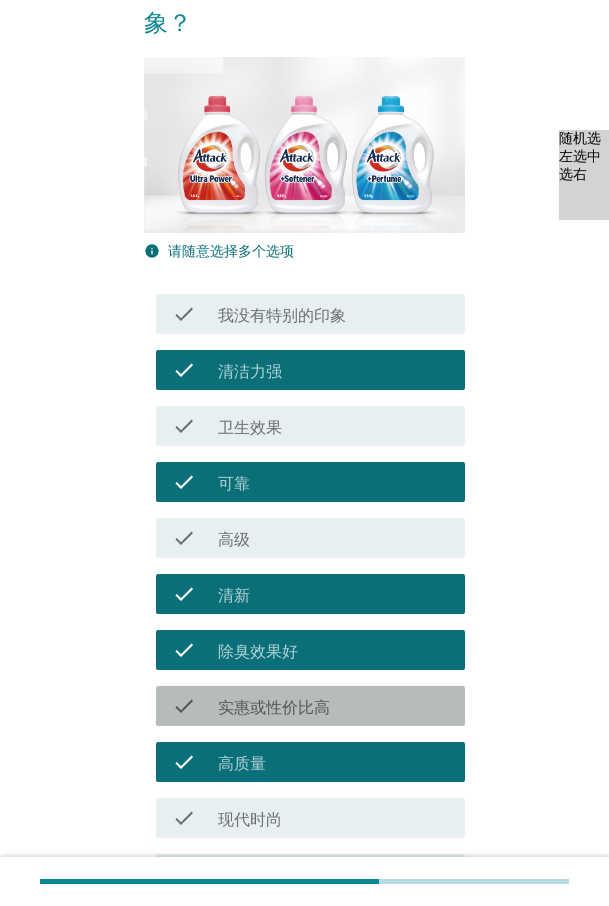 click on "实惠或性价比高" at bounding box center (274, 708) 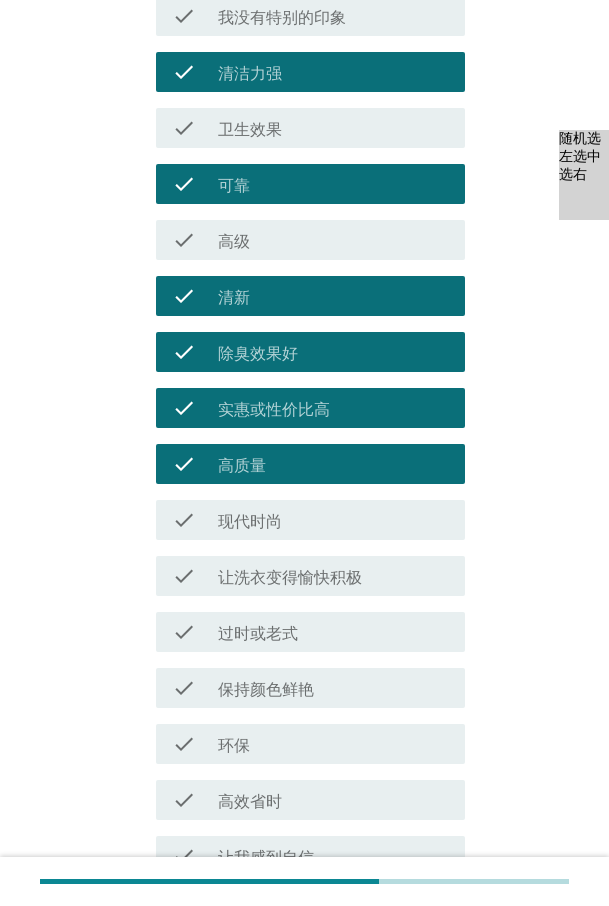 scroll, scrollTop: 500, scrollLeft: 0, axis: vertical 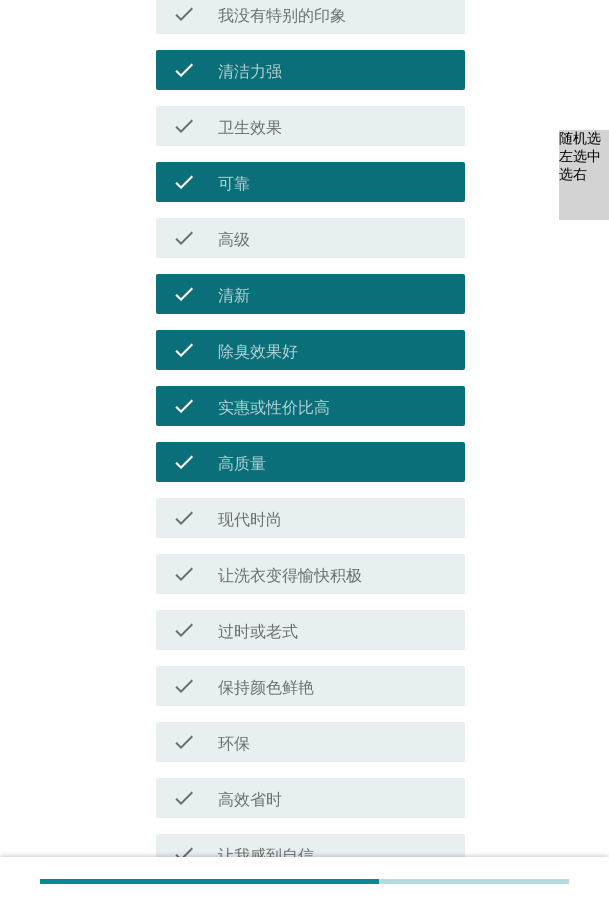 click on "过时或老式" at bounding box center [258, 632] 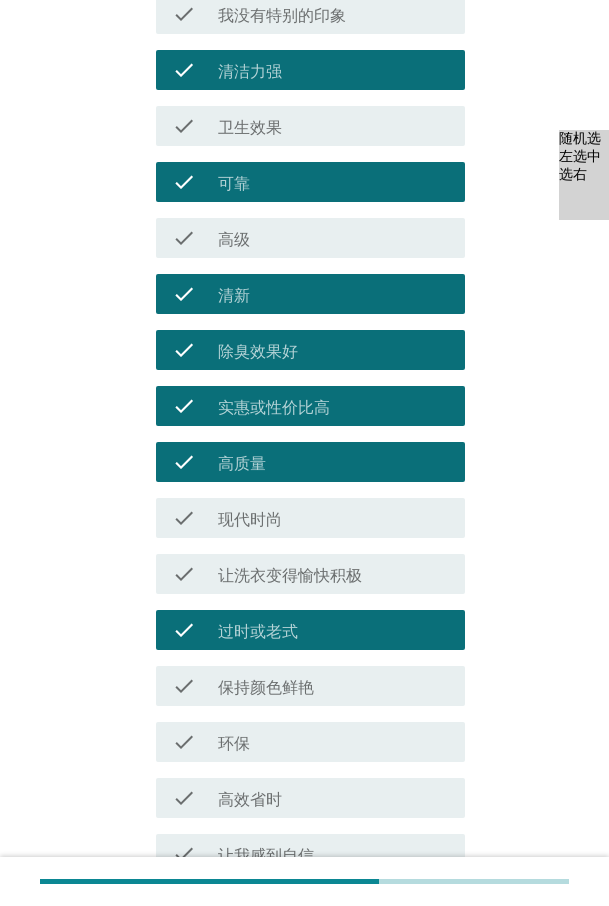 click on "让洗衣变得愉快积极" at bounding box center (290, 576) 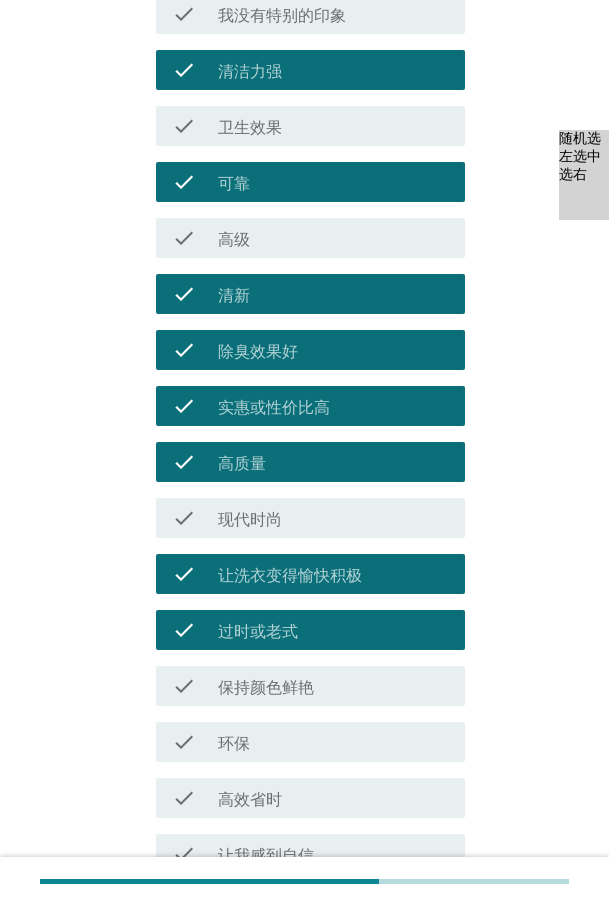 drag, startPoint x: 262, startPoint y: 631, endPoint x: 264, endPoint y: 660, distance: 29.068884 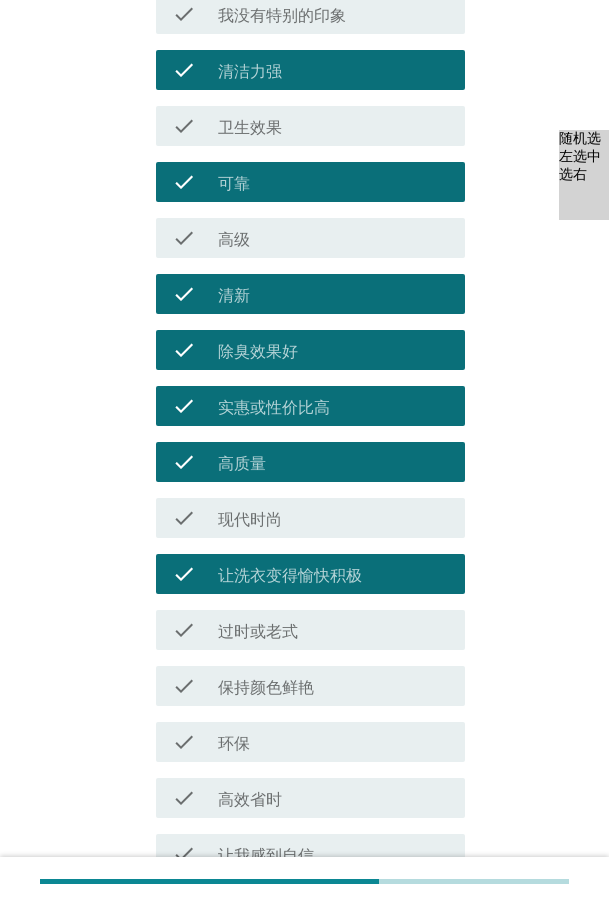 click on "保持颜色鲜艳" at bounding box center (266, 688) 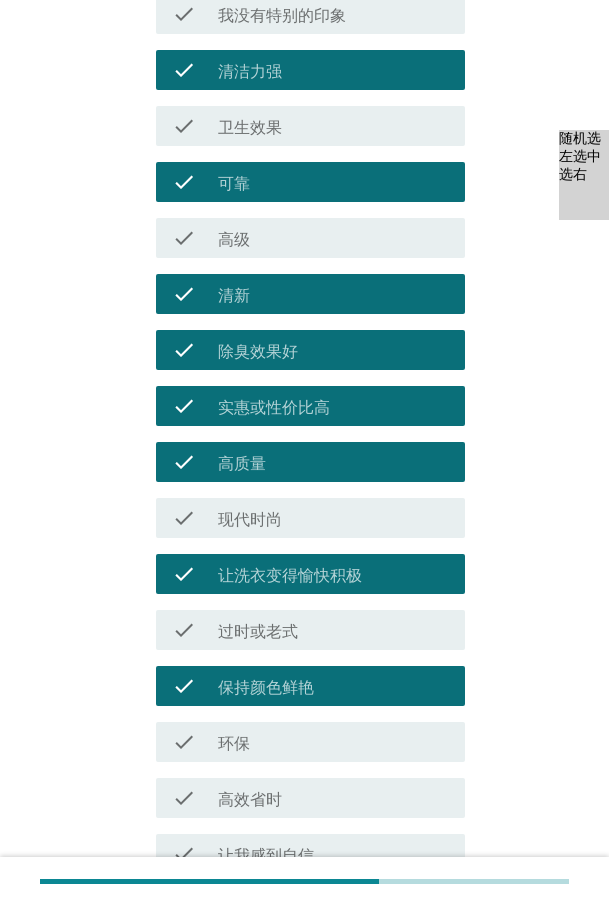 drag, startPoint x: 259, startPoint y: 745, endPoint x: 257, endPoint y: 777, distance: 32.06244 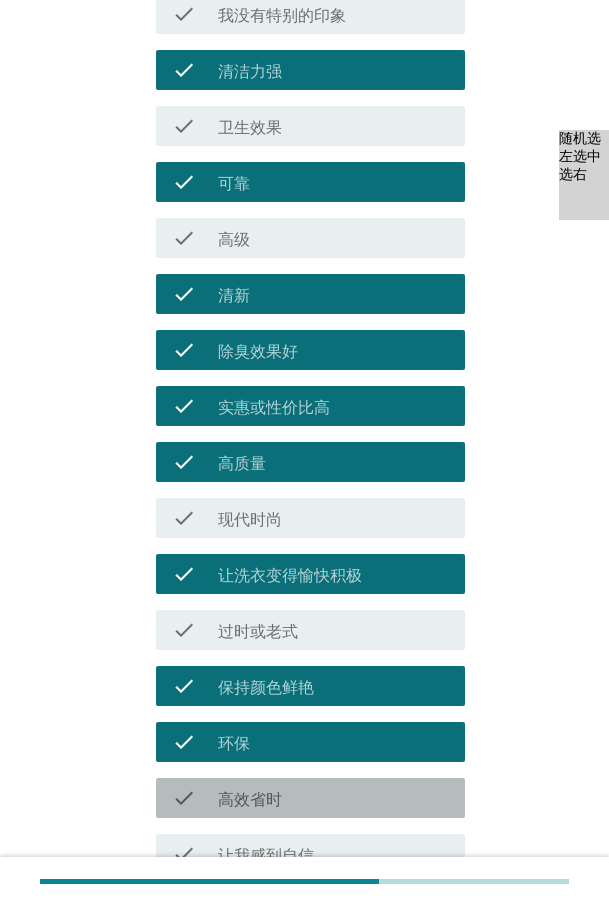 click on "高效省时" at bounding box center [250, 800] 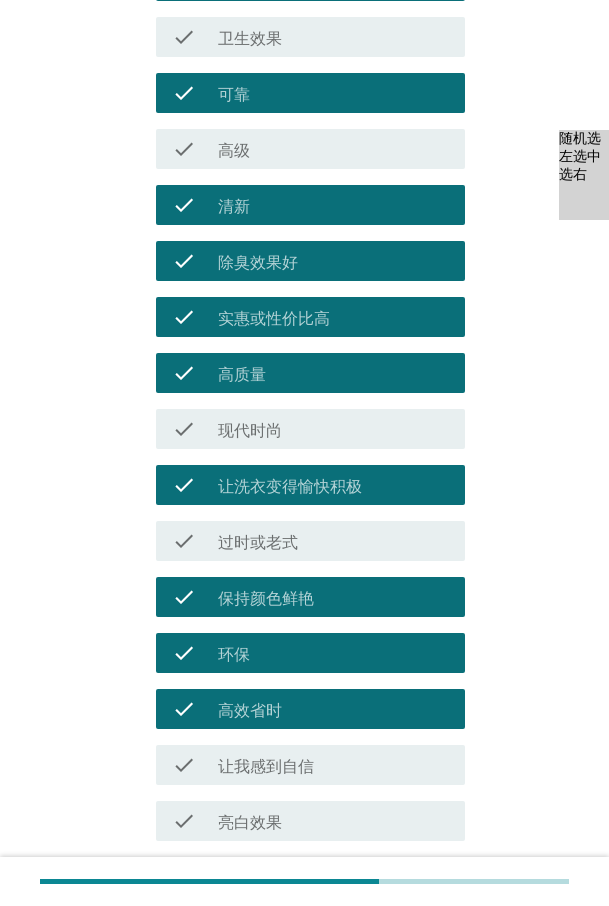 scroll, scrollTop: 800, scrollLeft: 0, axis: vertical 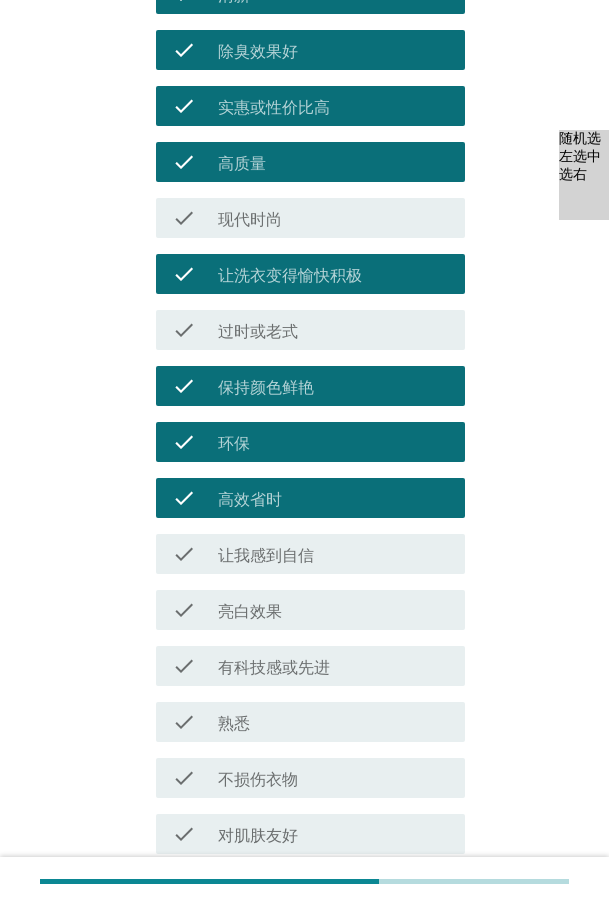 click on "亮白效果" at bounding box center [250, 612] 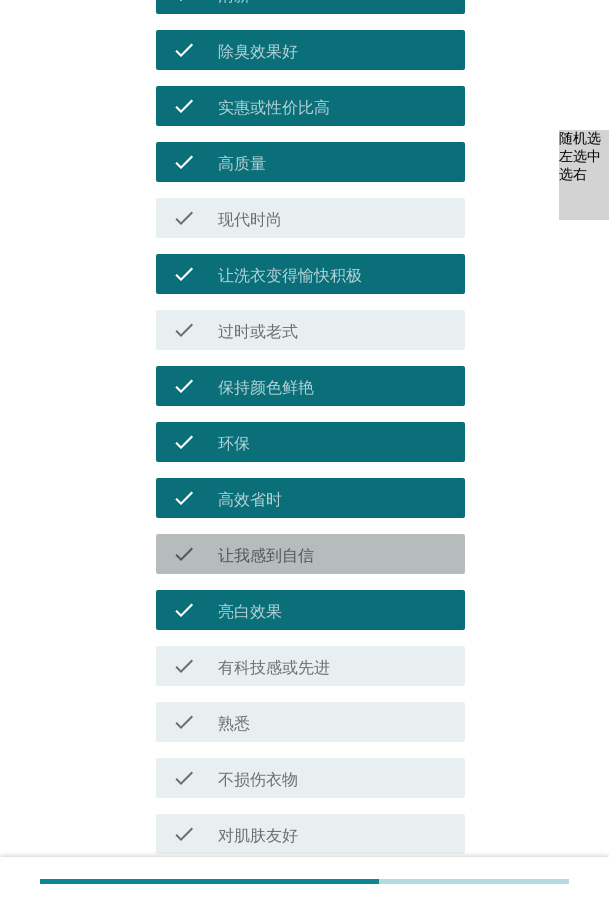 click on "让我感到自信" at bounding box center [266, 556] 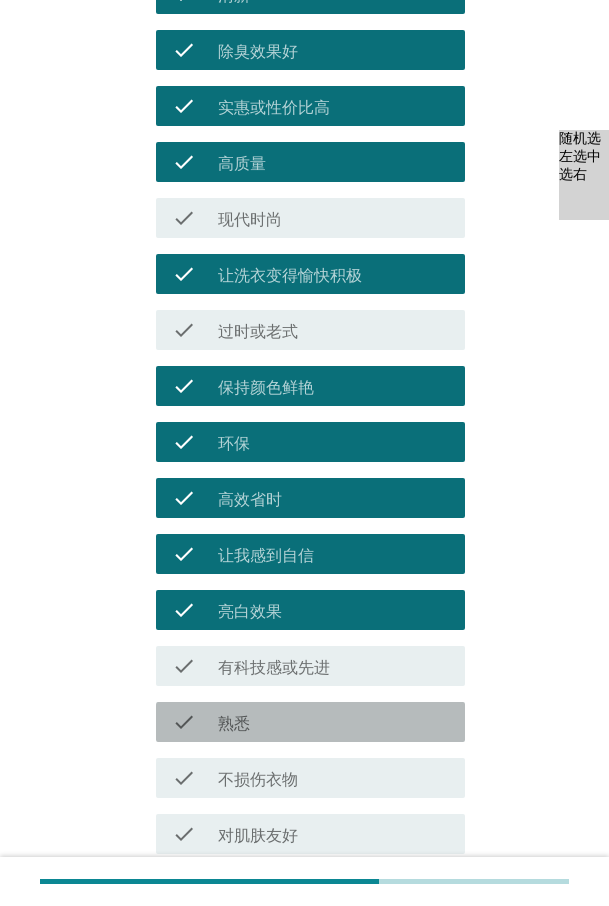 click on "check_box_outline_blank 熟悉" at bounding box center [333, 722] 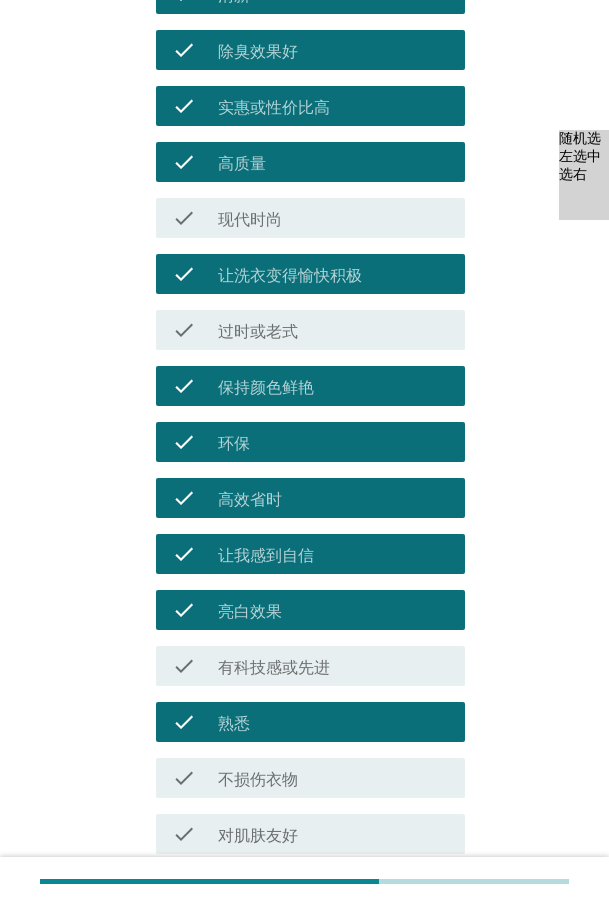 click on "对肌肤友好" at bounding box center [258, 836] 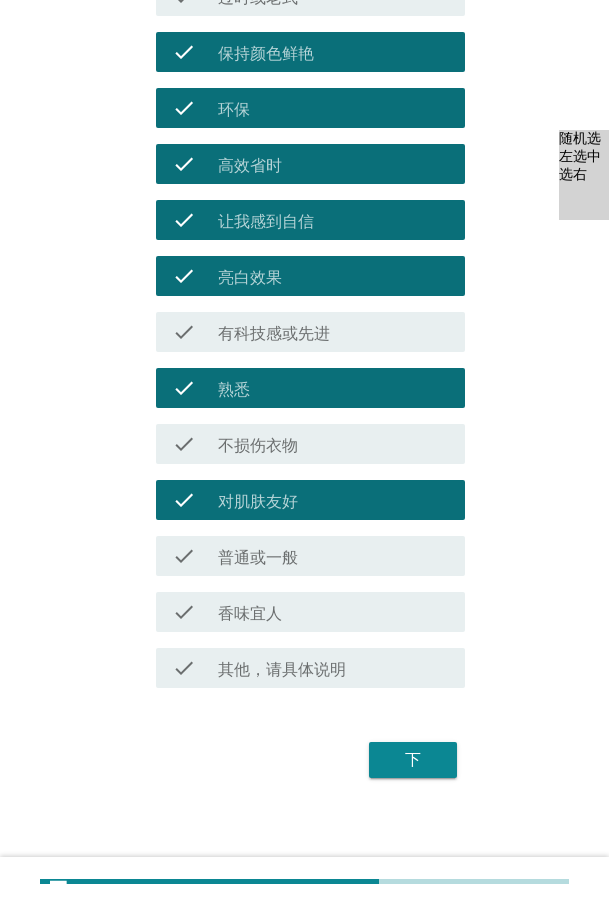 scroll, scrollTop: 1141, scrollLeft: 0, axis: vertical 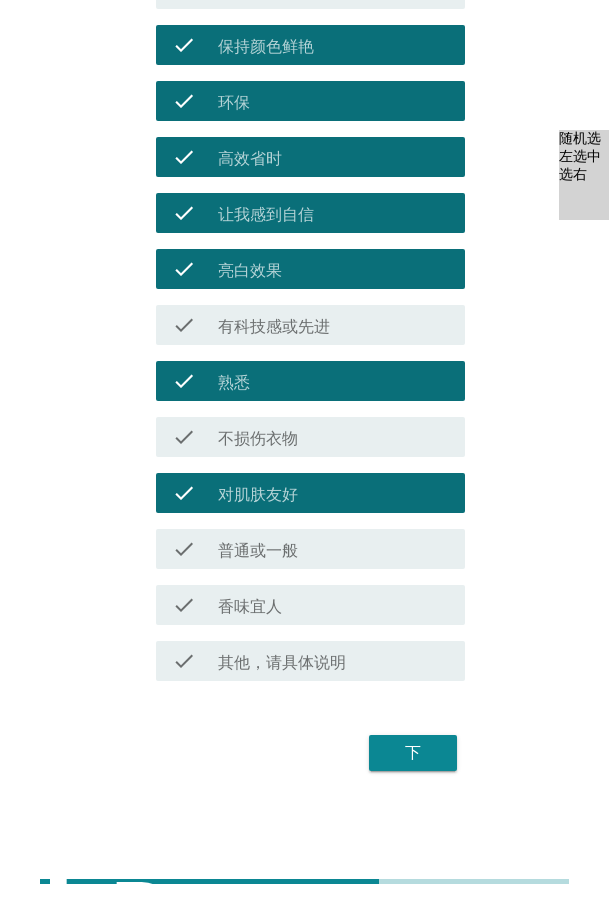 click on "香味宜人" at bounding box center [250, 607] 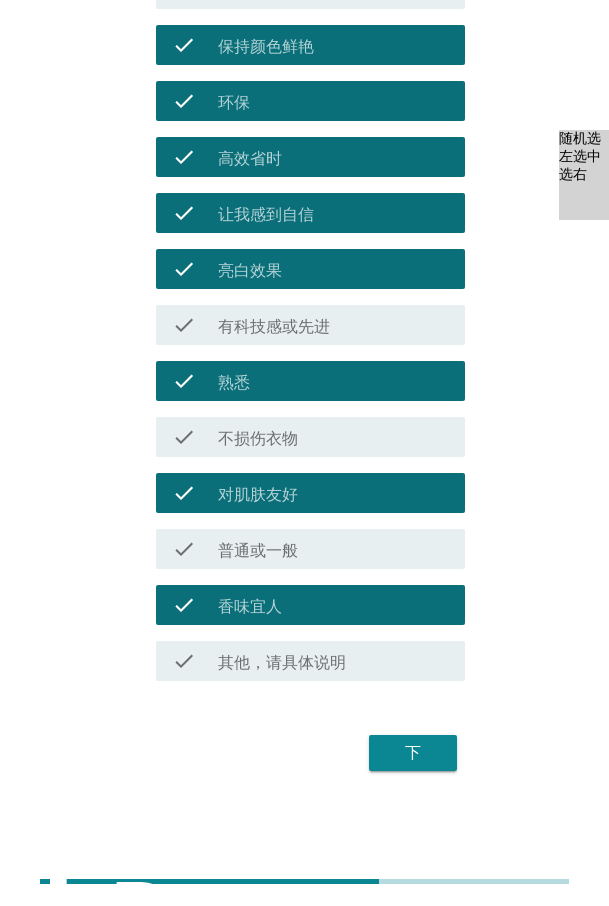 click on "下" at bounding box center (413, 753) 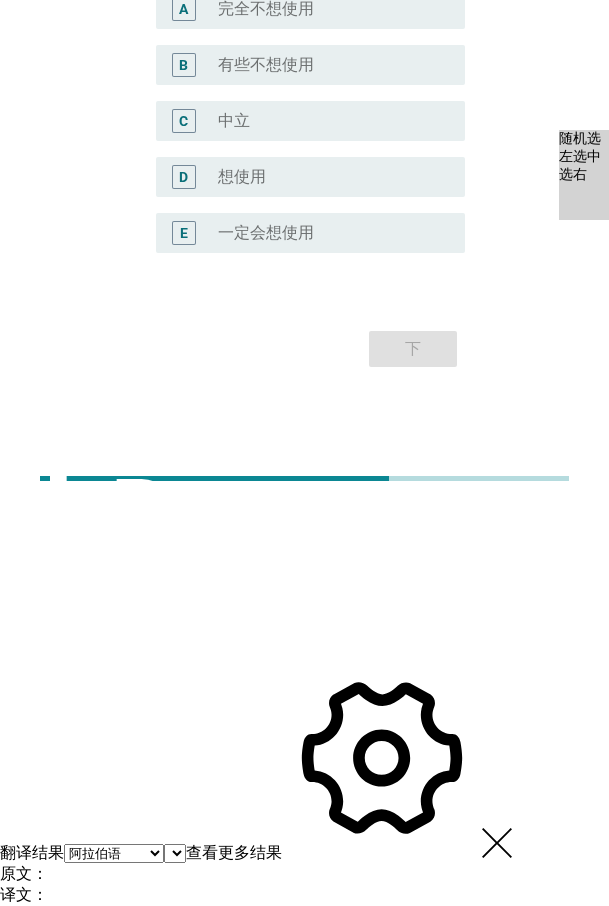 scroll, scrollTop: 0, scrollLeft: 0, axis: both 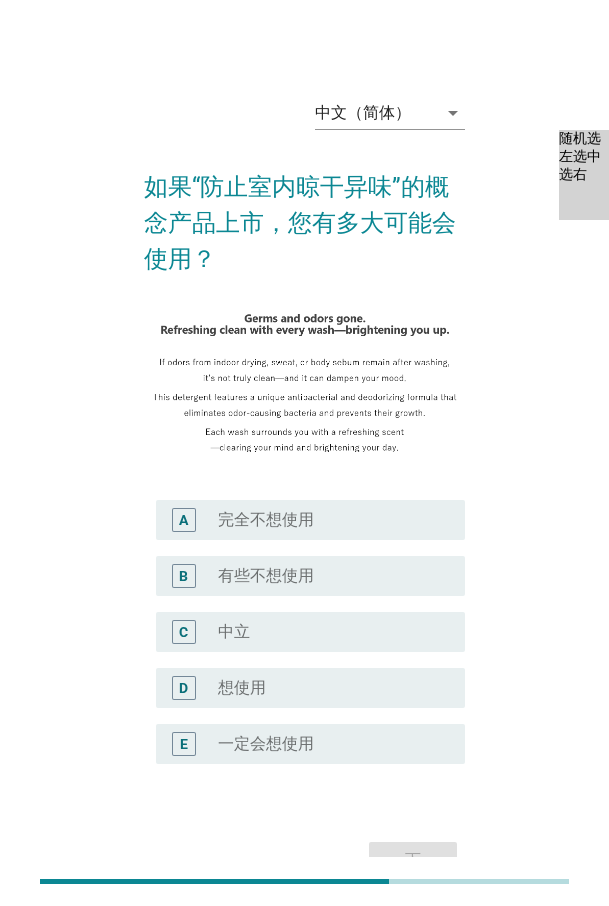 click on "一定会想使用" at bounding box center (266, 744) 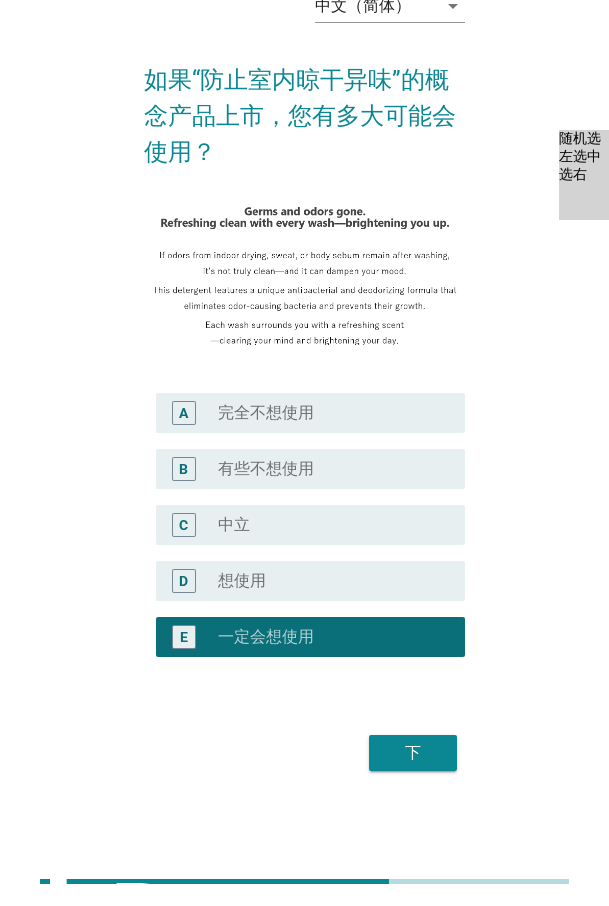 scroll, scrollTop: 108, scrollLeft: 0, axis: vertical 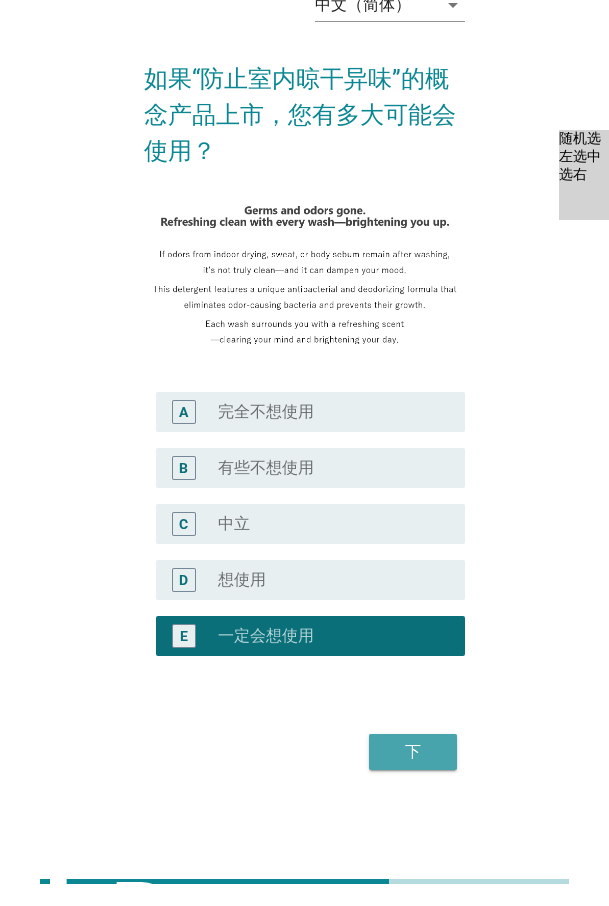 click on "下" at bounding box center (413, 752) 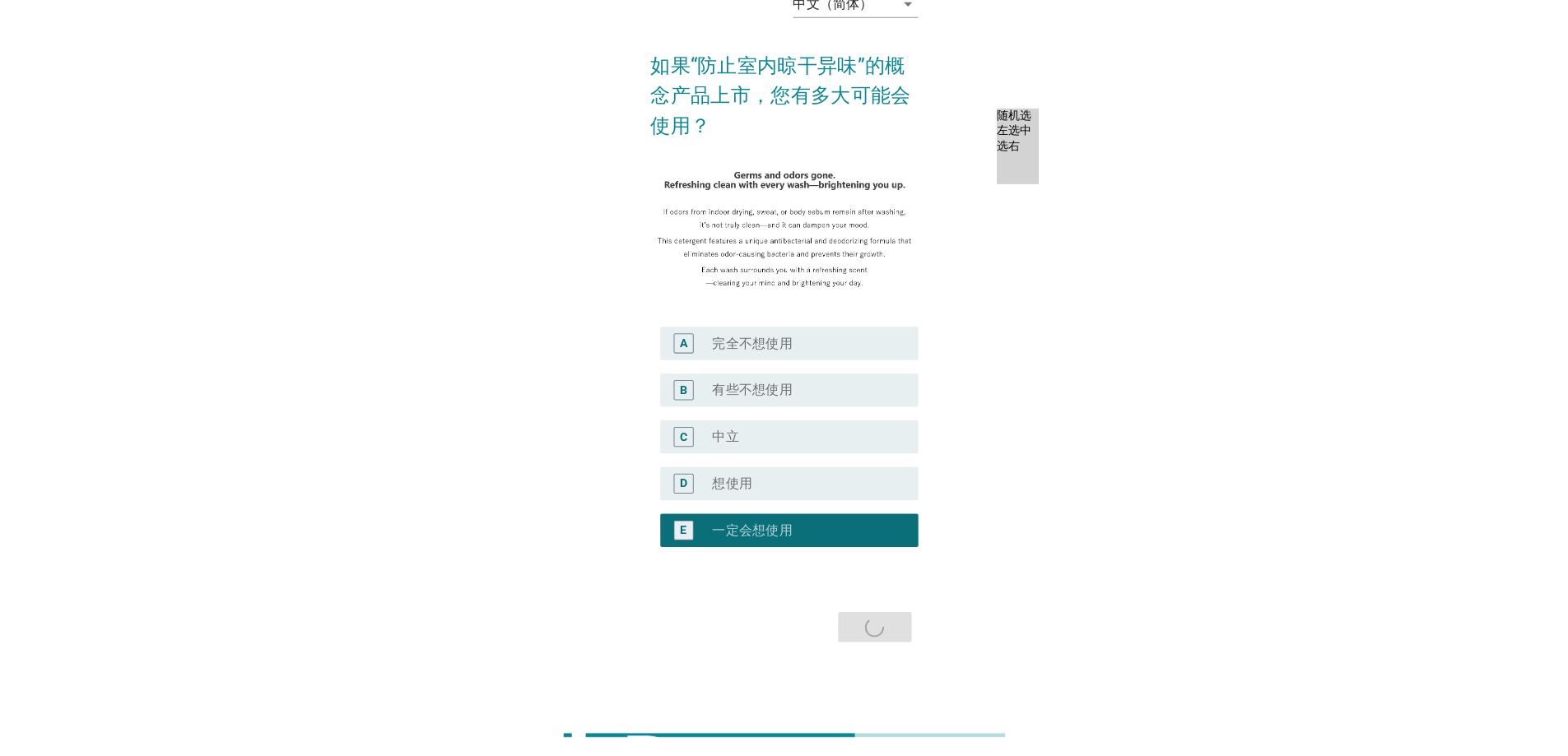 scroll, scrollTop: 0, scrollLeft: 0, axis: both 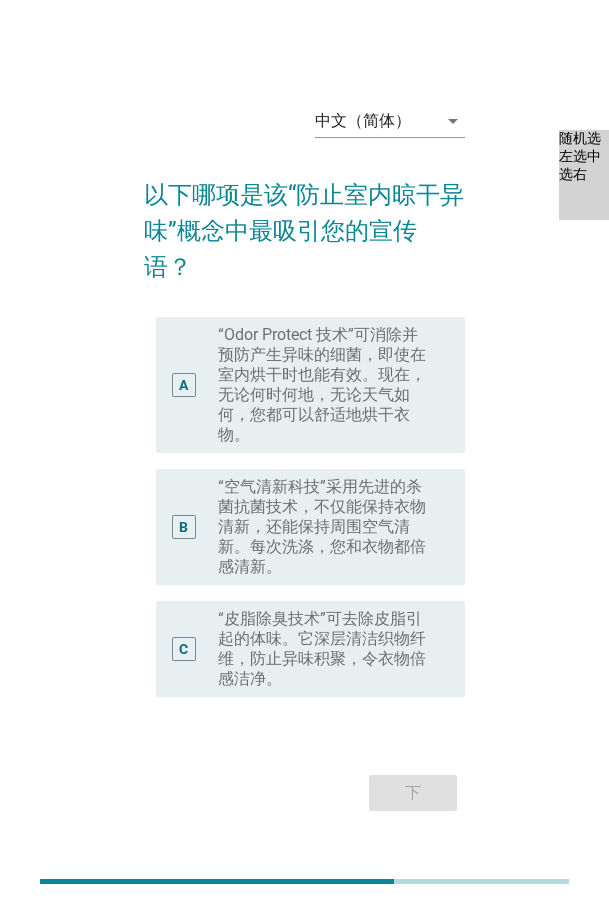 click on "“Odor Protect 技术”可消除并预防产生异味的细菌，即使在室内烘干时也能有效。现在，无论何时何地，无论天气如何，您都可以舒适地烘干衣物。" at bounding box center [325, 385] 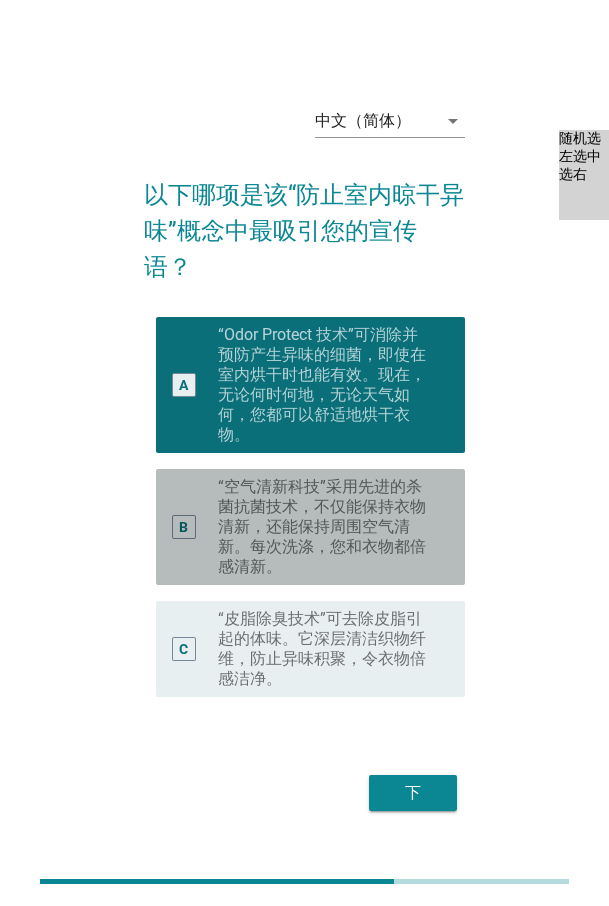 click on "“空气清新科技”采用先进的杀菌抗菌技术，不仅能保持衣物清新，还能保持周围空气清新。每次洗涤，您和衣物都倍感清新。" at bounding box center (325, 527) 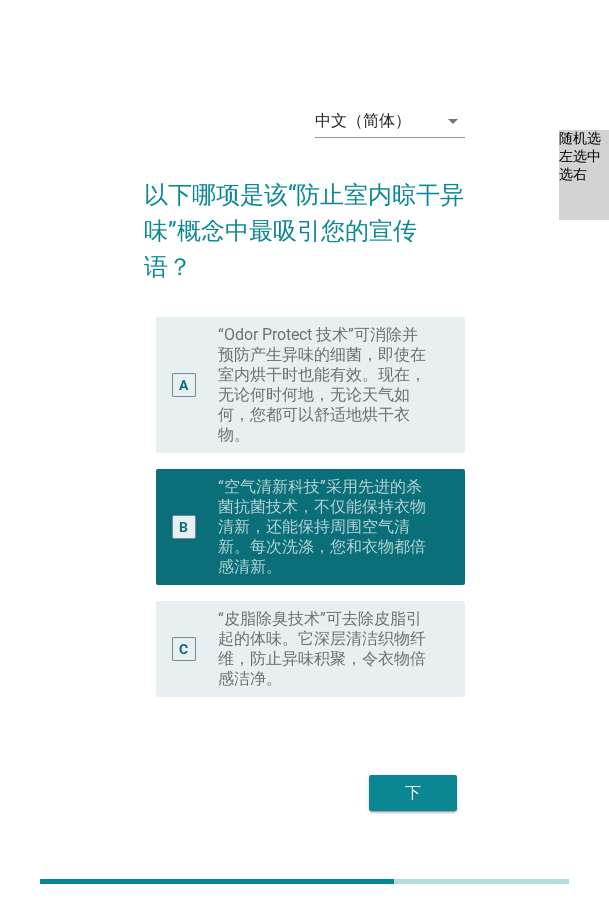 click on "下" at bounding box center [413, 793] 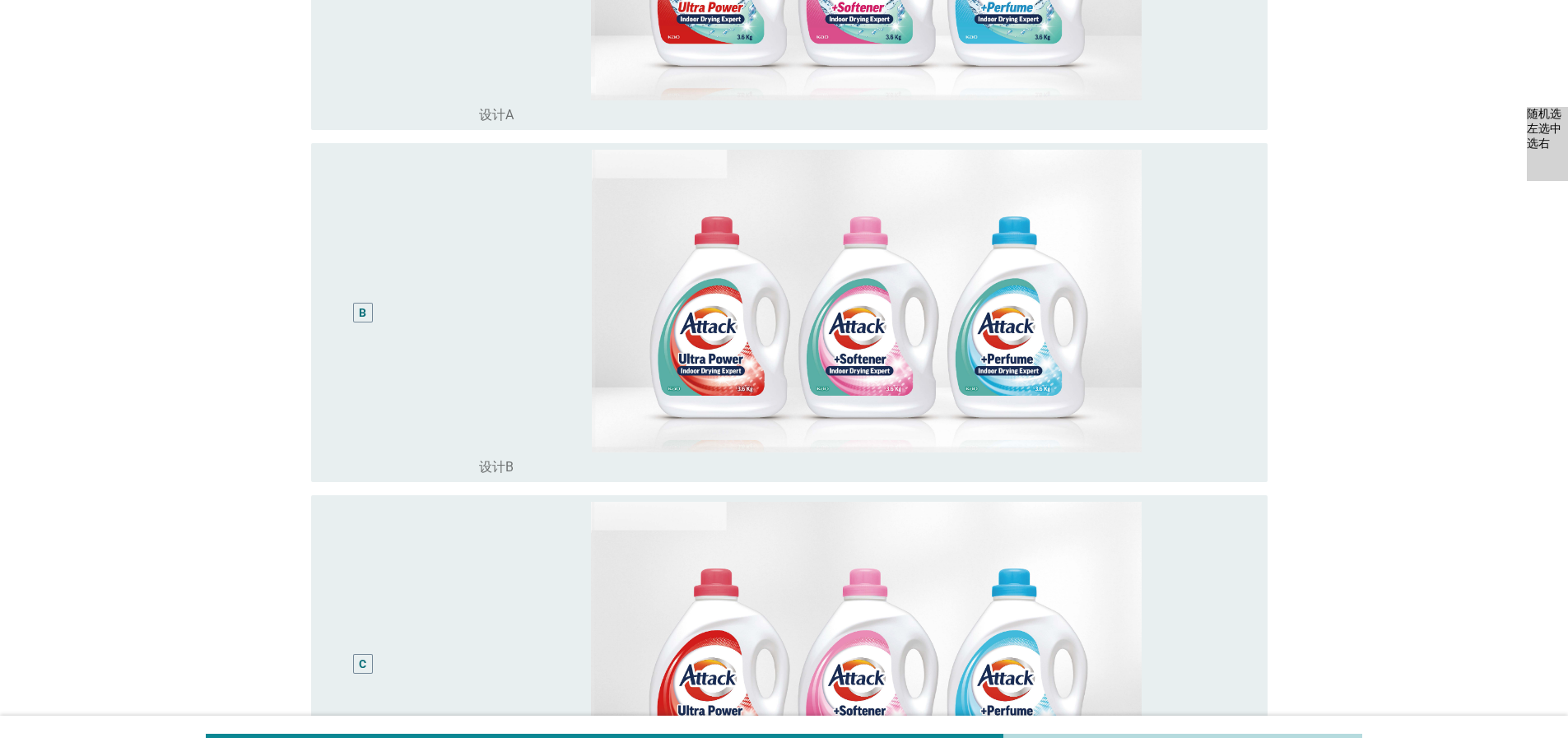 scroll, scrollTop: 411, scrollLeft: 0, axis: vertical 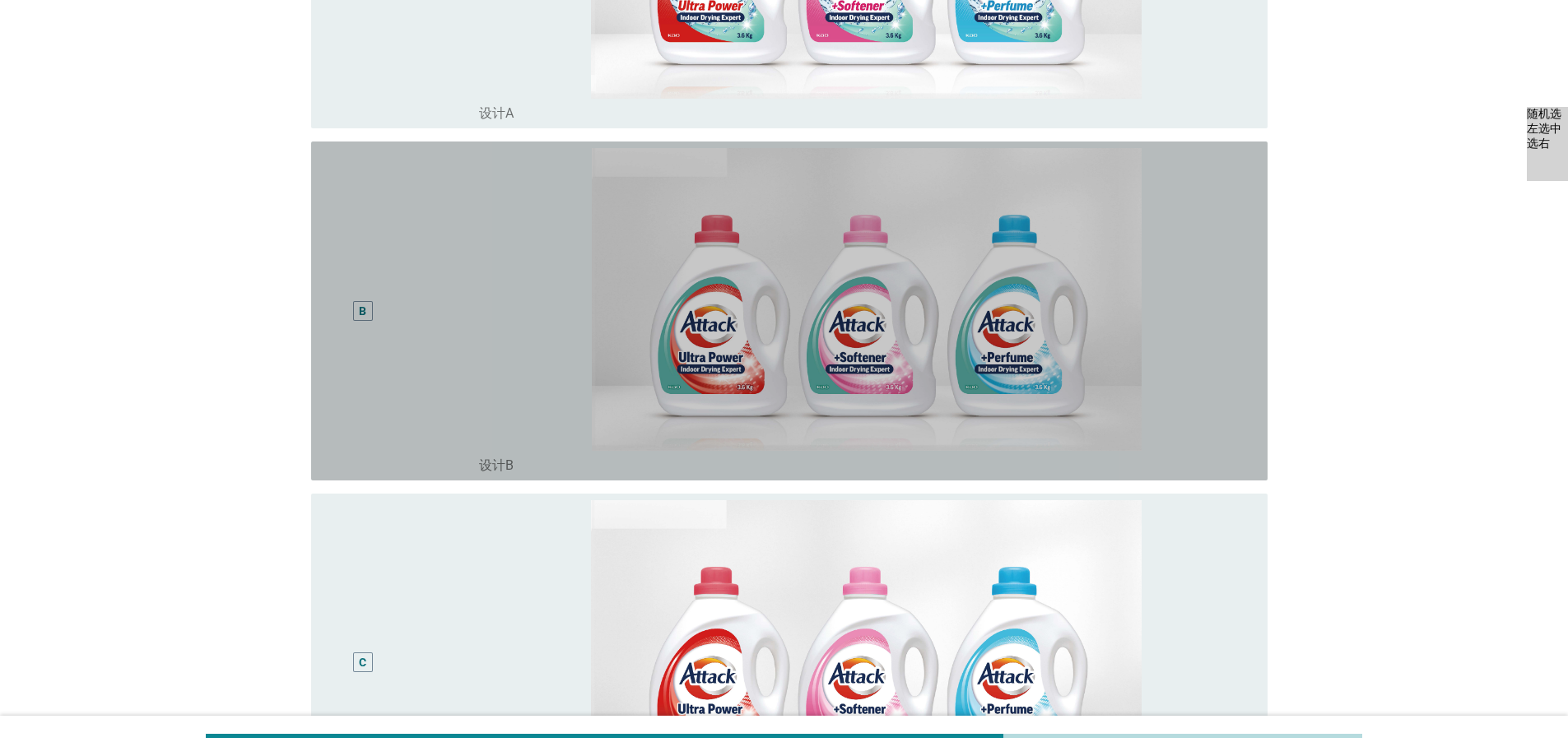click on "B" at bounding box center (402, 311) 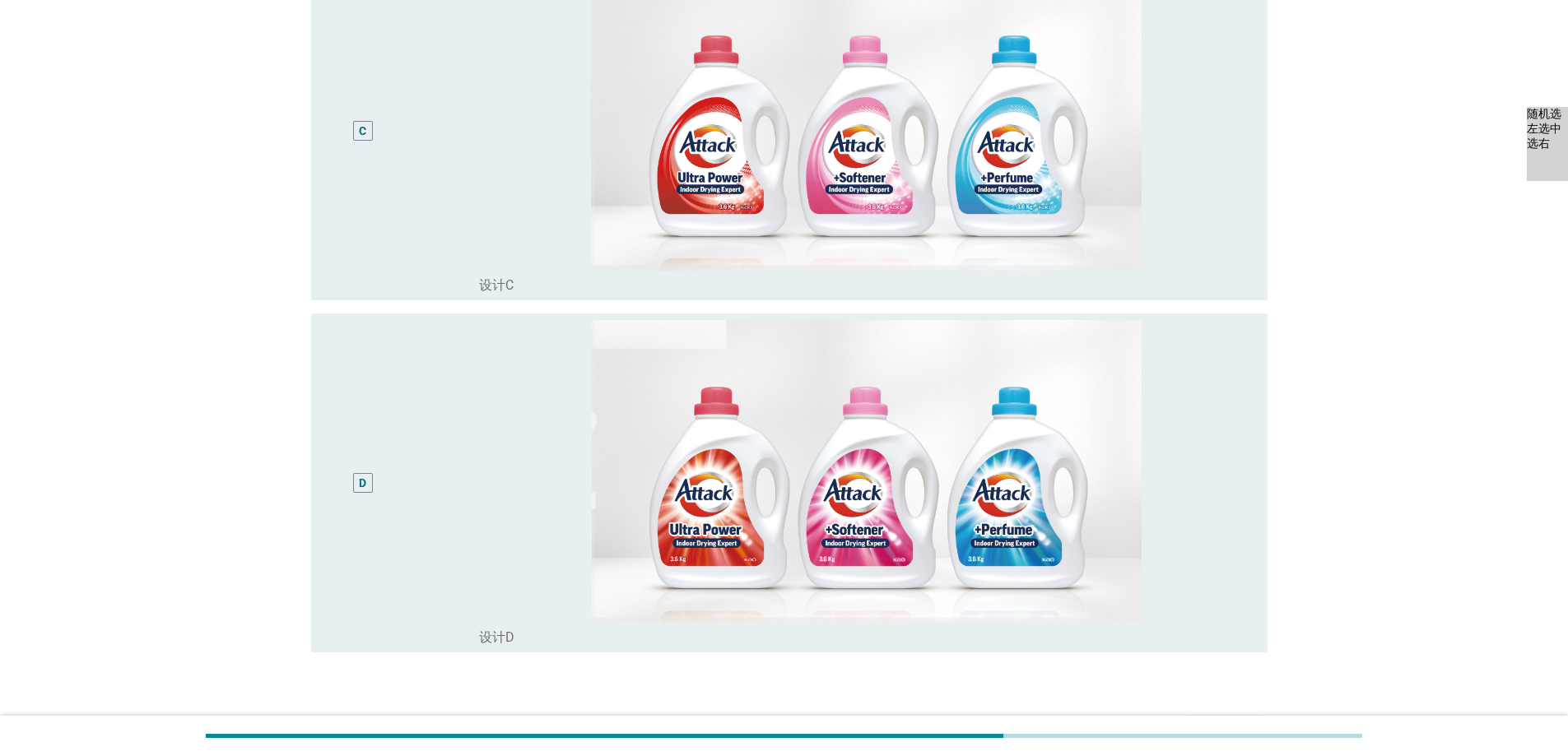 scroll, scrollTop: 1051, scrollLeft: 0, axis: vertical 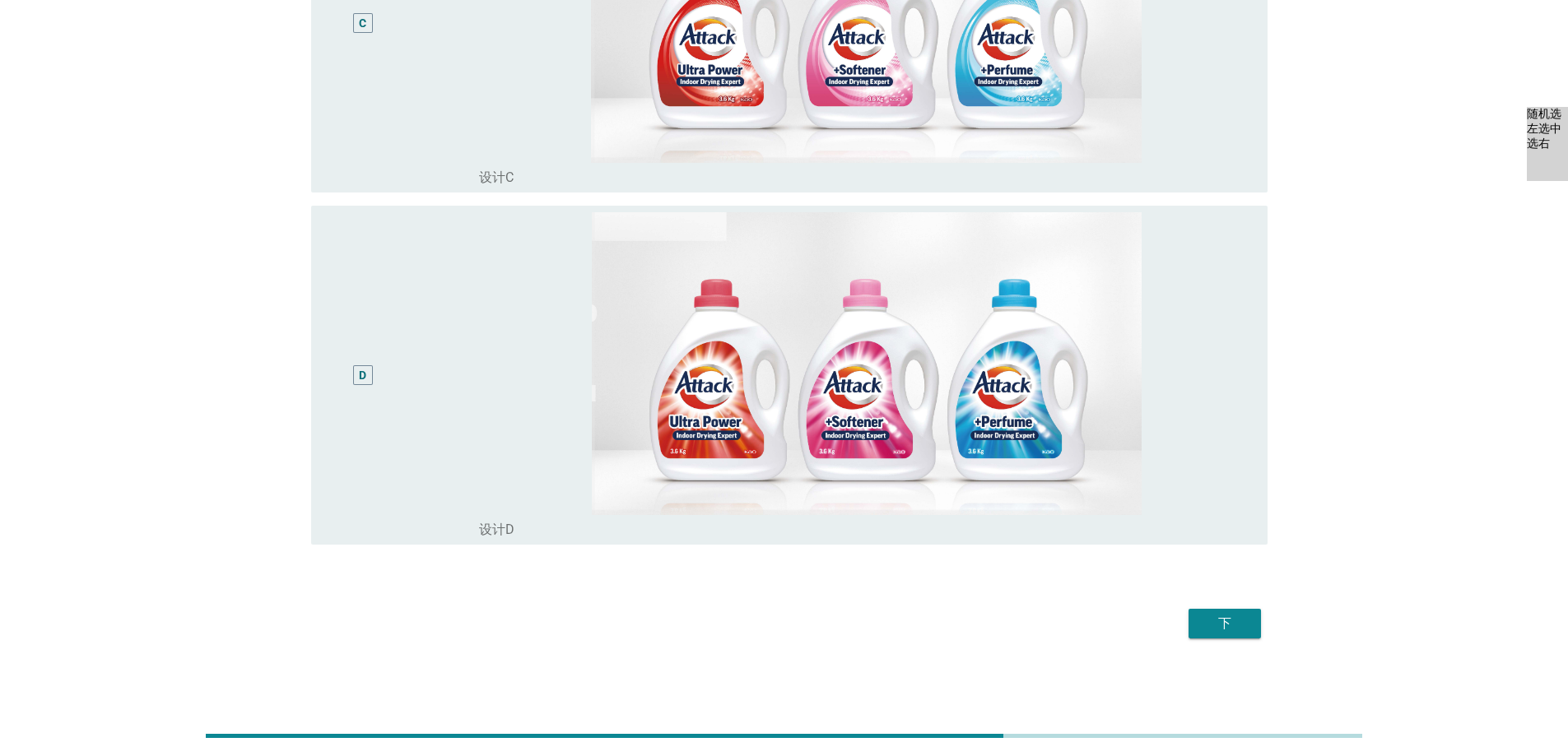 click on "下" at bounding box center [1225, 624] 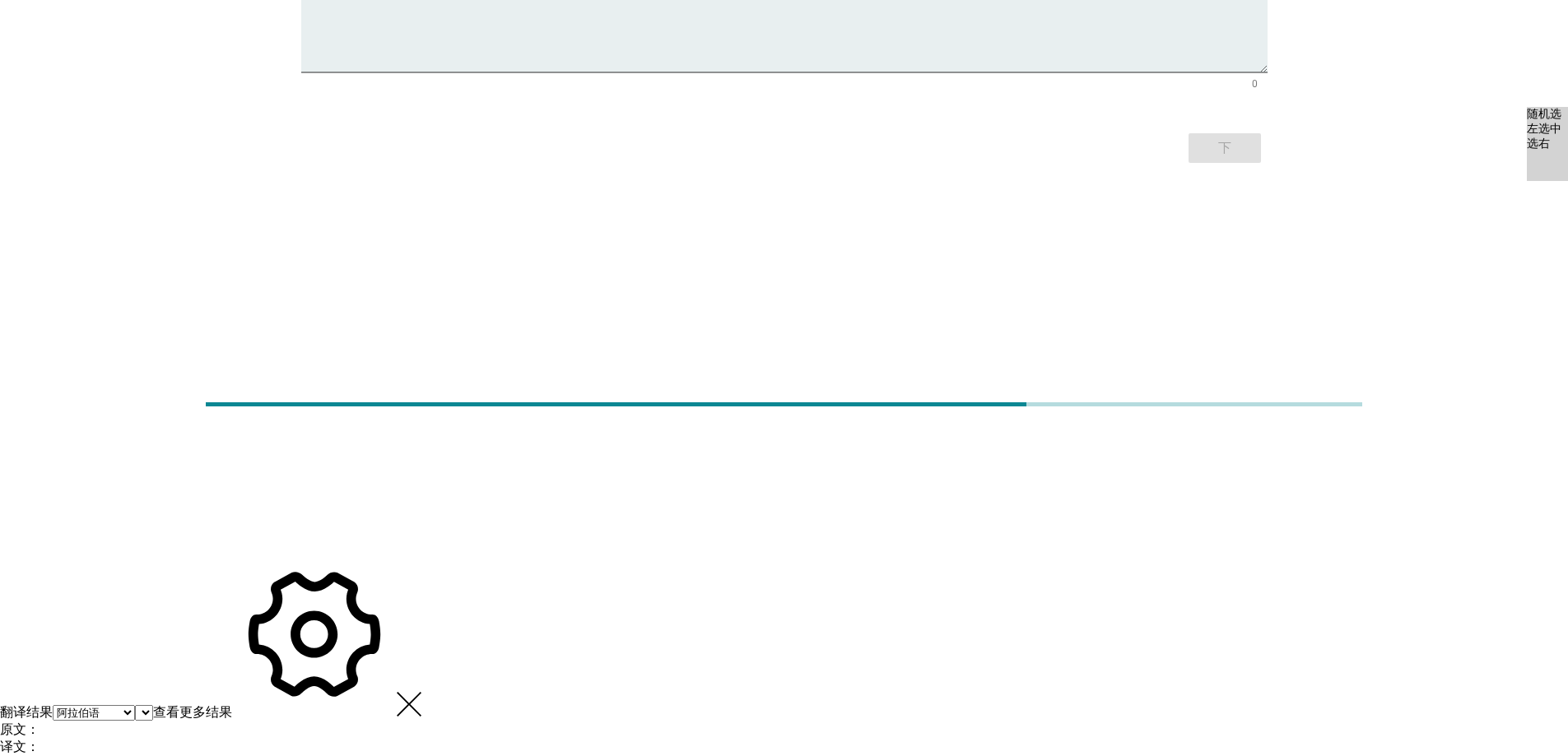 scroll, scrollTop: 0, scrollLeft: 0, axis: both 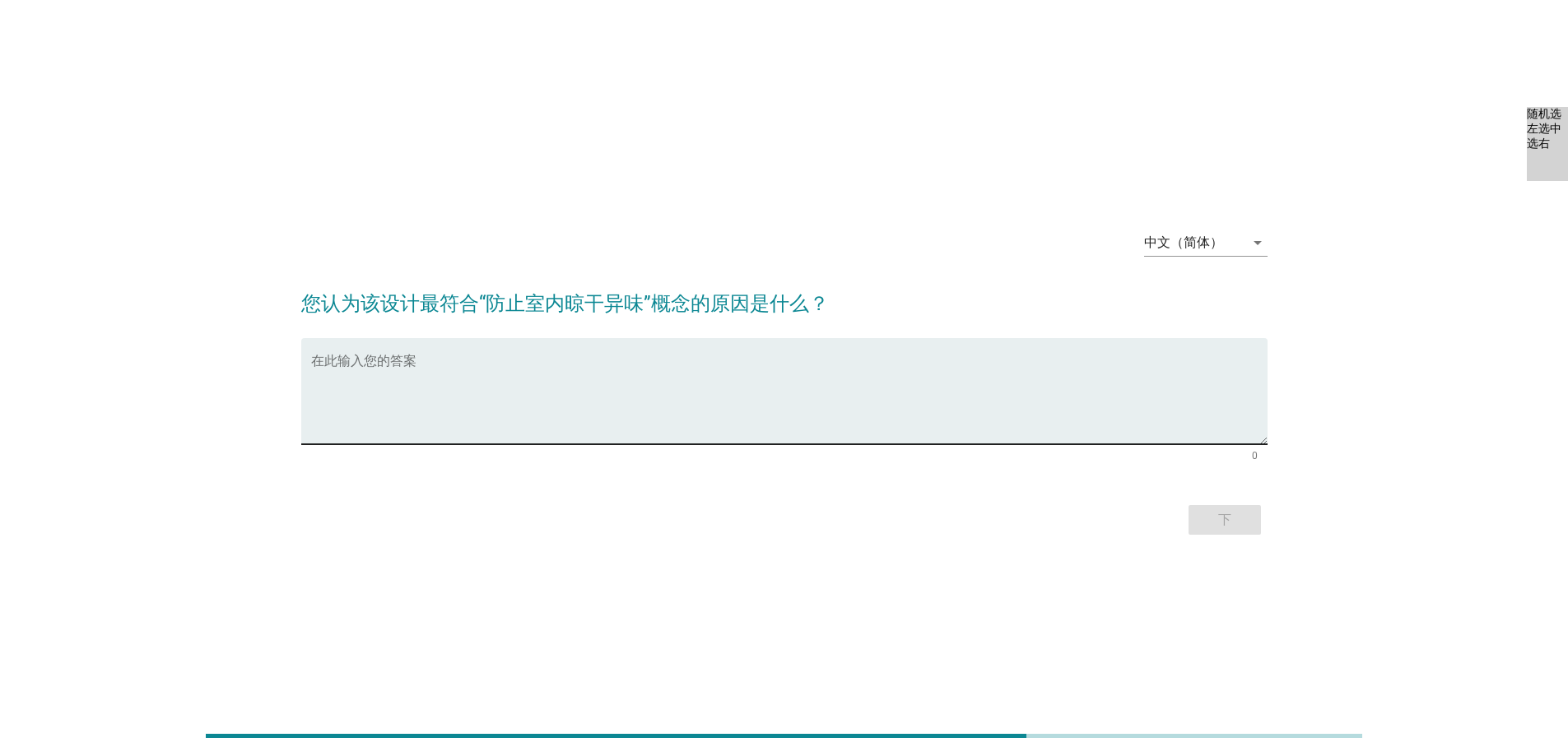 click at bounding box center [789, 401] 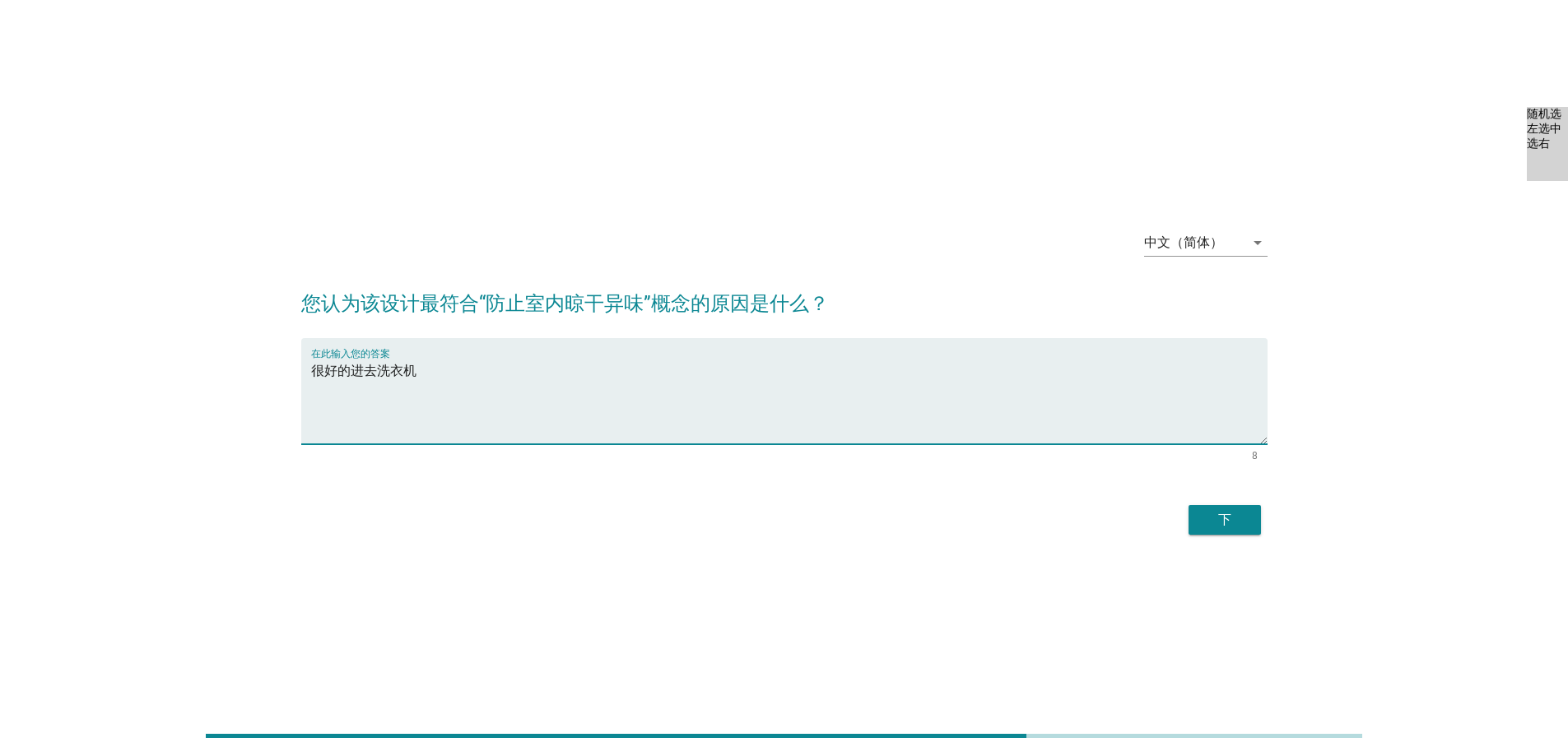 type on "很好的进去洗衣机" 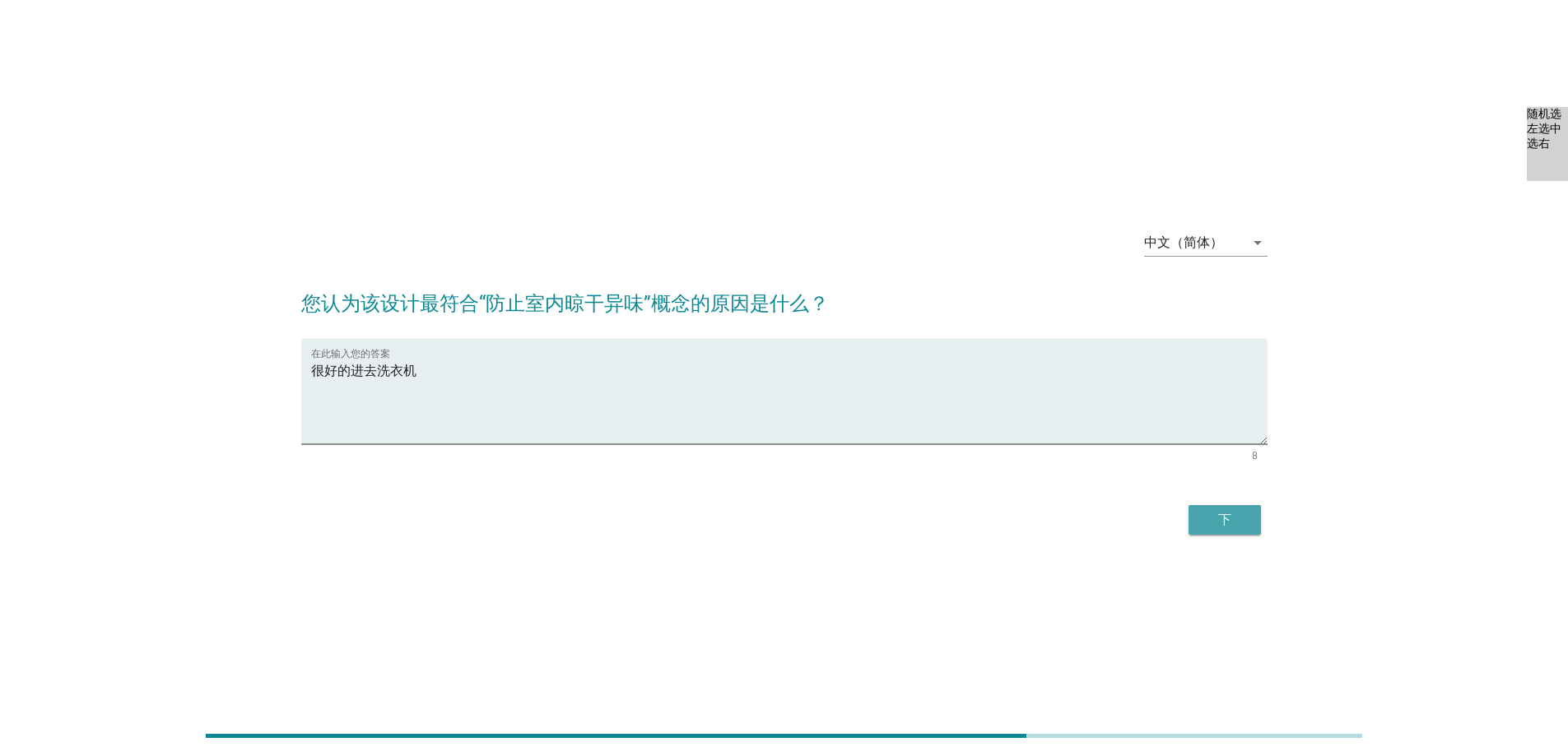 click on "下" at bounding box center [1225, 520] 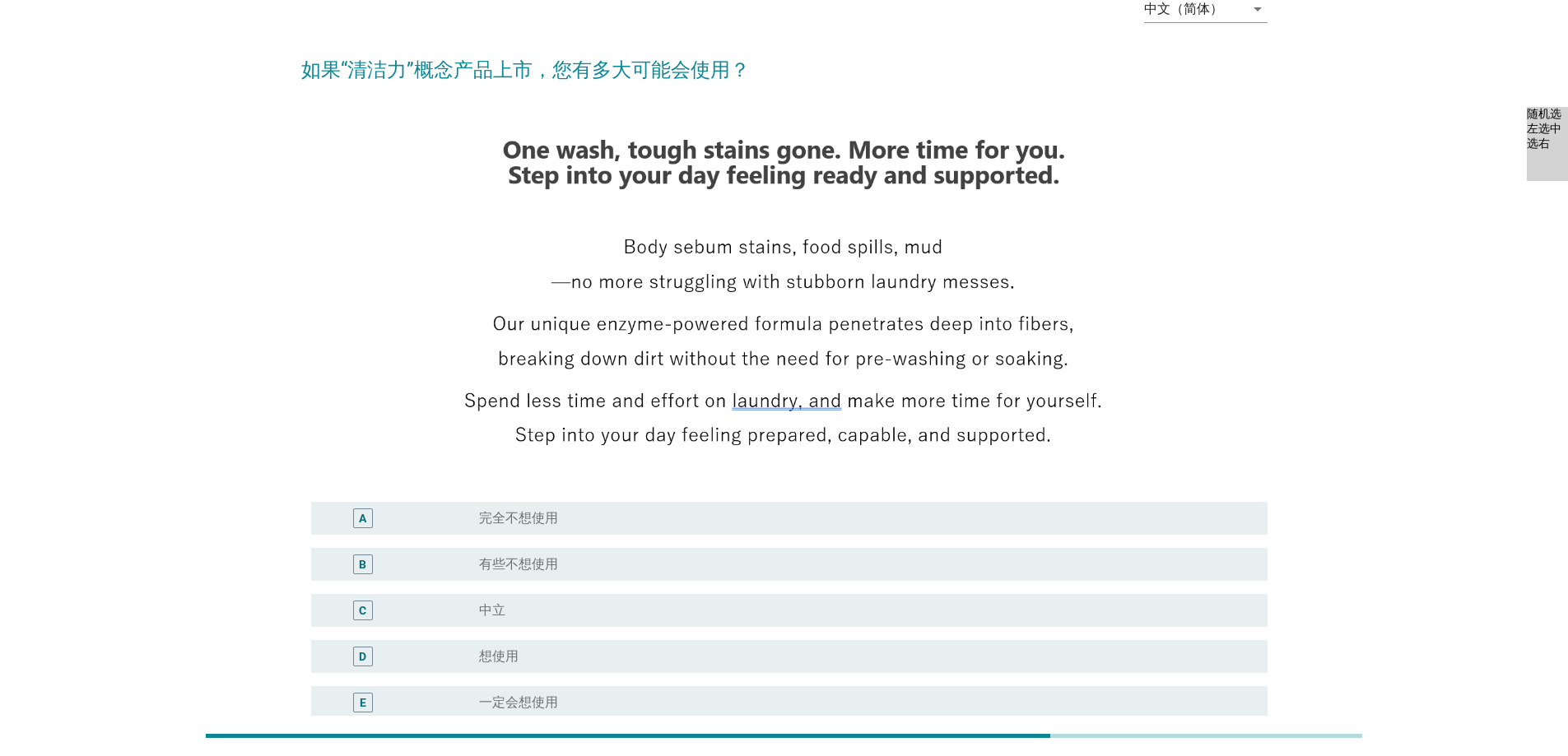 scroll, scrollTop: 247, scrollLeft: 0, axis: vertical 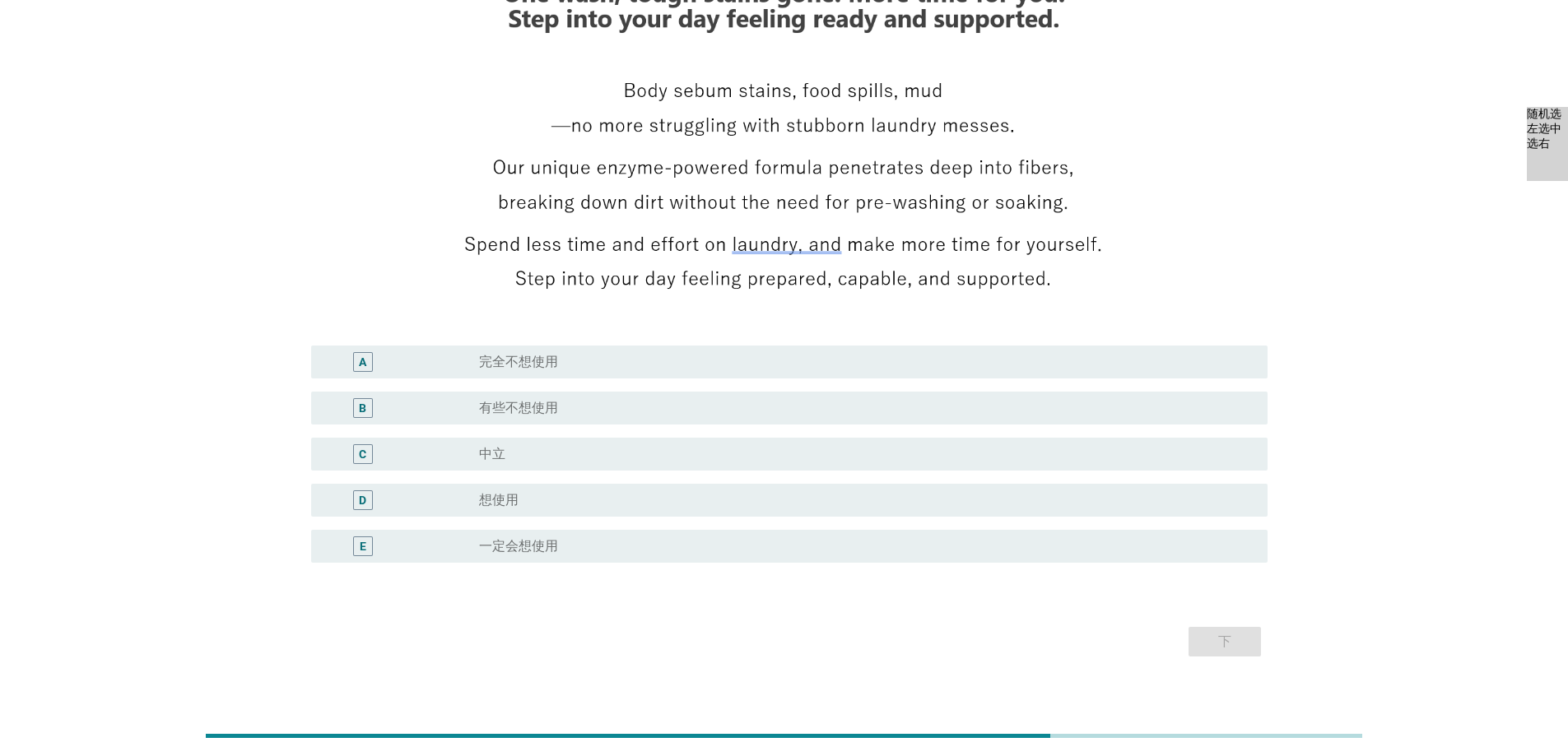 click on "radio_button_unchecked 一定会想使用" at bounding box center [860, 546] 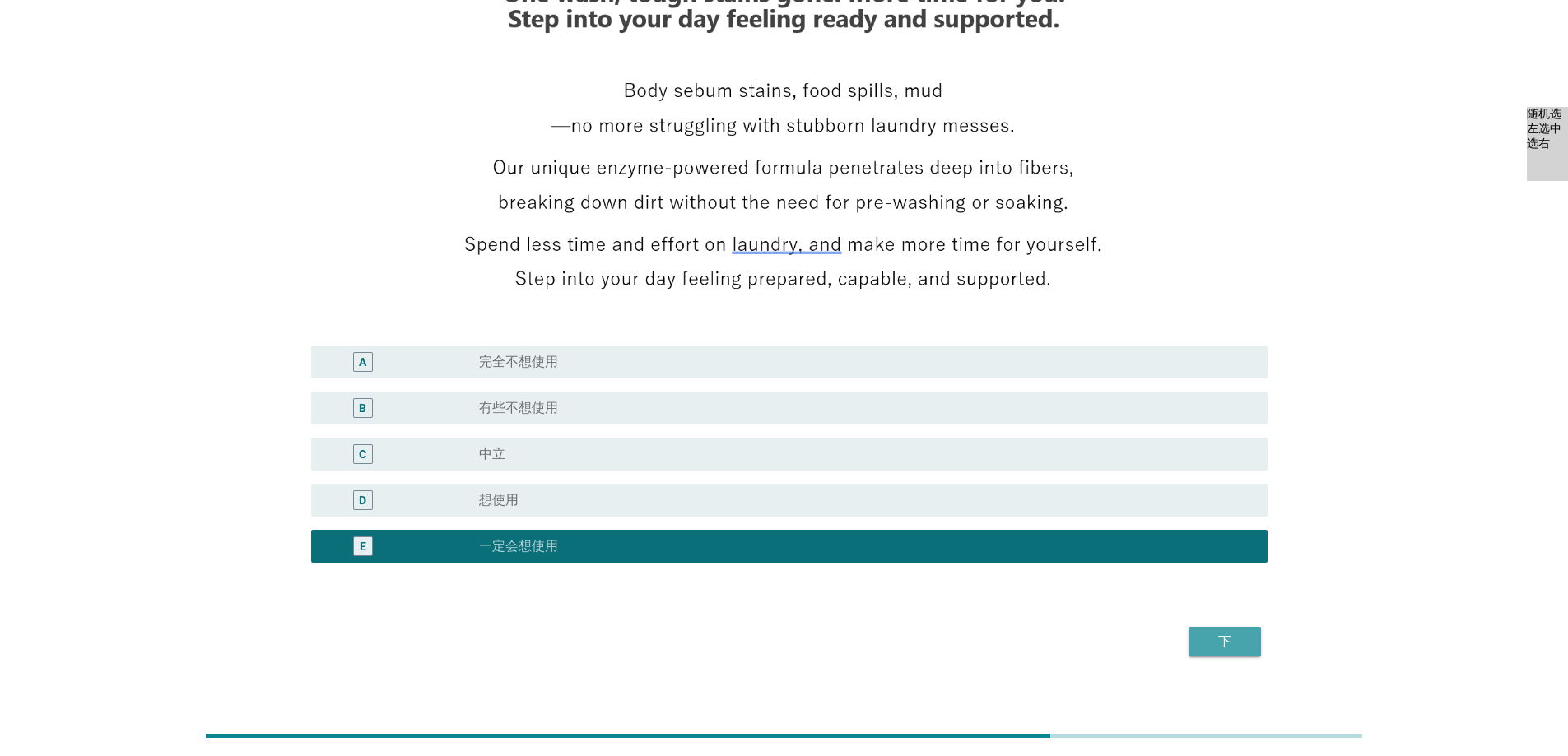 click on "下" at bounding box center [1225, 642] 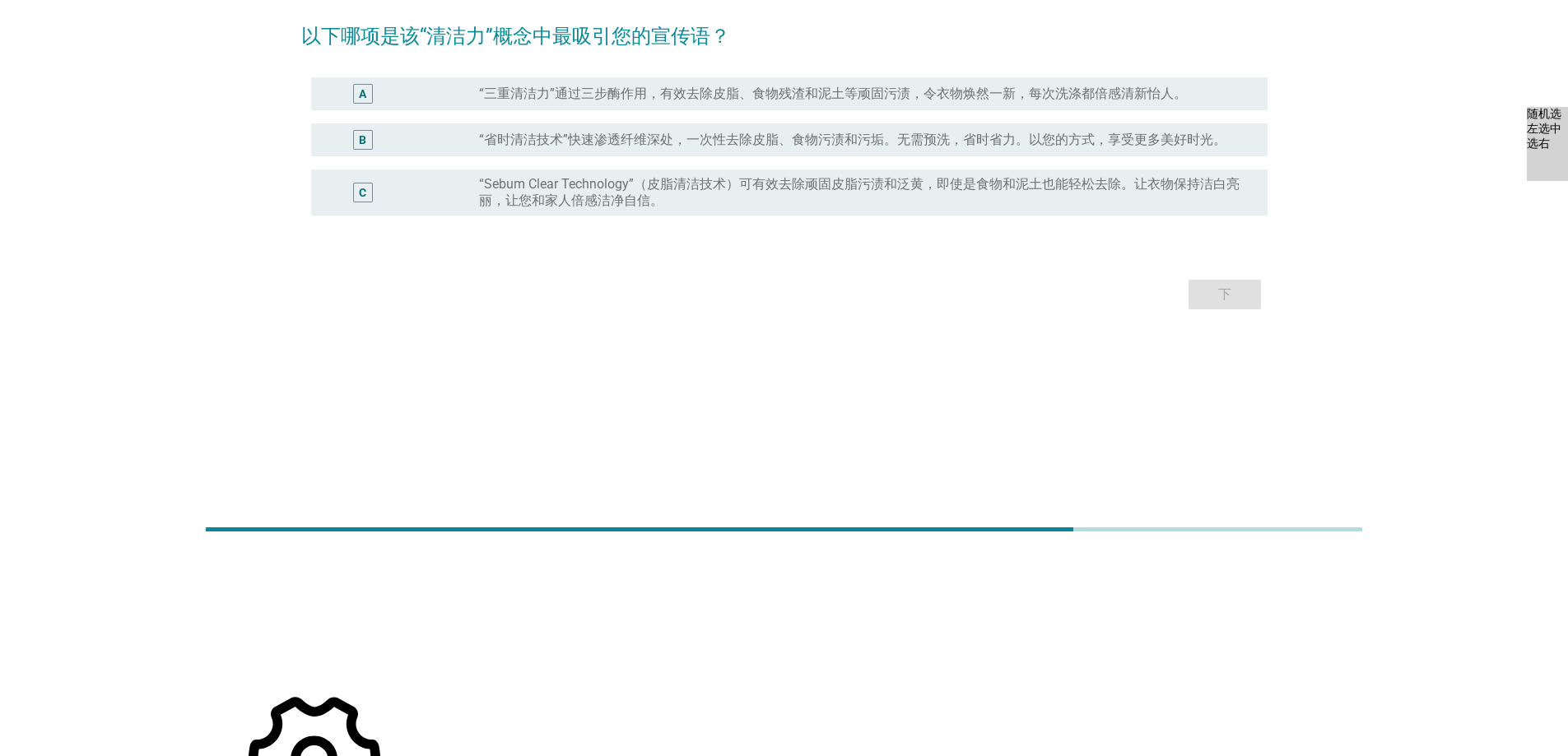 scroll, scrollTop: 0, scrollLeft: 0, axis: both 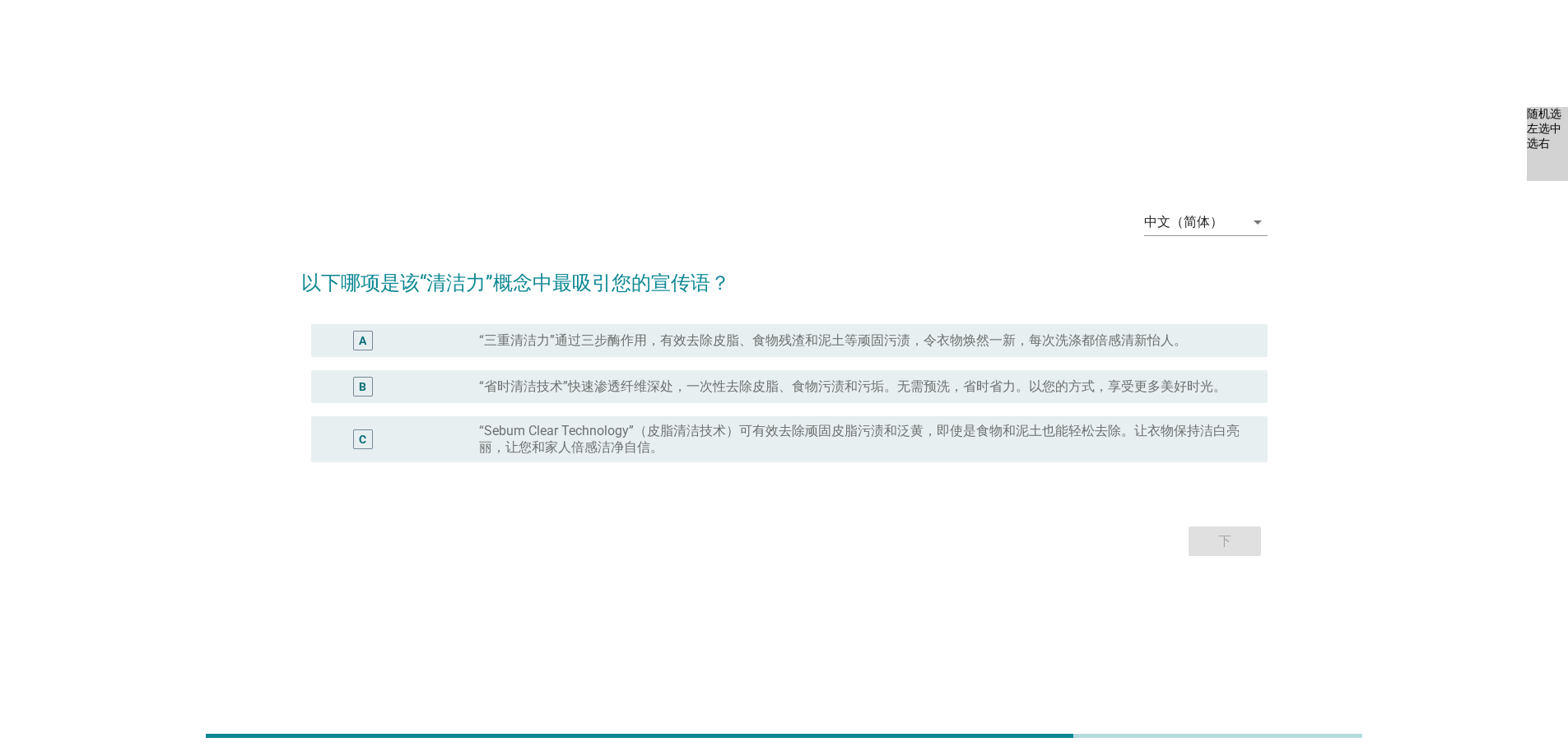 click on "“三重清洁力”通过三步酶作用，有效去除皮脂、食物残渣和泥土等顽固污渍，令衣物焕然一新，每次洗涤都倍感清新怡人。" at bounding box center (833, 341) 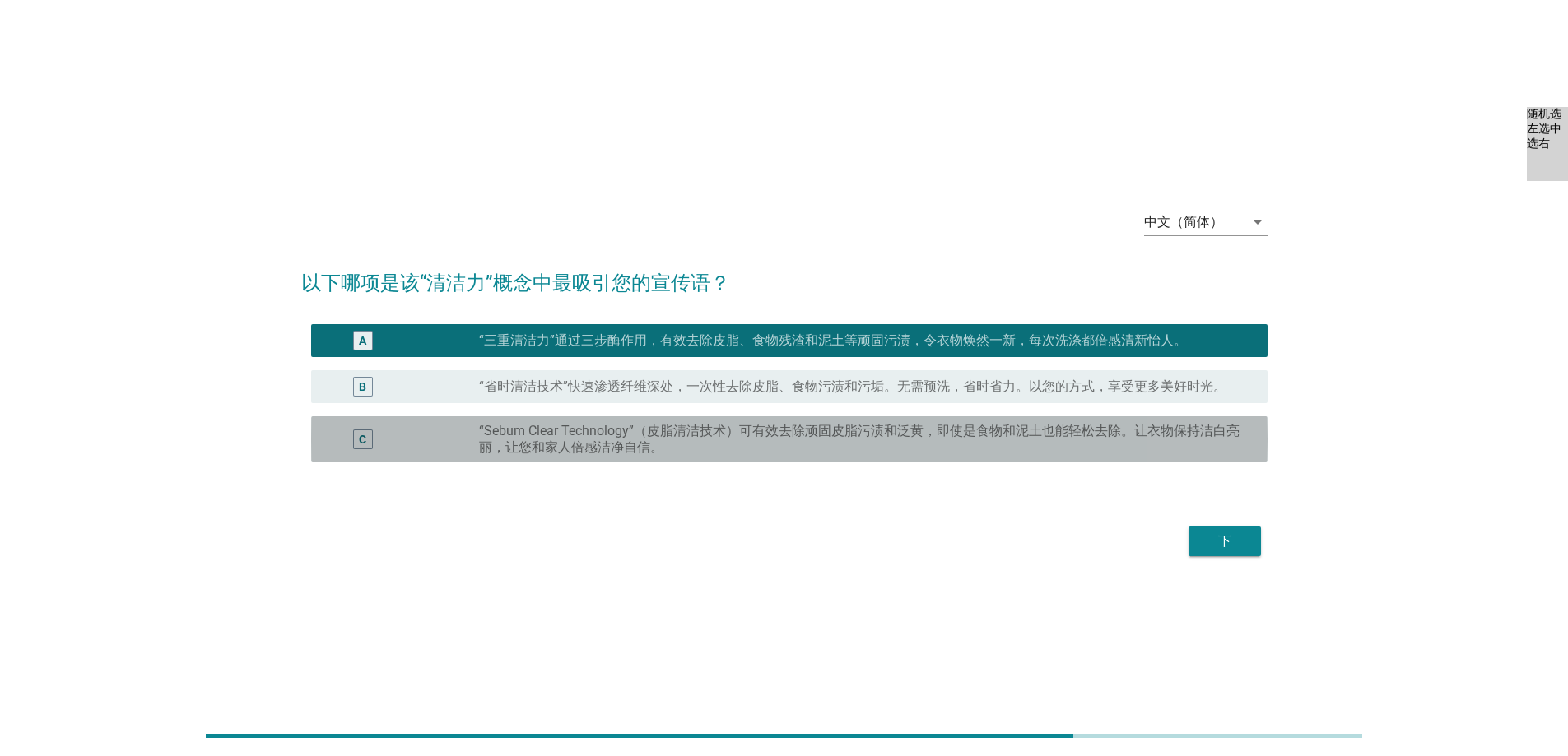 click on "“Sebum Clear Technology”（皮脂清洁技术）可有效去除顽固皮脂污渍和泛黄，即使是食物和泥土也能轻松去除。让衣物保持洁白亮丽，让您和家人倍感洁净自信。" at bounding box center (860, 439) 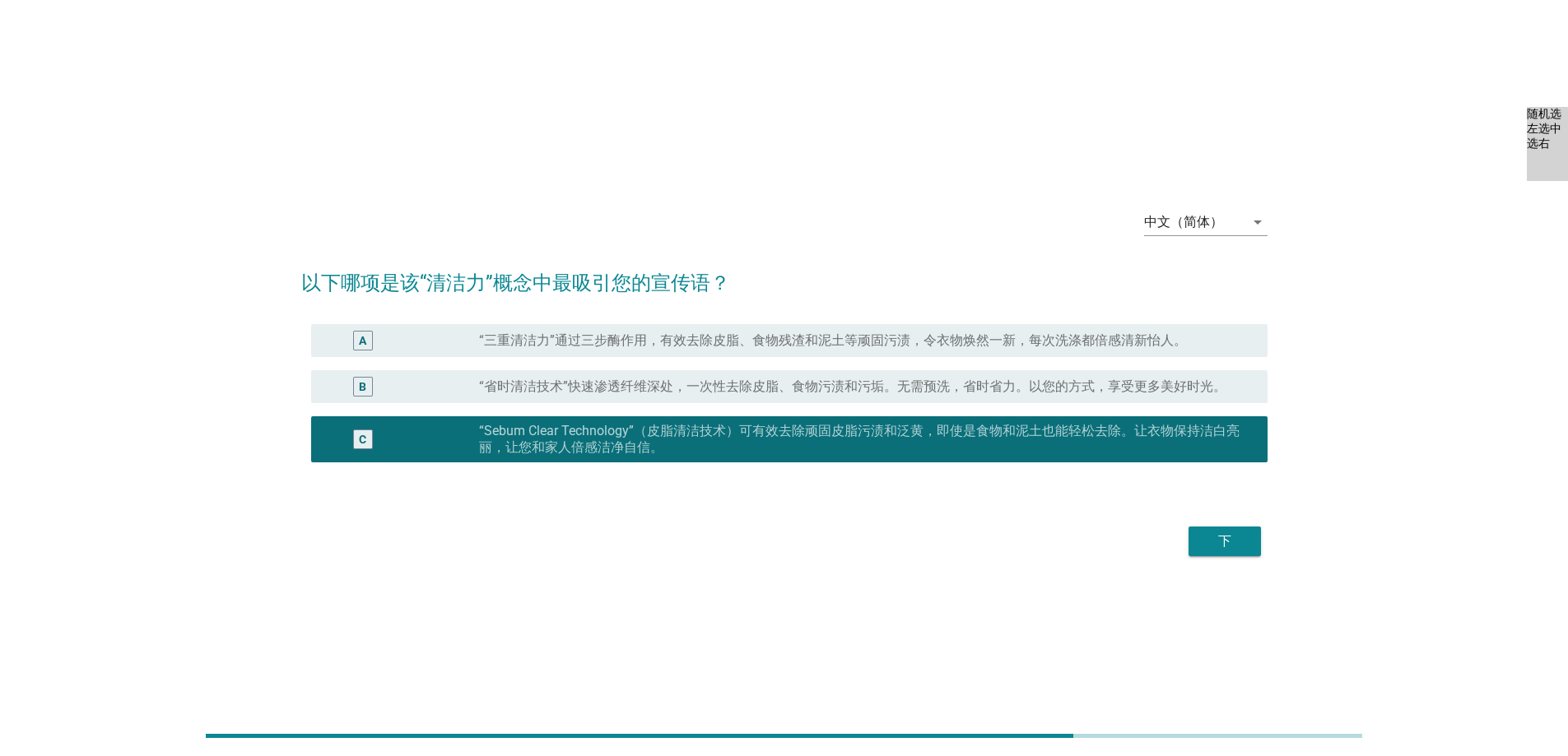 click on "下" at bounding box center [1225, 541] 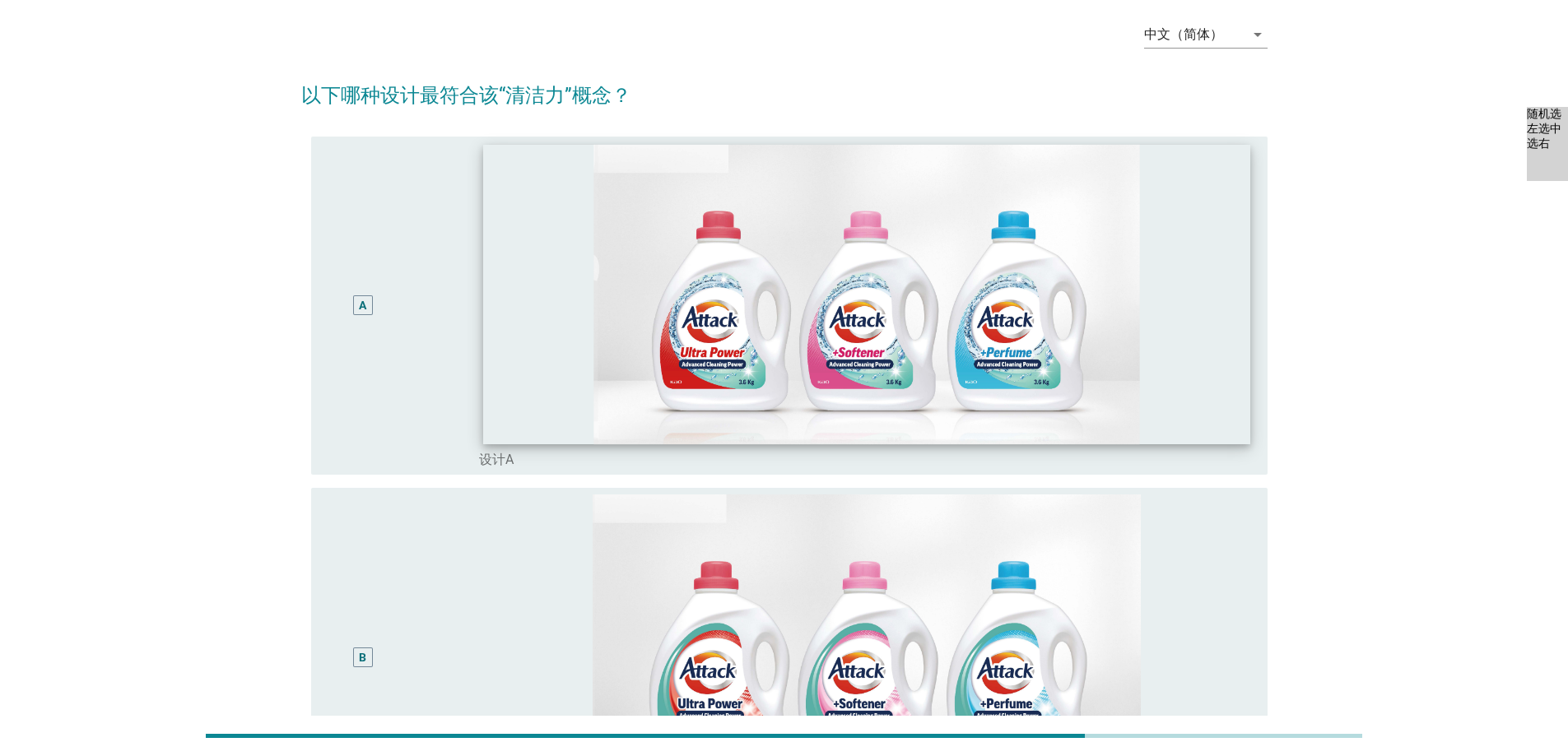 scroll, scrollTop: 165, scrollLeft: 0, axis: vertical 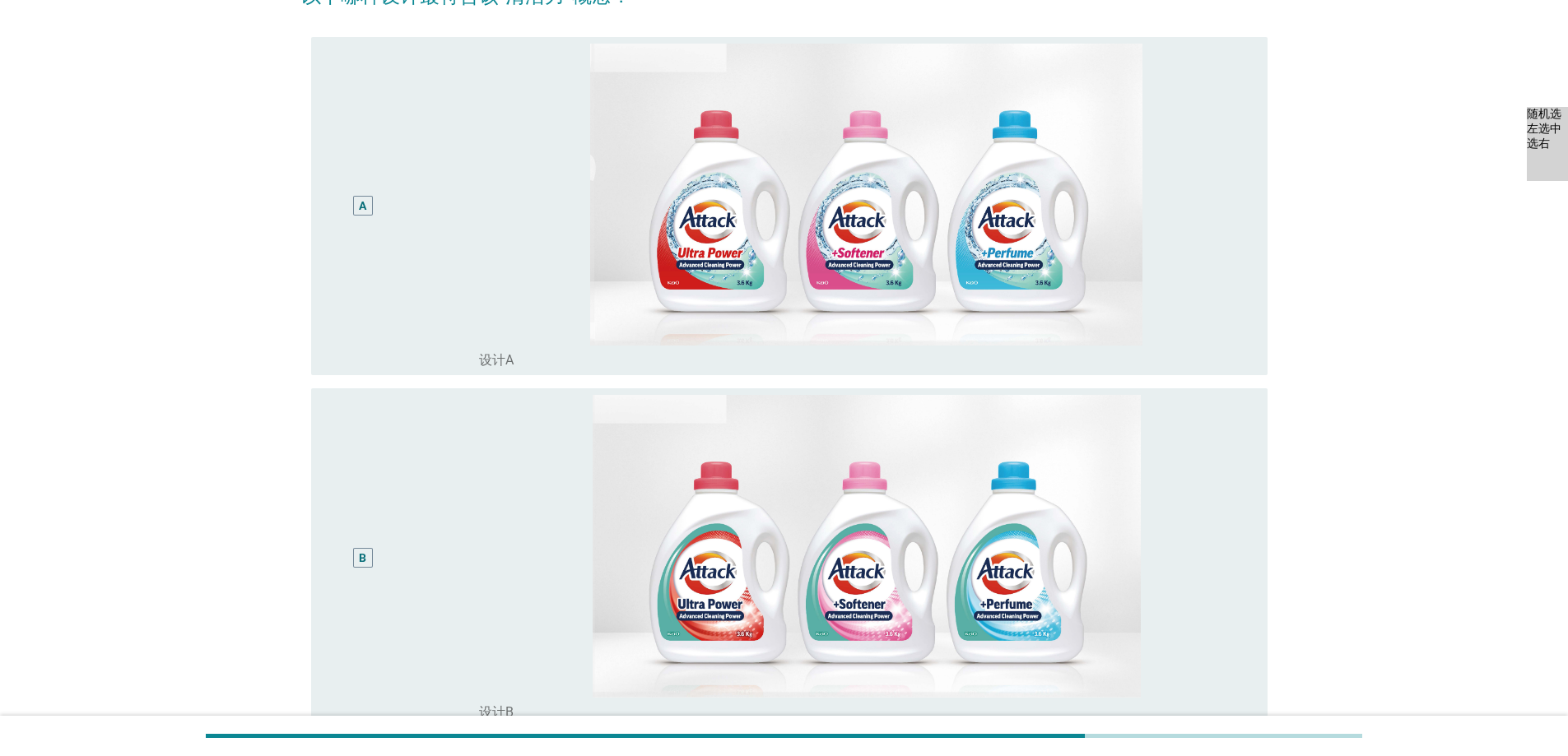 click on "B" at bounding box center (402, 558) 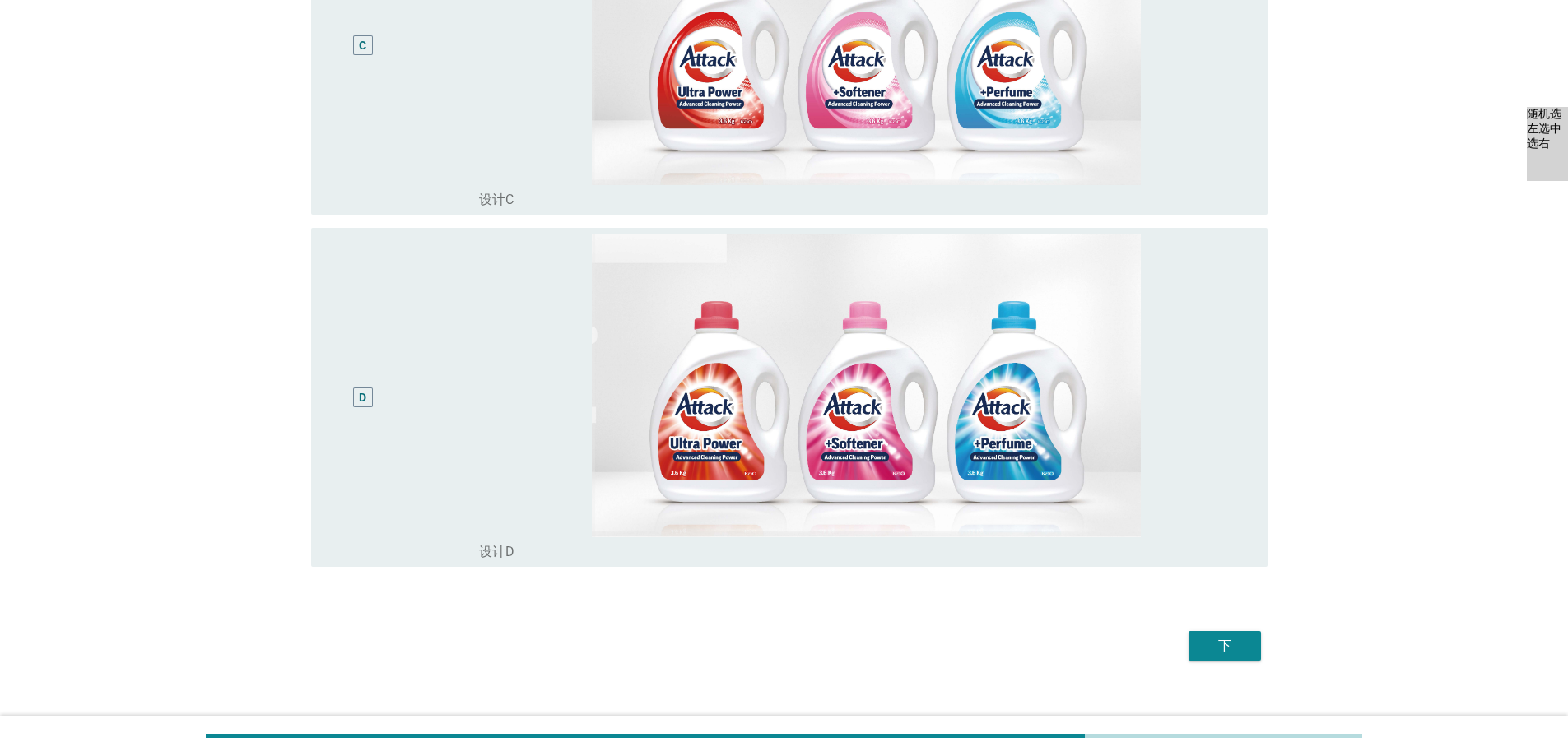 scroll, scrollTop: 1051, scrollLeft: 0, axis: vertical 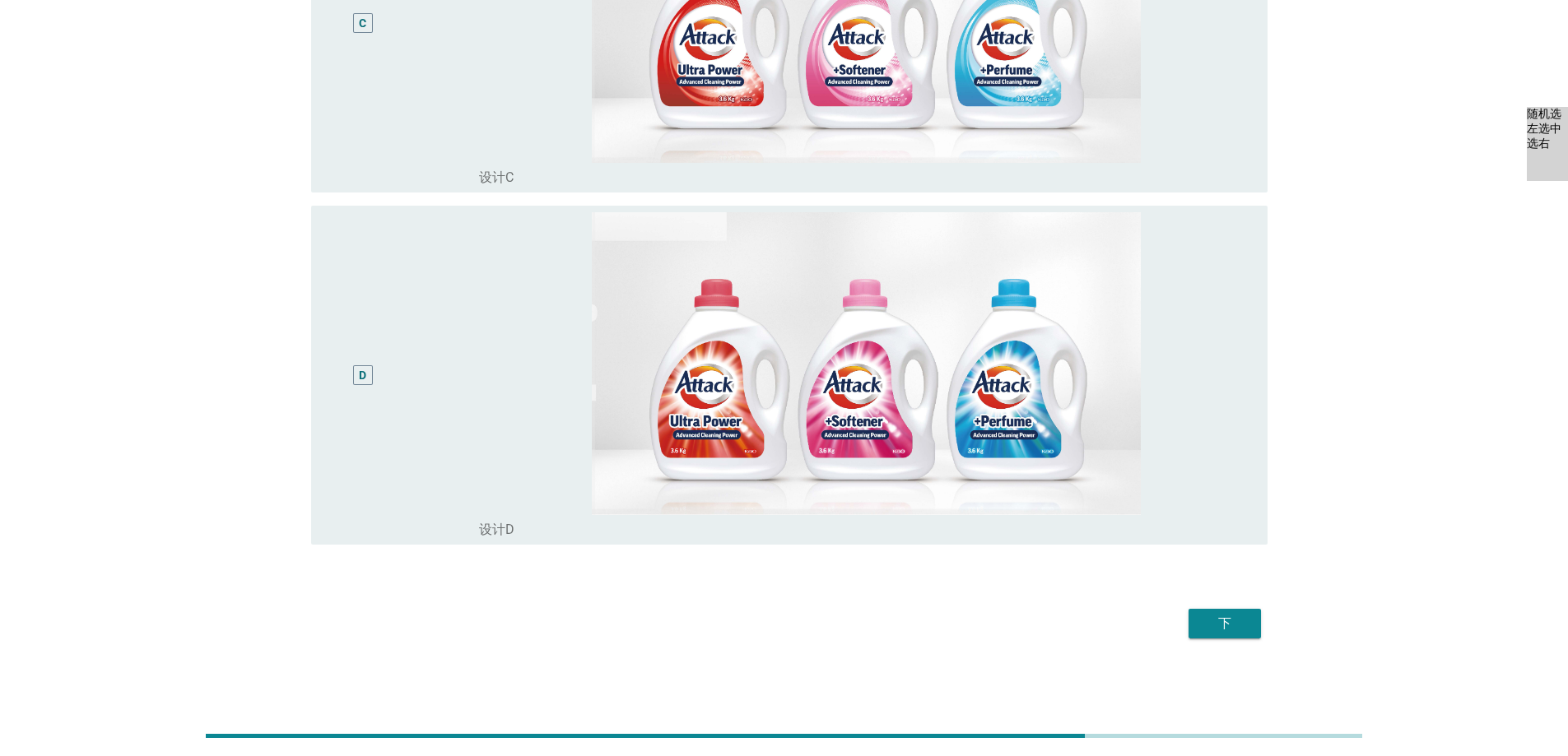 click on "下" at bounding box center [1225, 624] 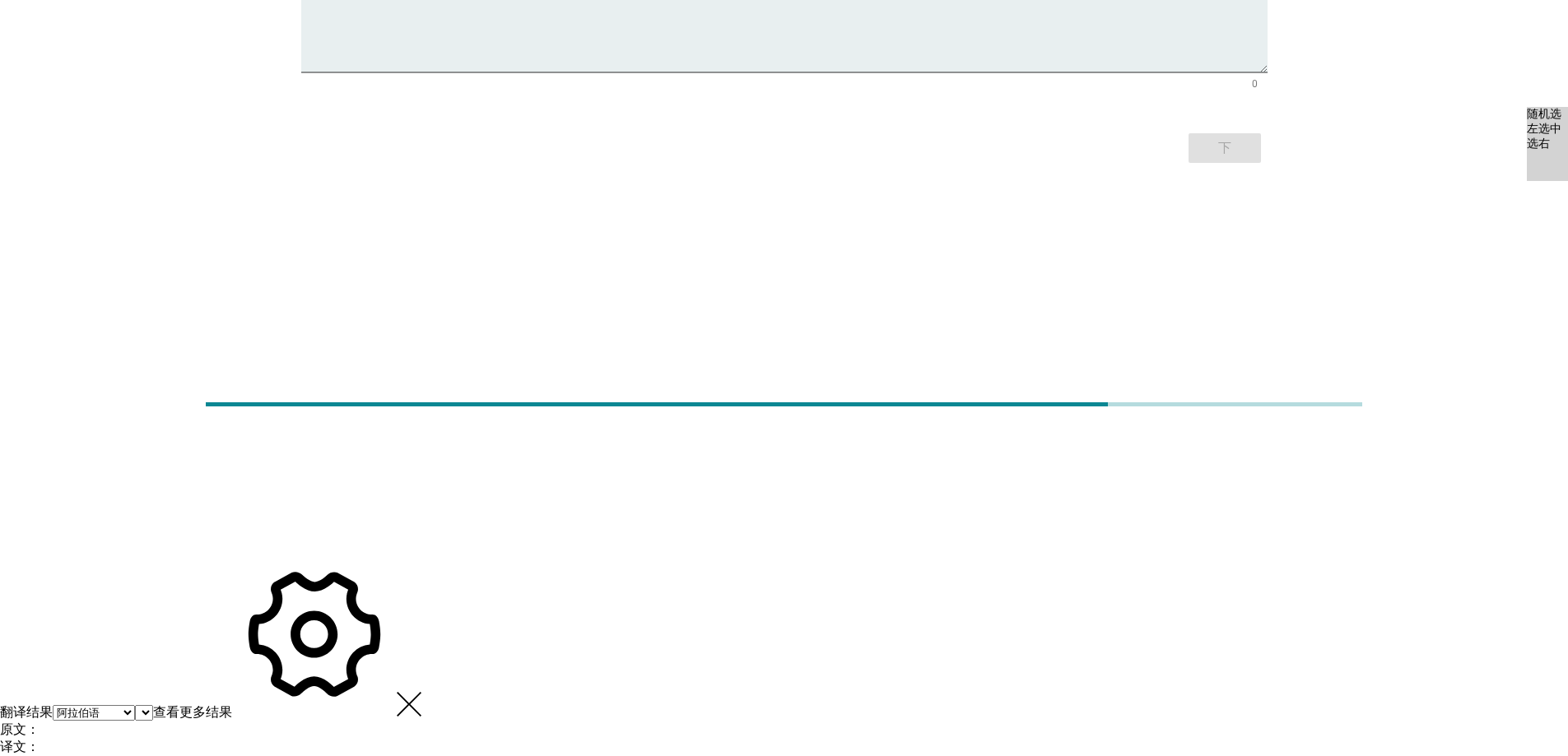 scroll, scrollTop: 0, scrollLeft: 0, axis: both 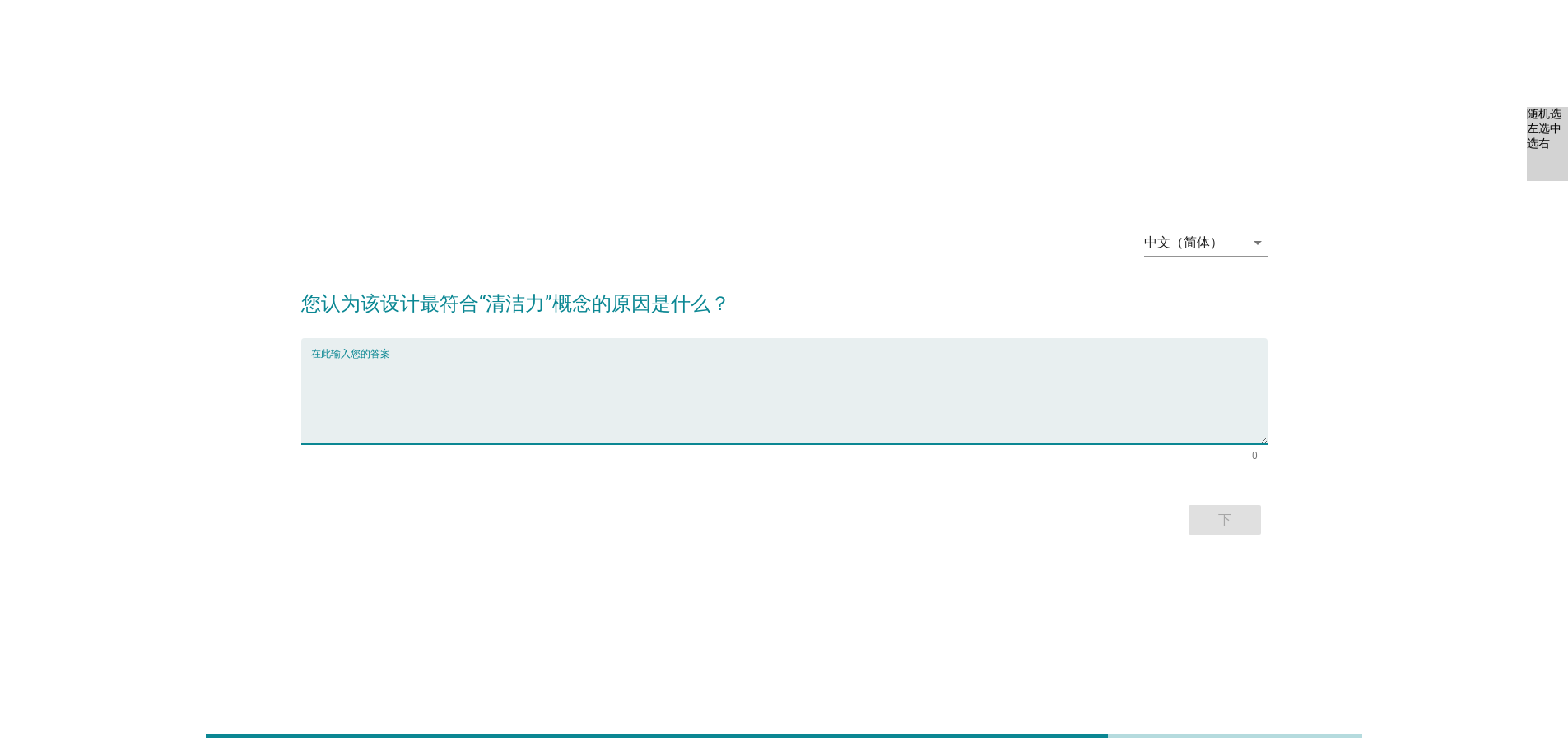 click at bounding box center (789, 401) 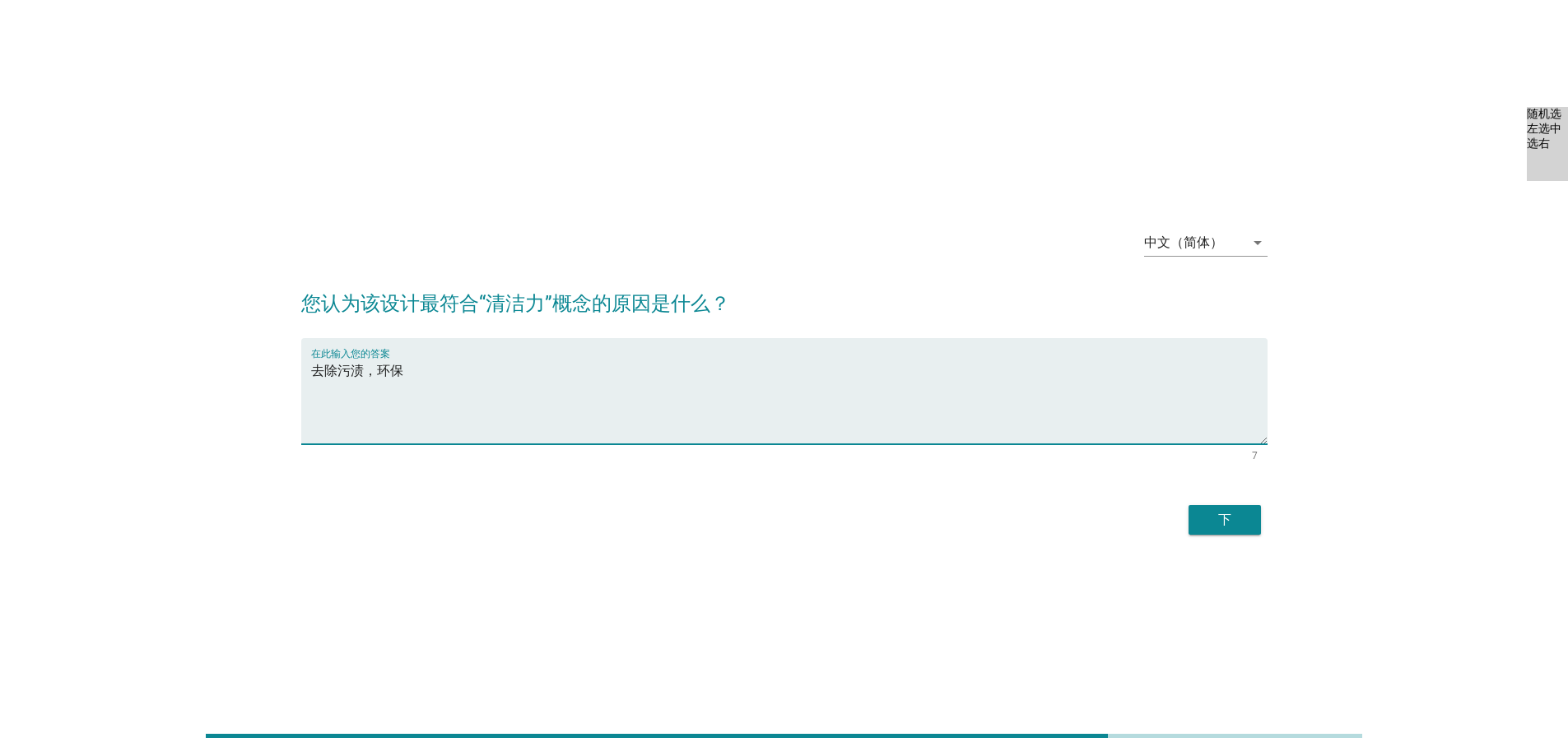type on "去除污渍，环保" 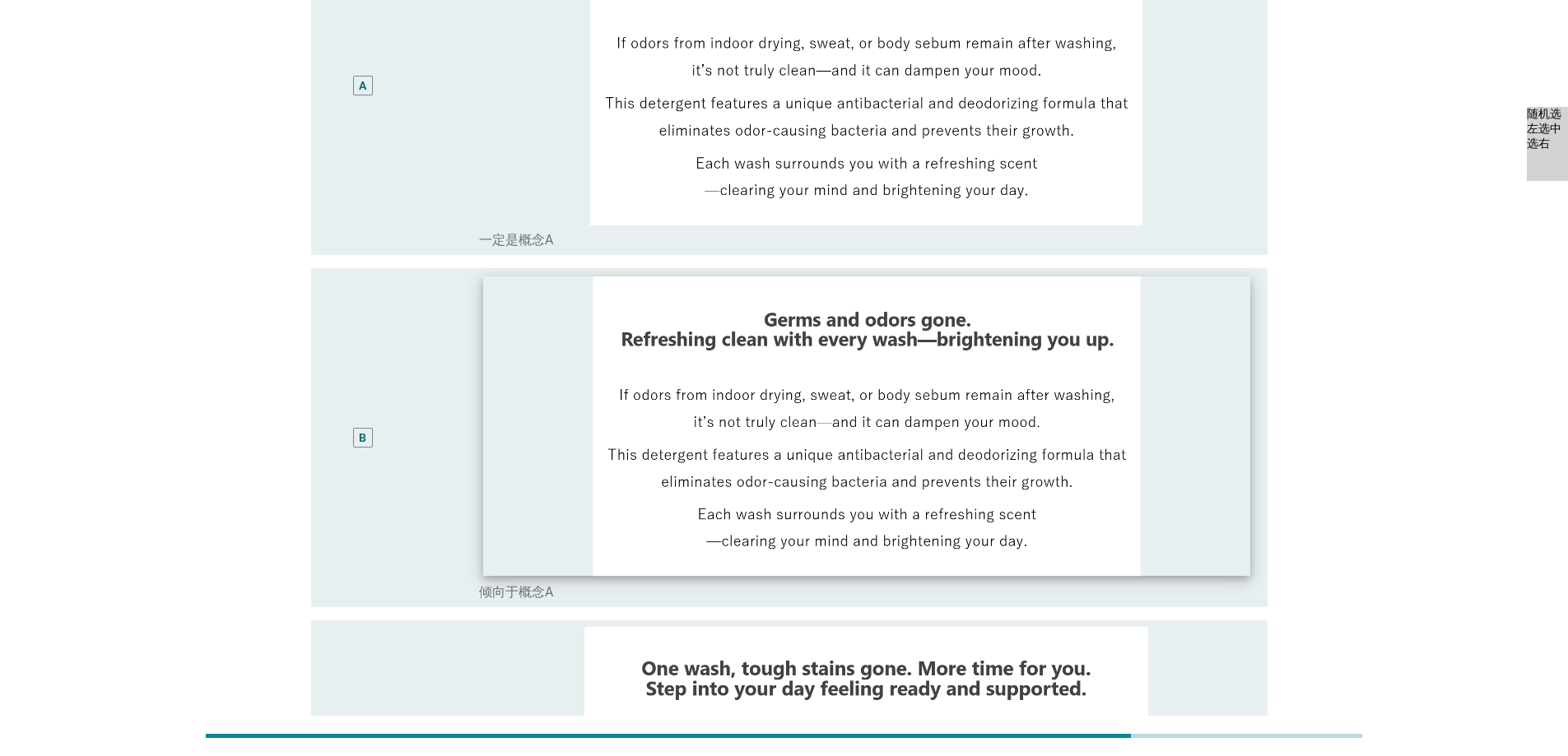 scroll, scrollTop: 329, scrollLeft: 0, axis: vertical 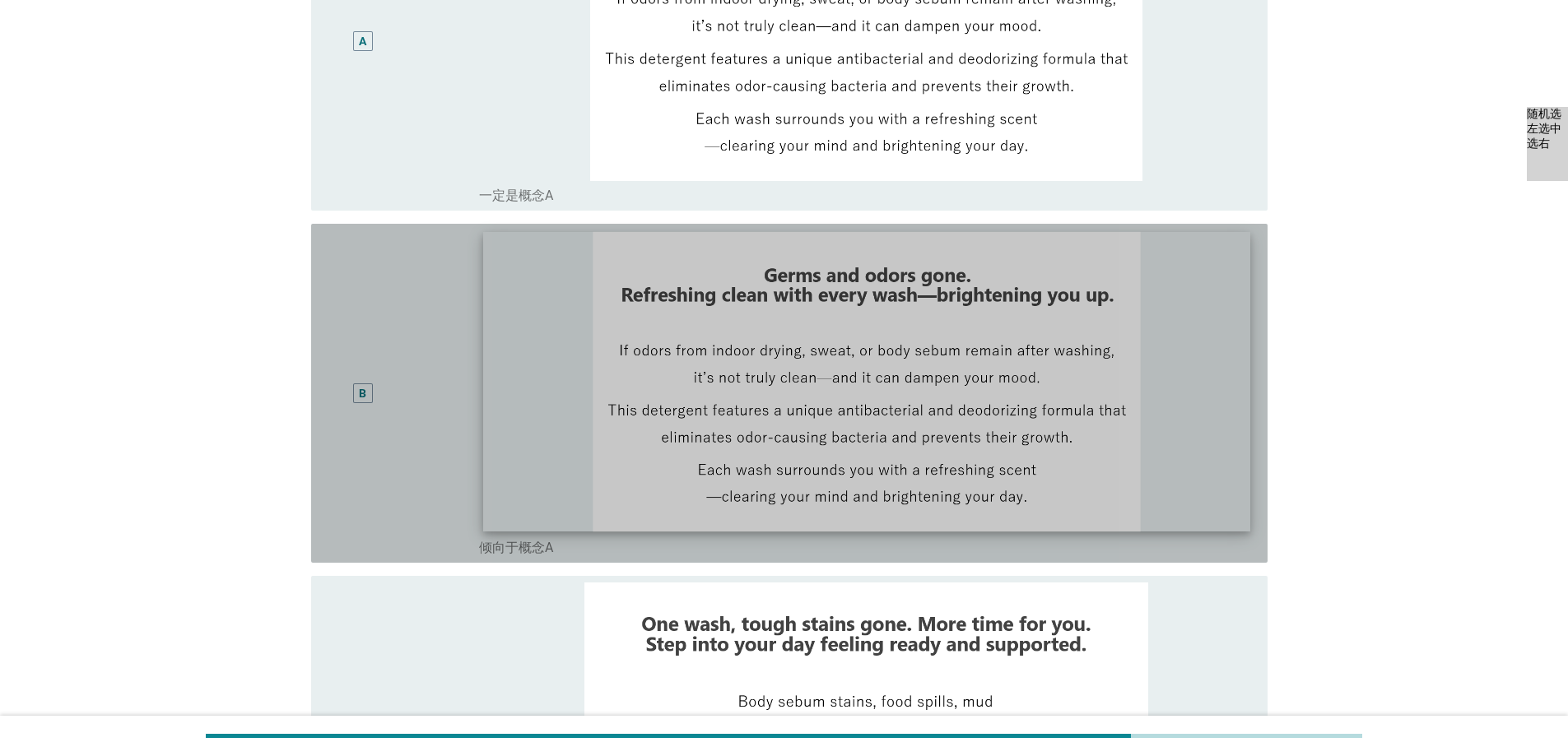 click at bounding box center (867, 382) 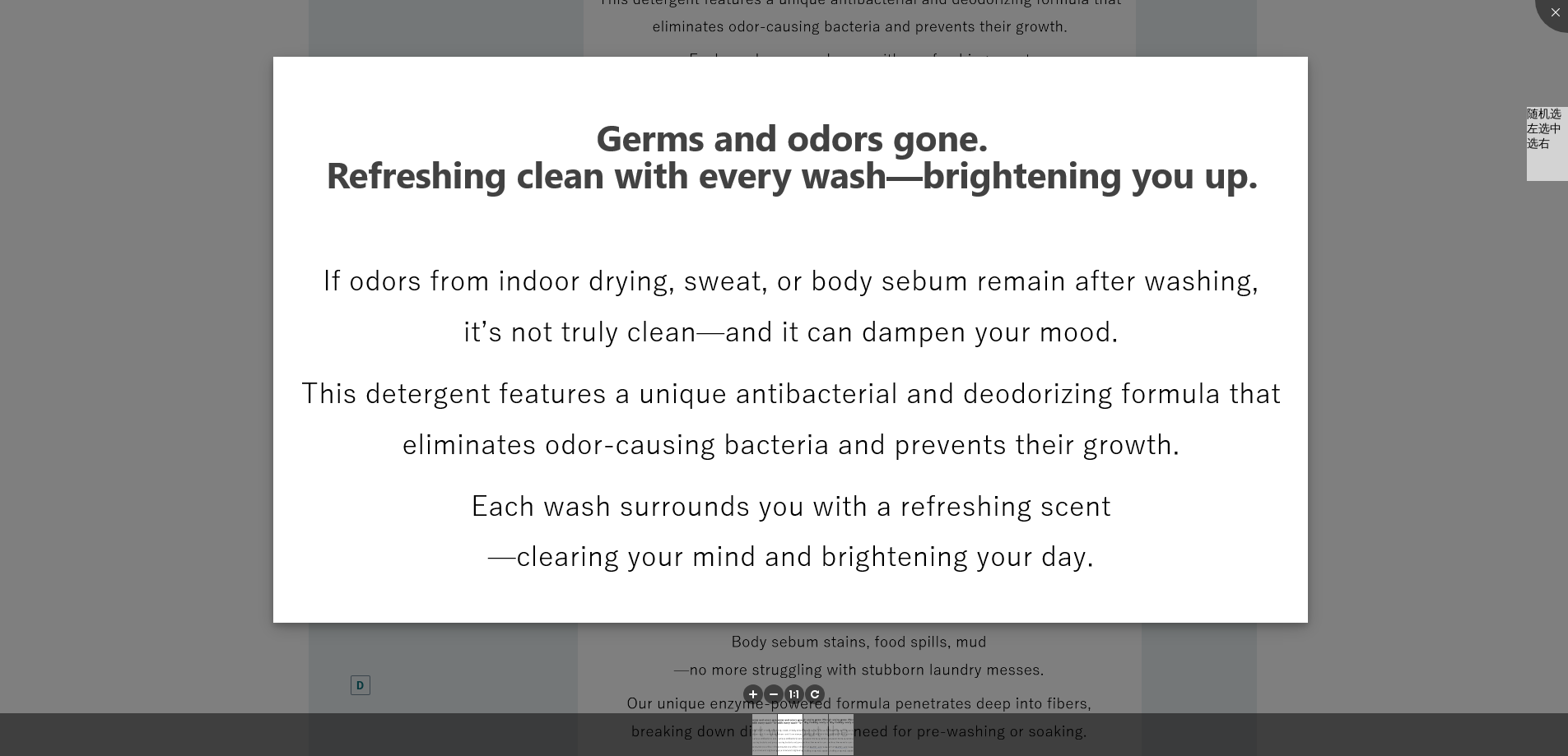 scroll, scrollTop: 1010, scrollLeft: 0, axis: vertical 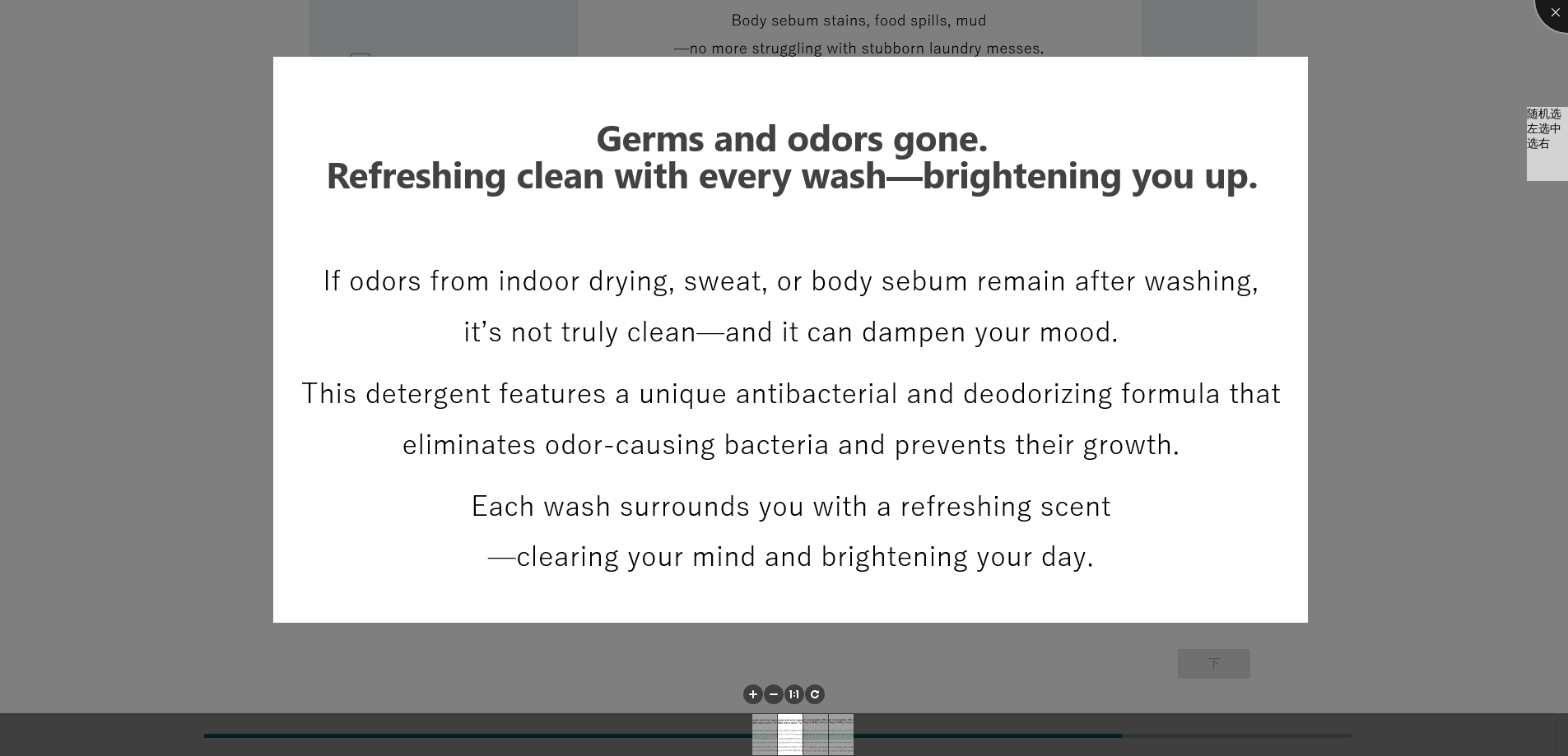 click at bounding box center (1568, 0) 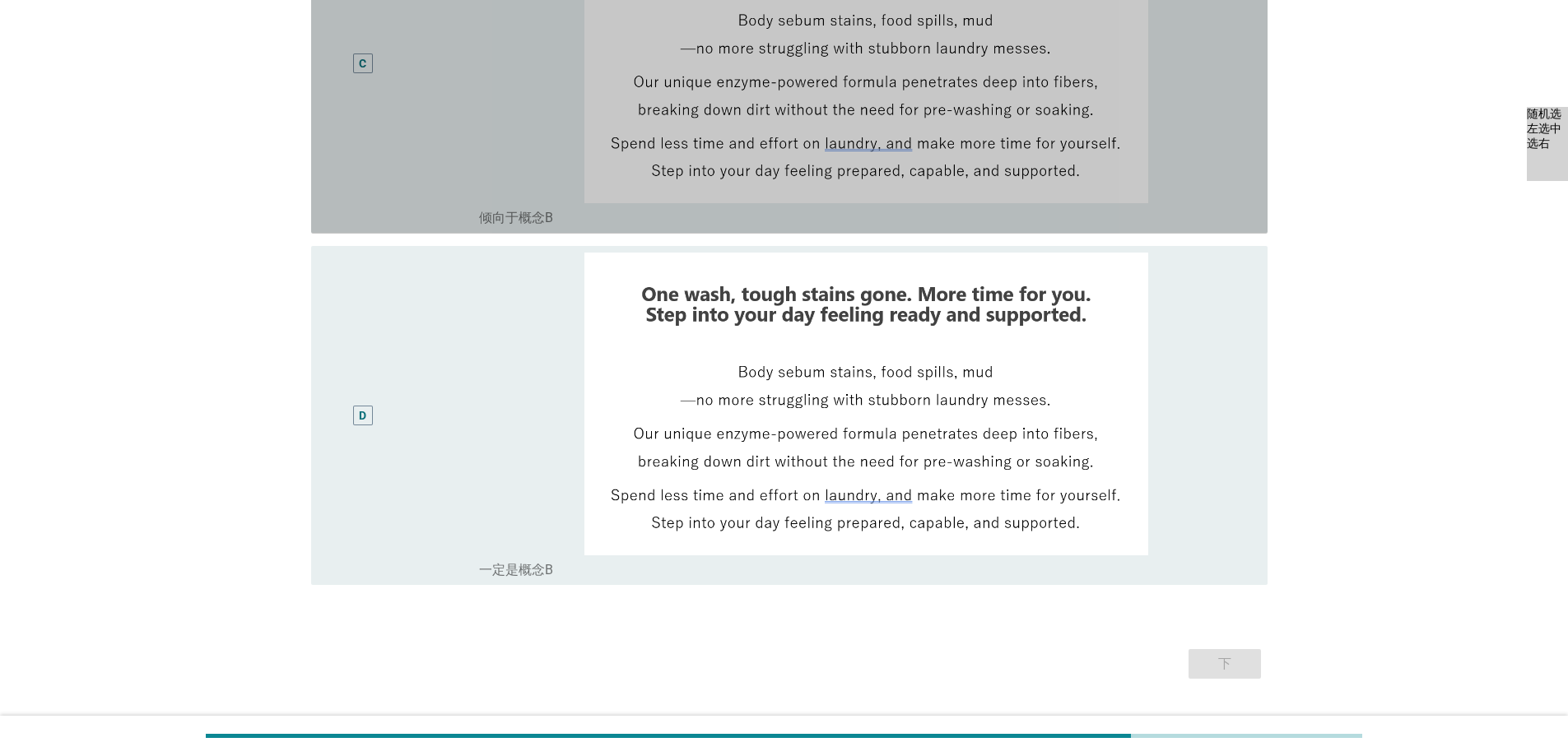 click on "C" at bounding box center [363, 64] 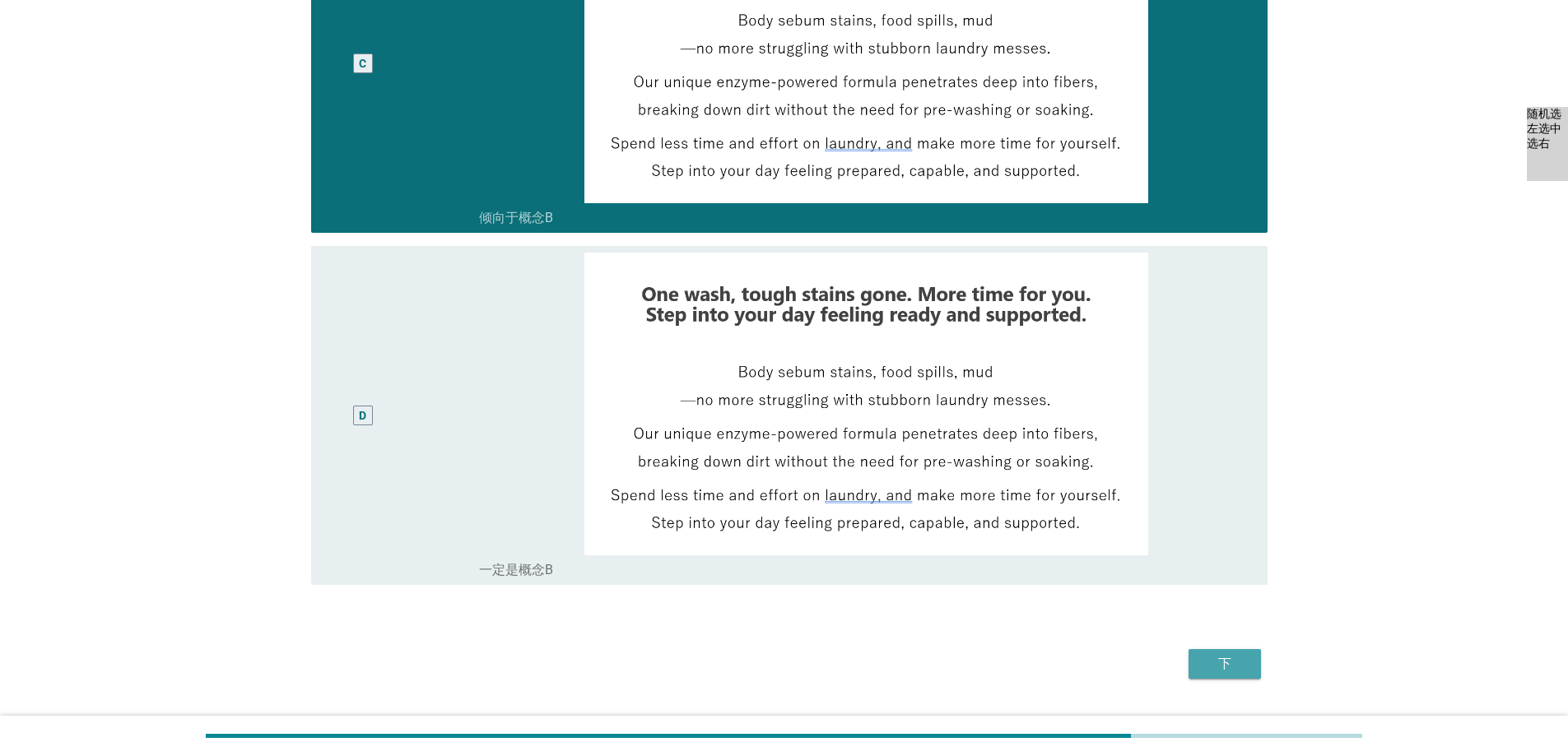click on "下" at bounding box center (1225, 664) 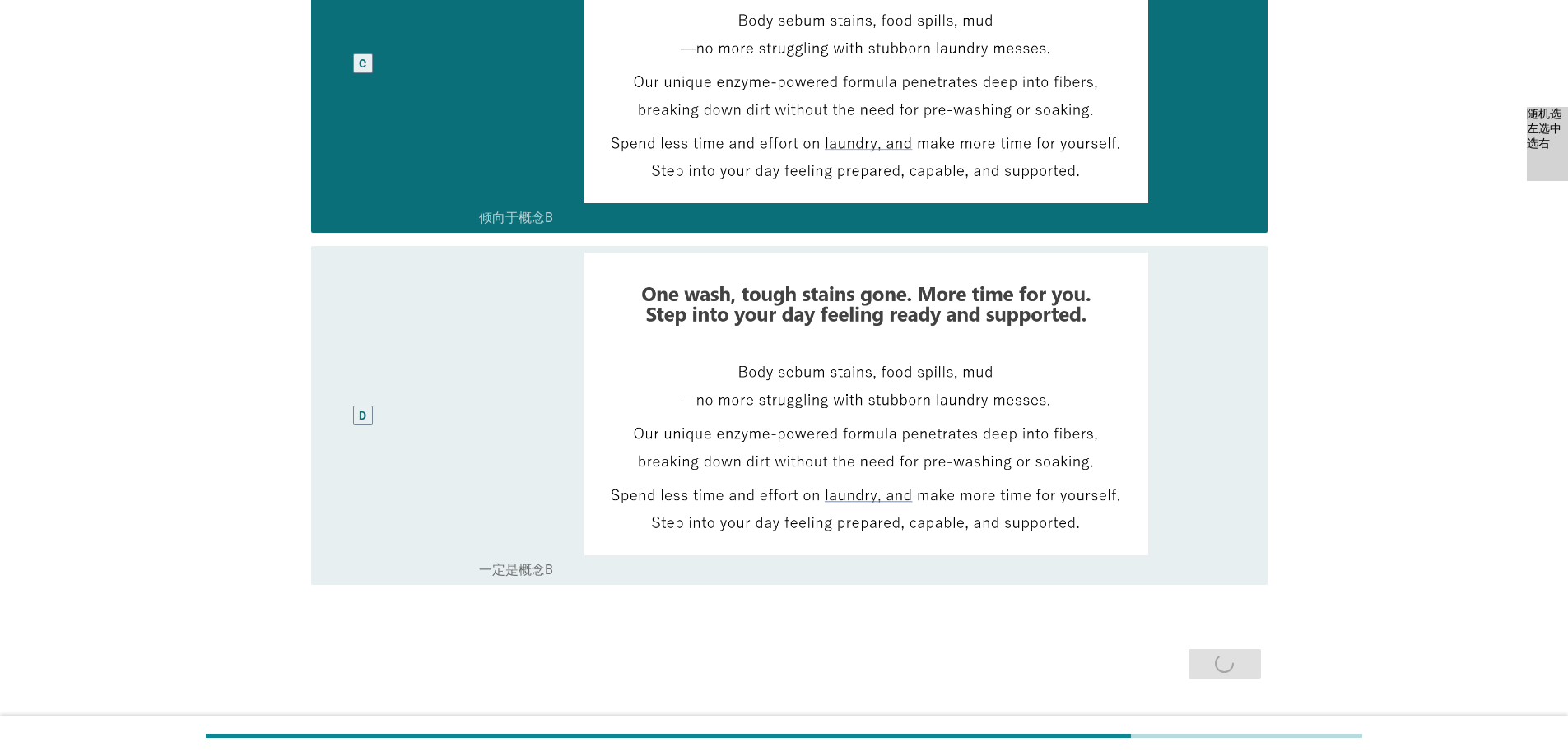 scroll, scrollTop: 0, scrollLeft: 0, axis: both 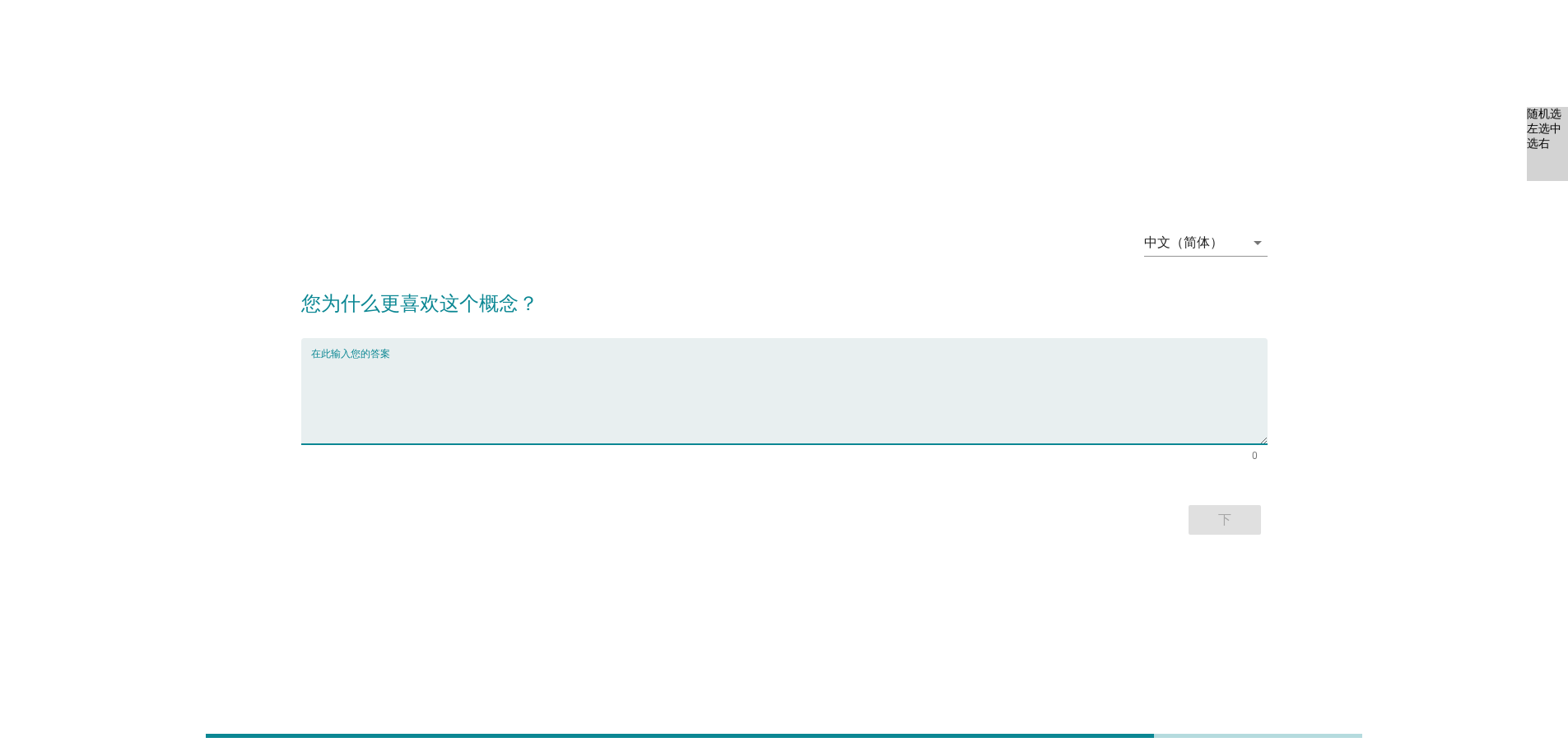 click at bounding box center (789, 401) 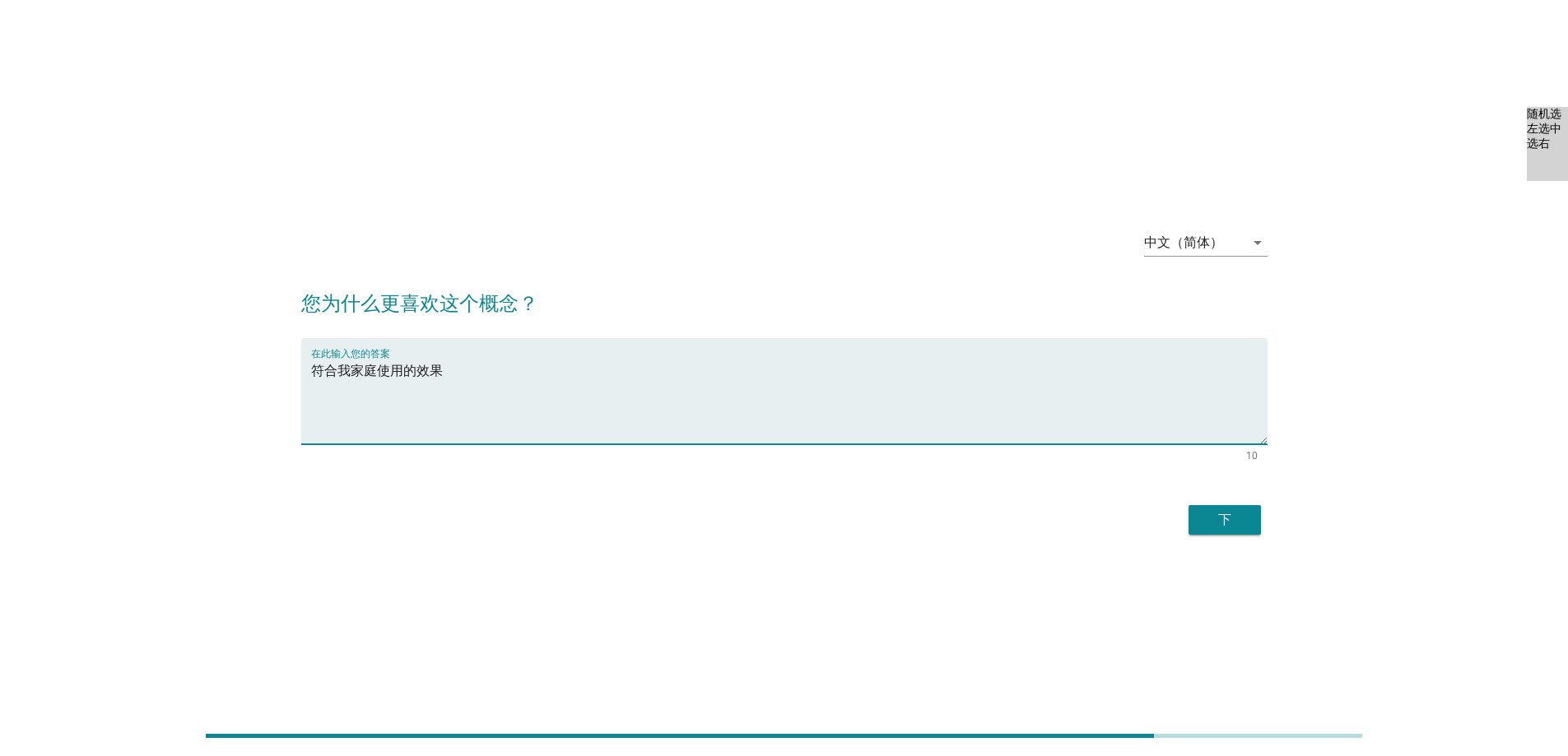 type on "符合我家庭使用的效果" 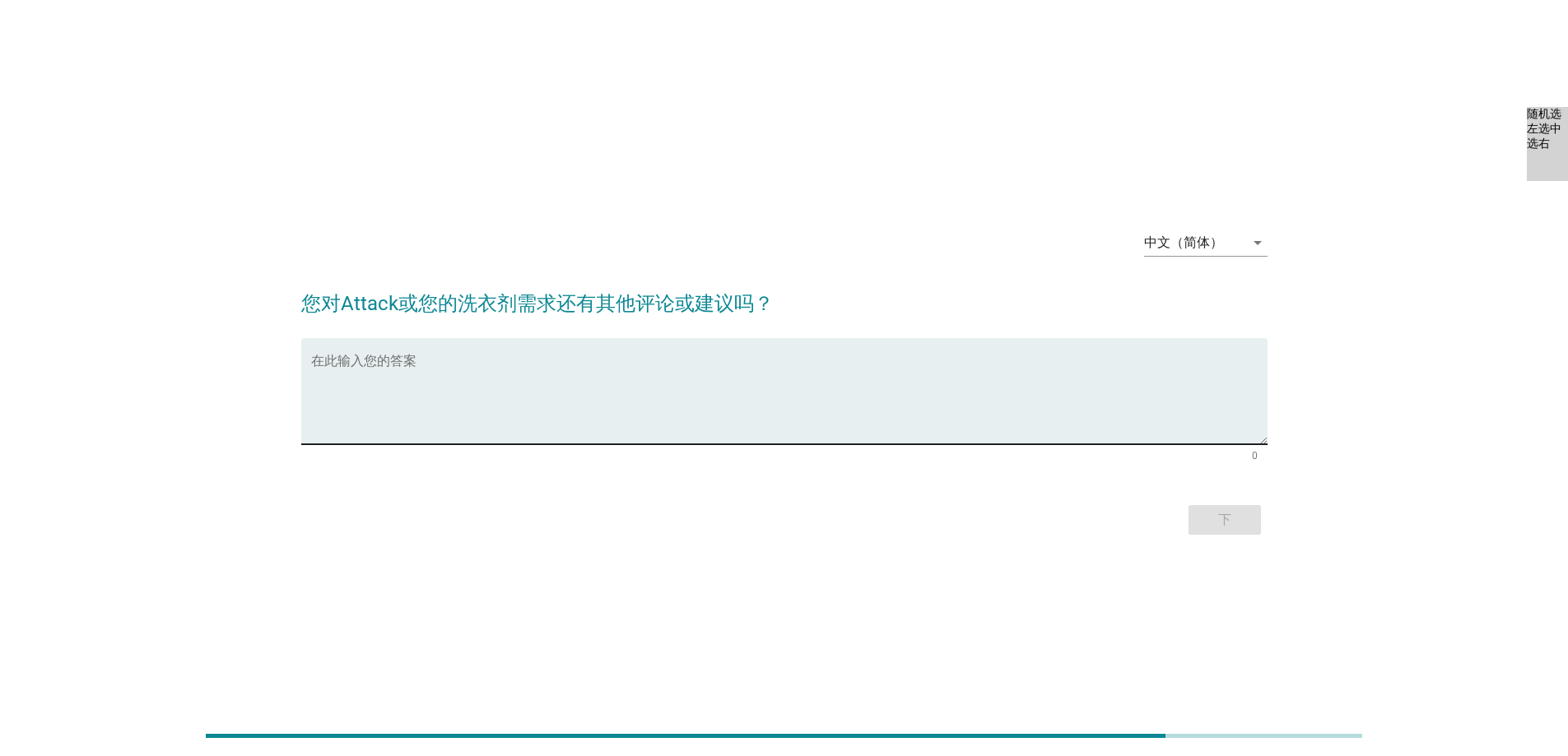 click at bounding box center [789, 401] 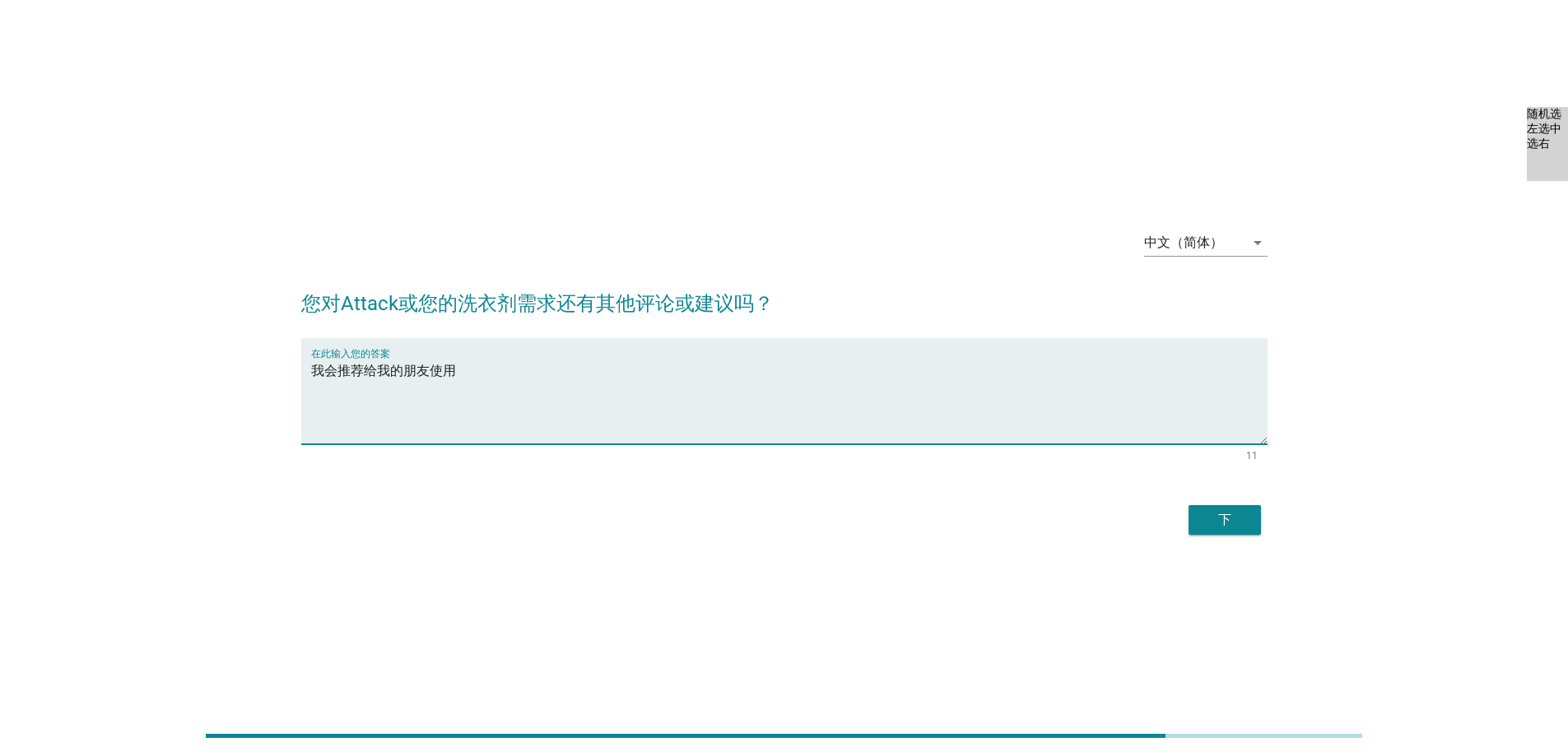 type on "我会推荐给我的朋友使用" 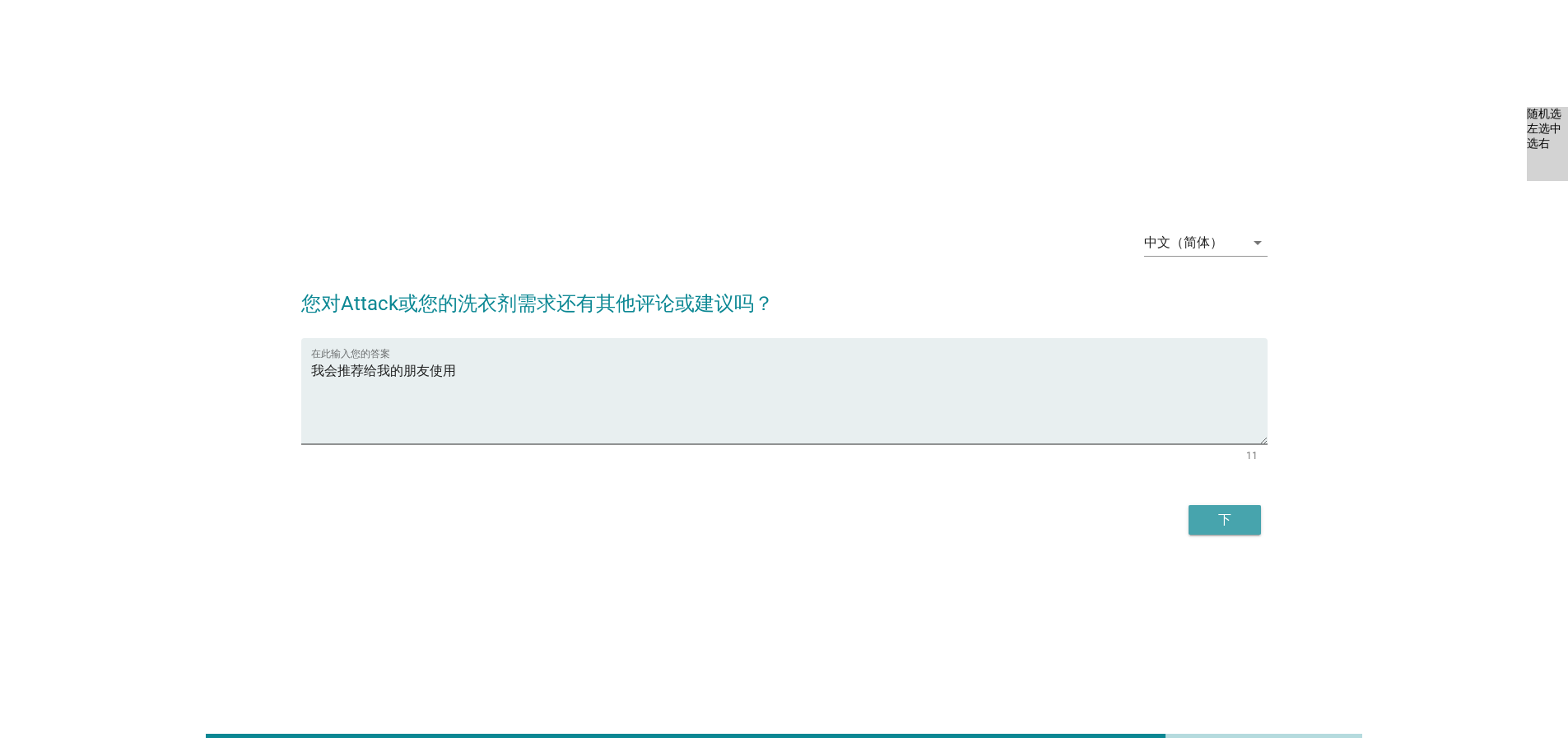 click on "下" at bounding box center [1225, 520] 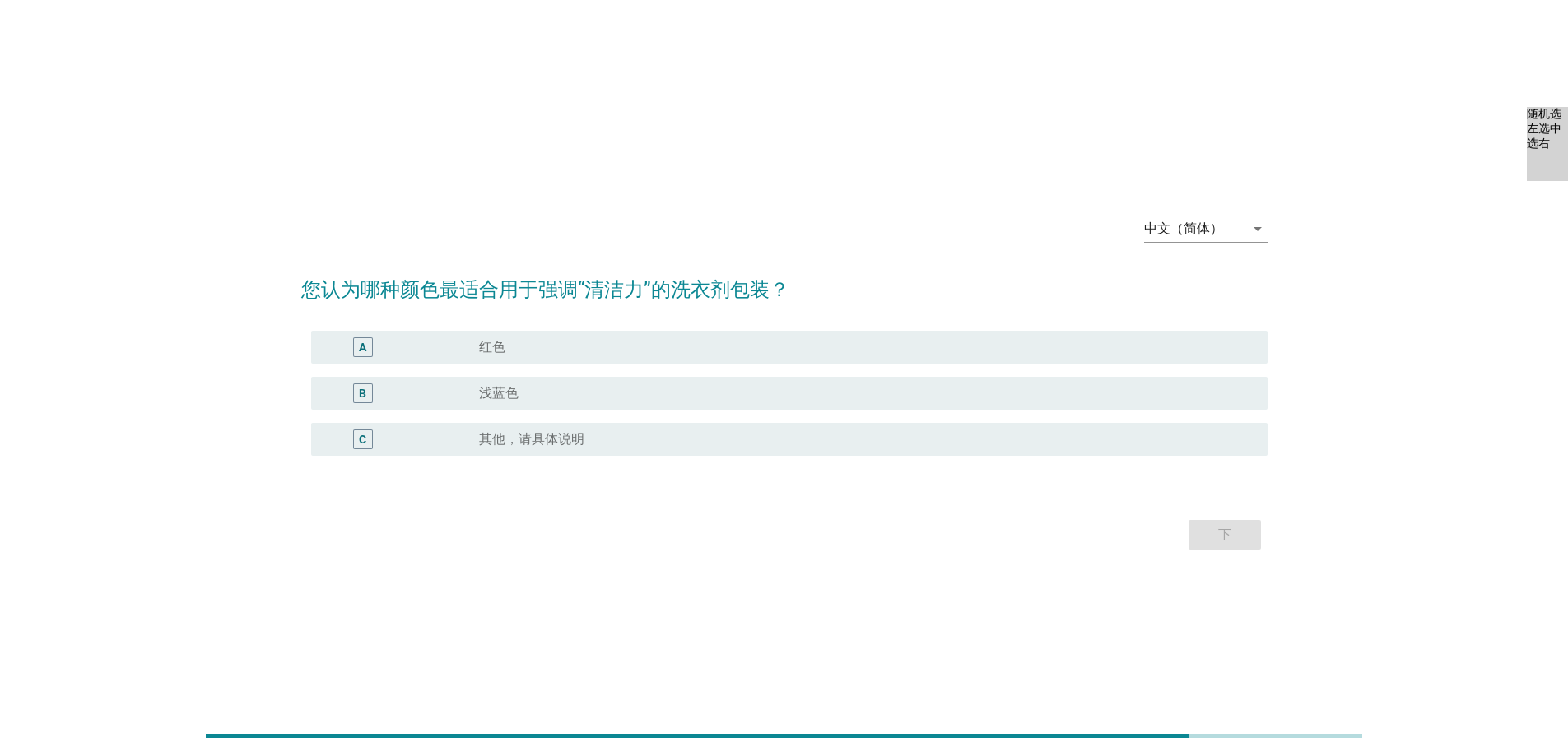 click on "浅蓝色" at bounding box center [499, 393] 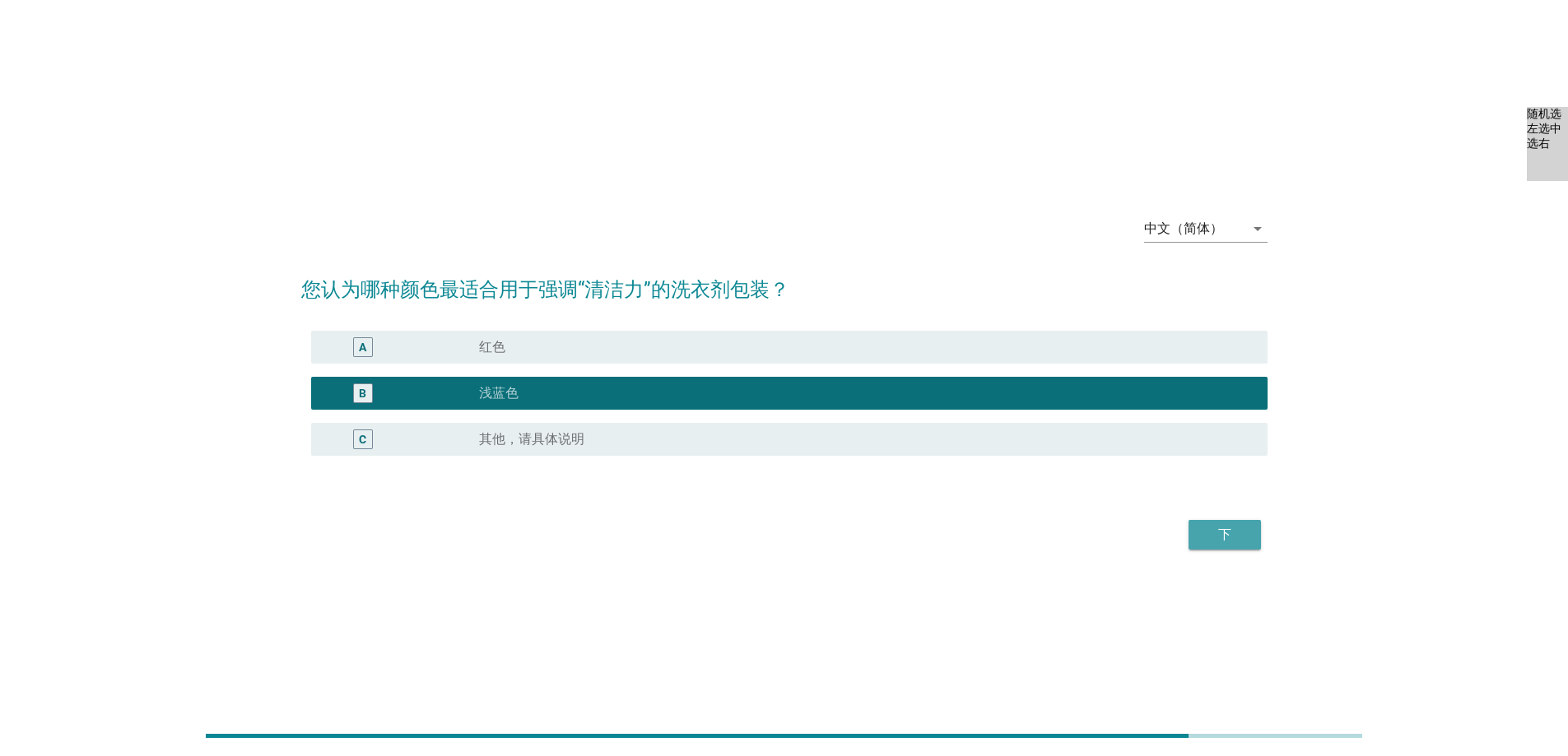 click on "下" at bounding box center (1225, 535) 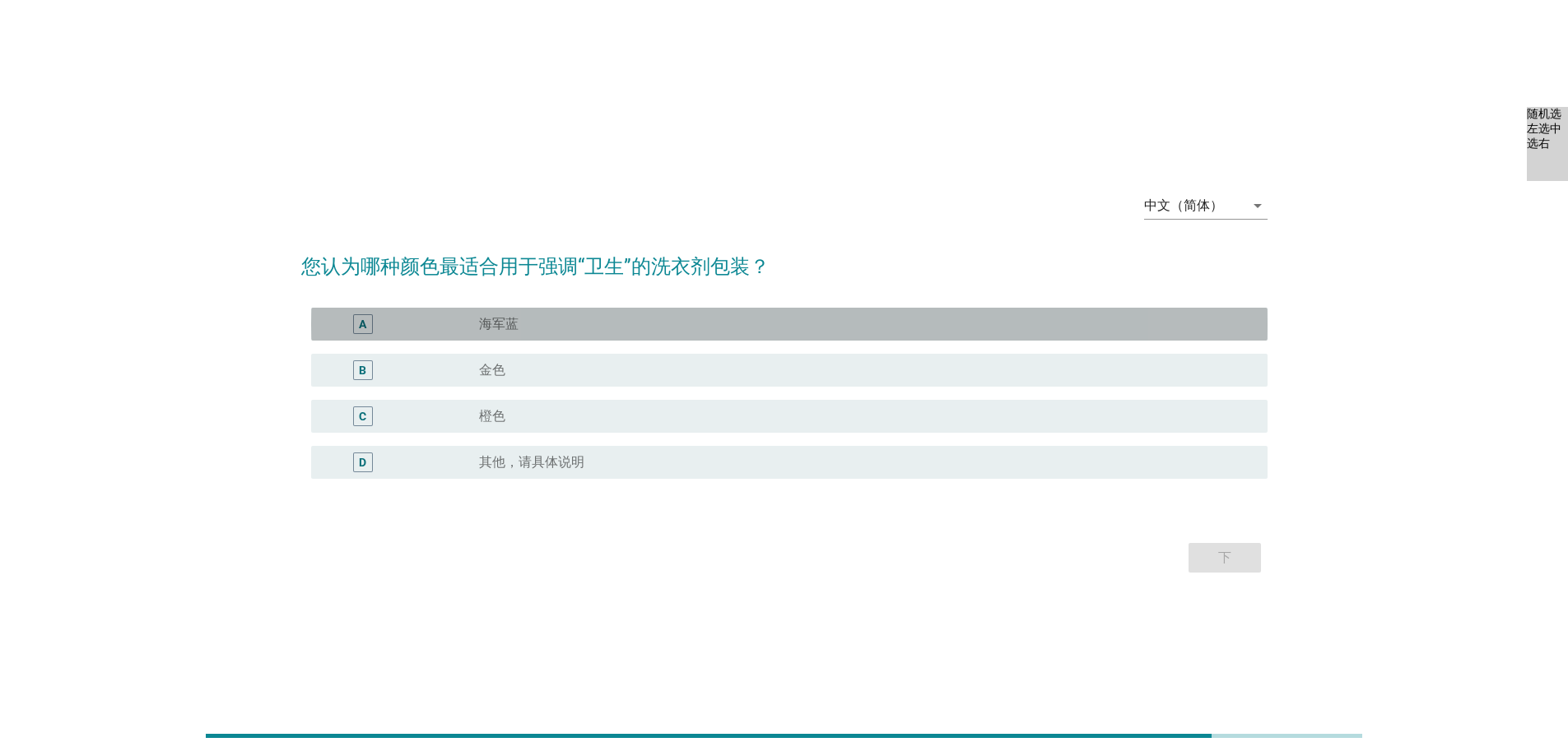 click on "radio_button_unchecked 海军蓝" at bounding box center [860, 324] 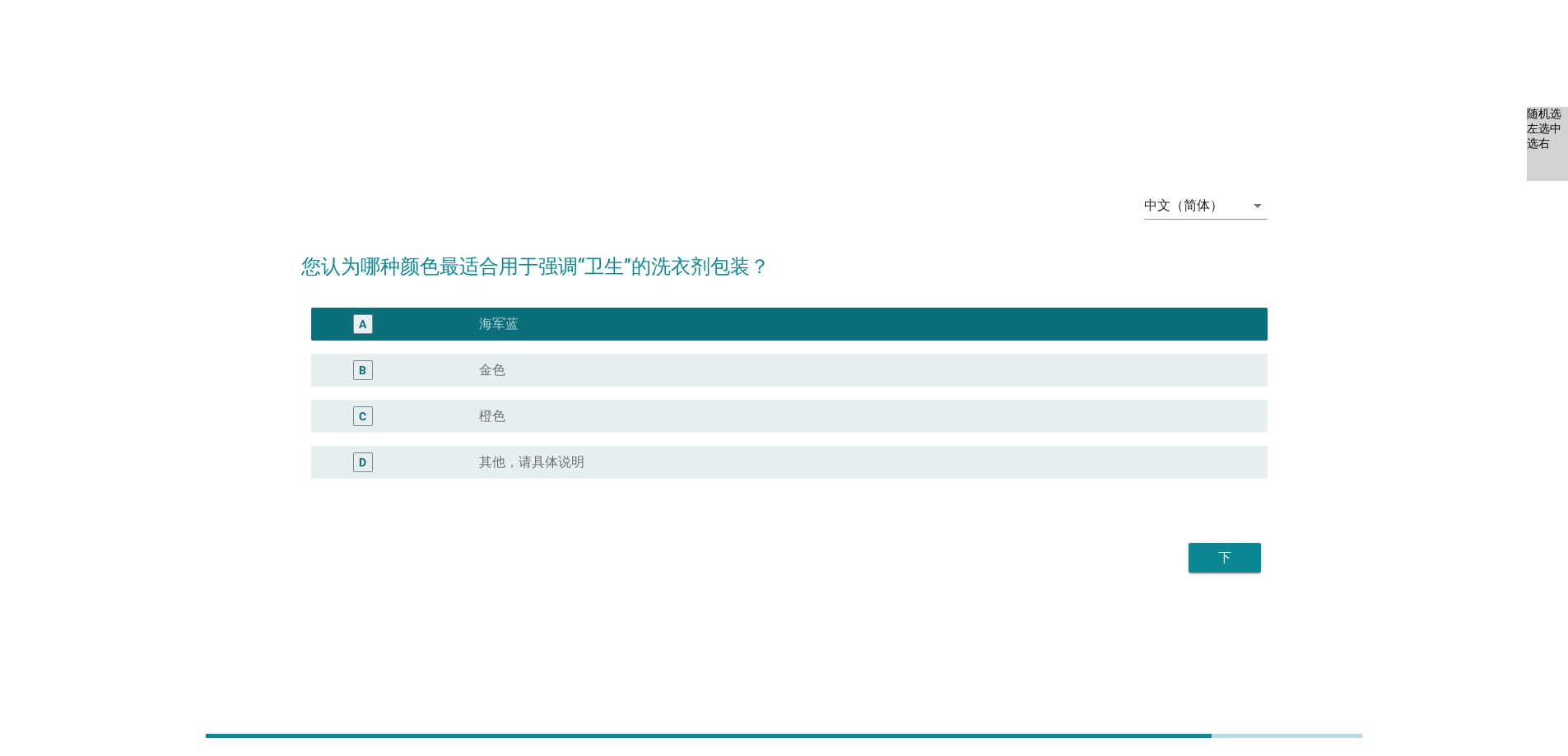 click on "下" at bounding box center (1225, 558) 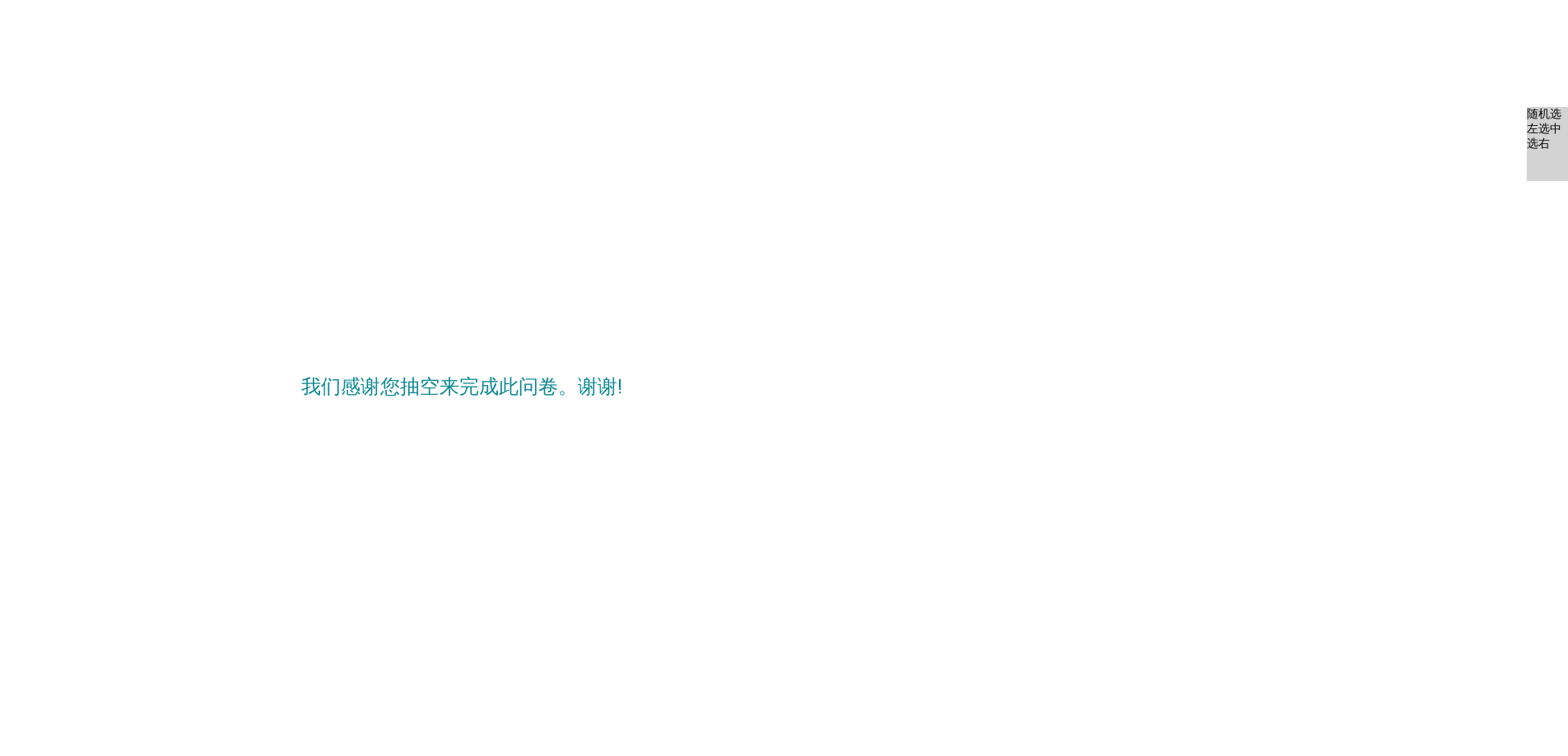 click on "我们感谢您抽空来完成此问卷。谢谢!" at bounding box center [784, 378] 